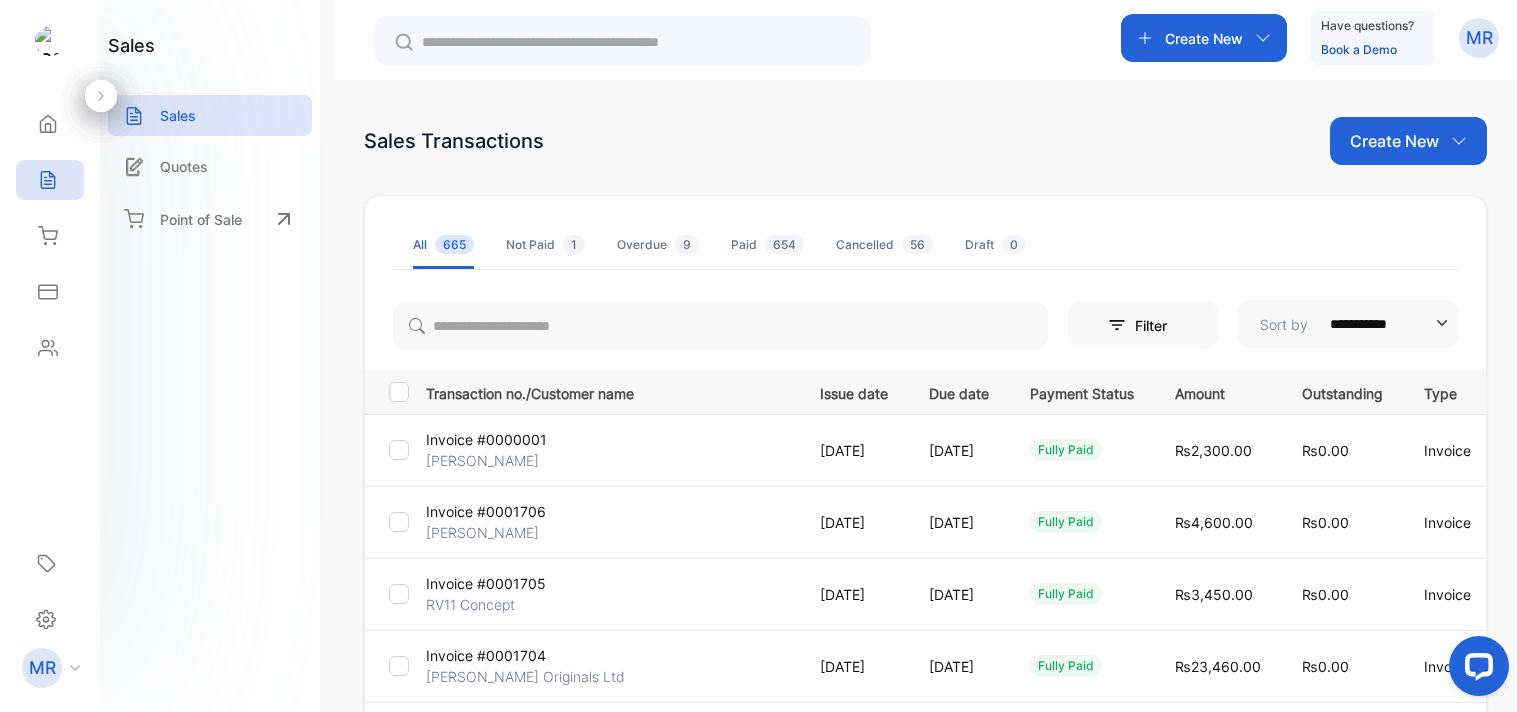 scroll, scrollTop: 0, scrollLeft: 0, axis: both 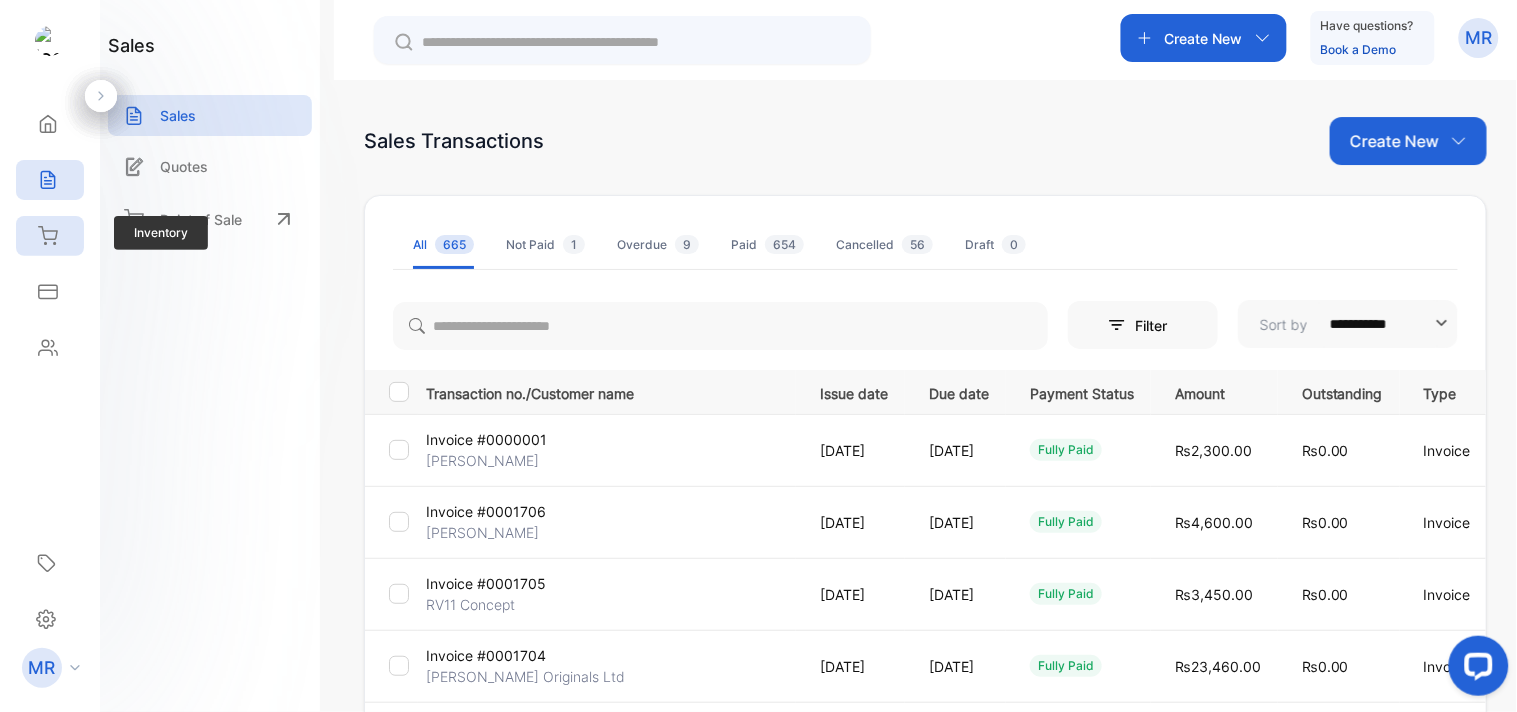 click 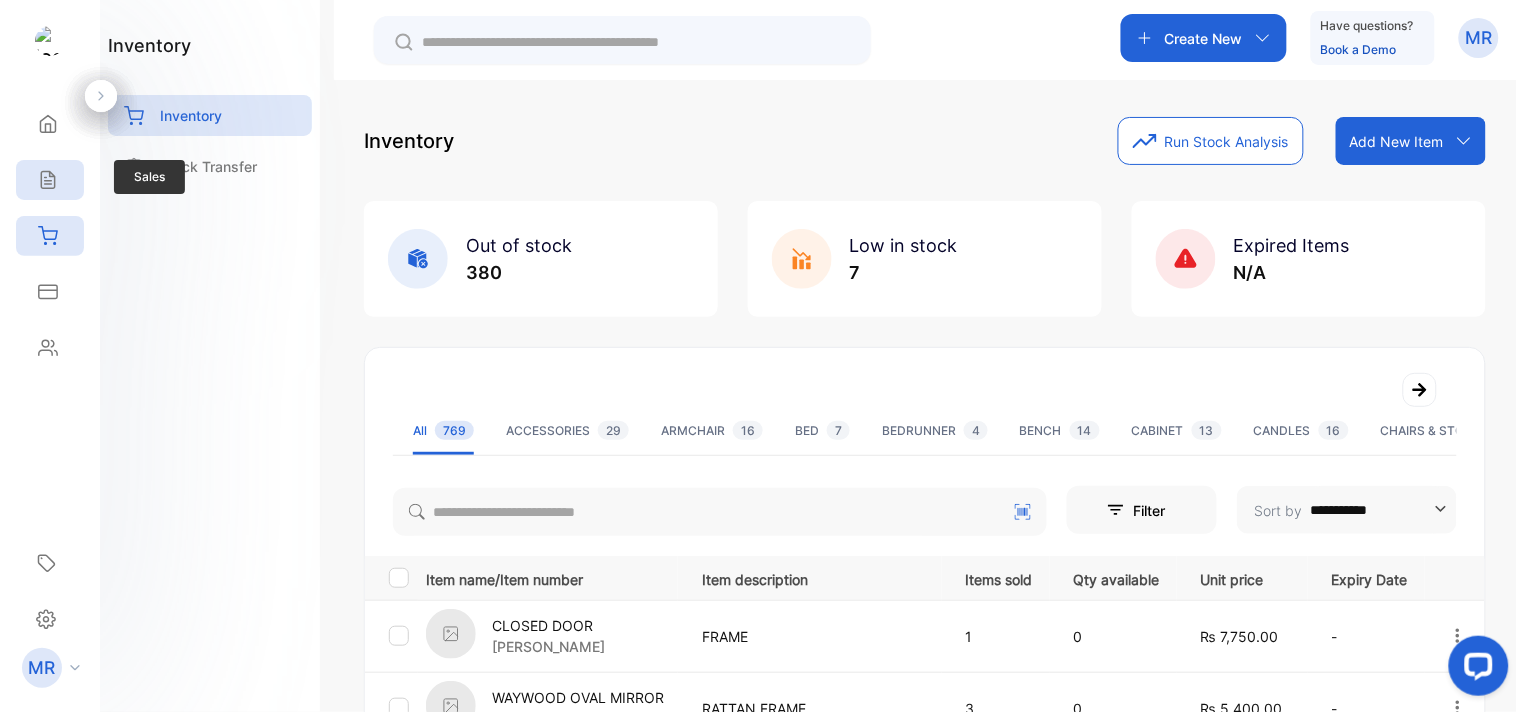 click on "Sales" at bounding box center (50, 180) 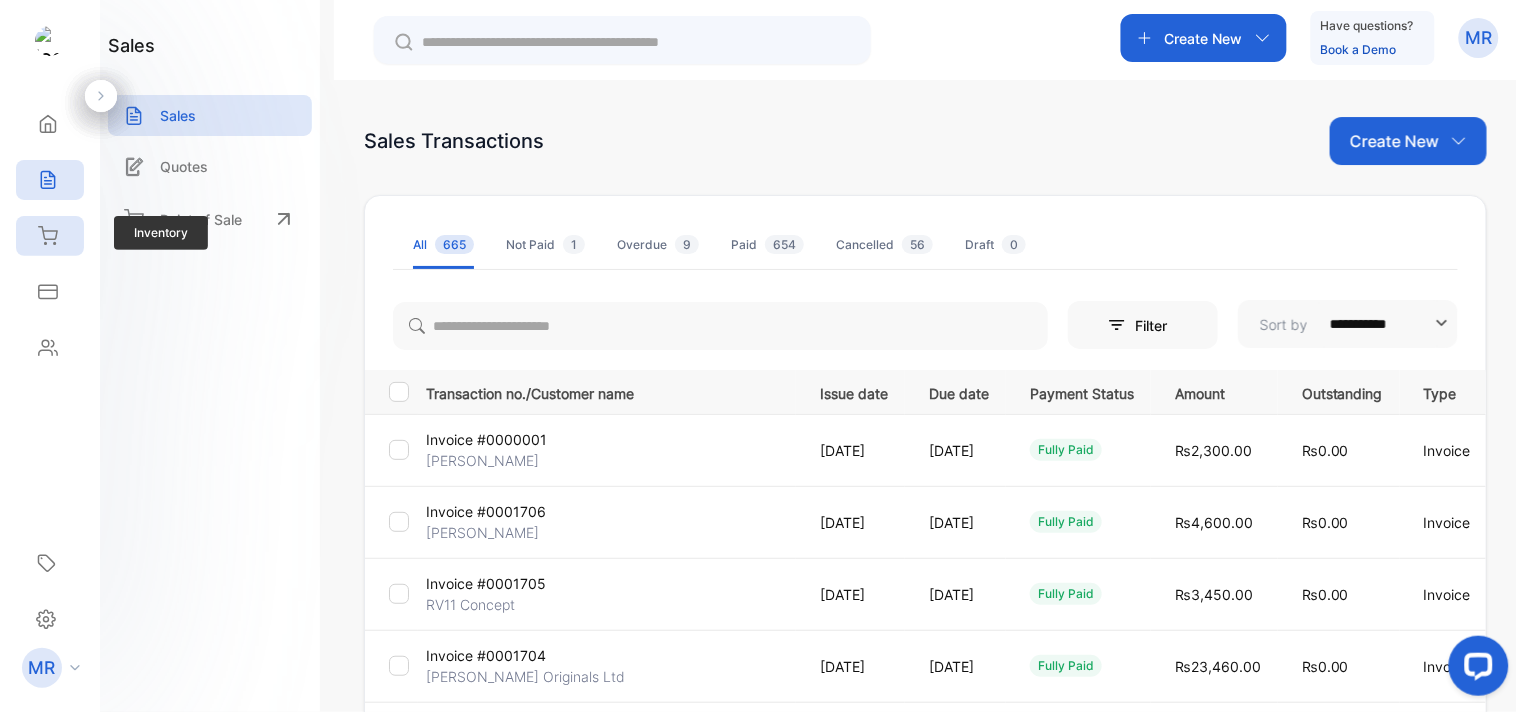 click 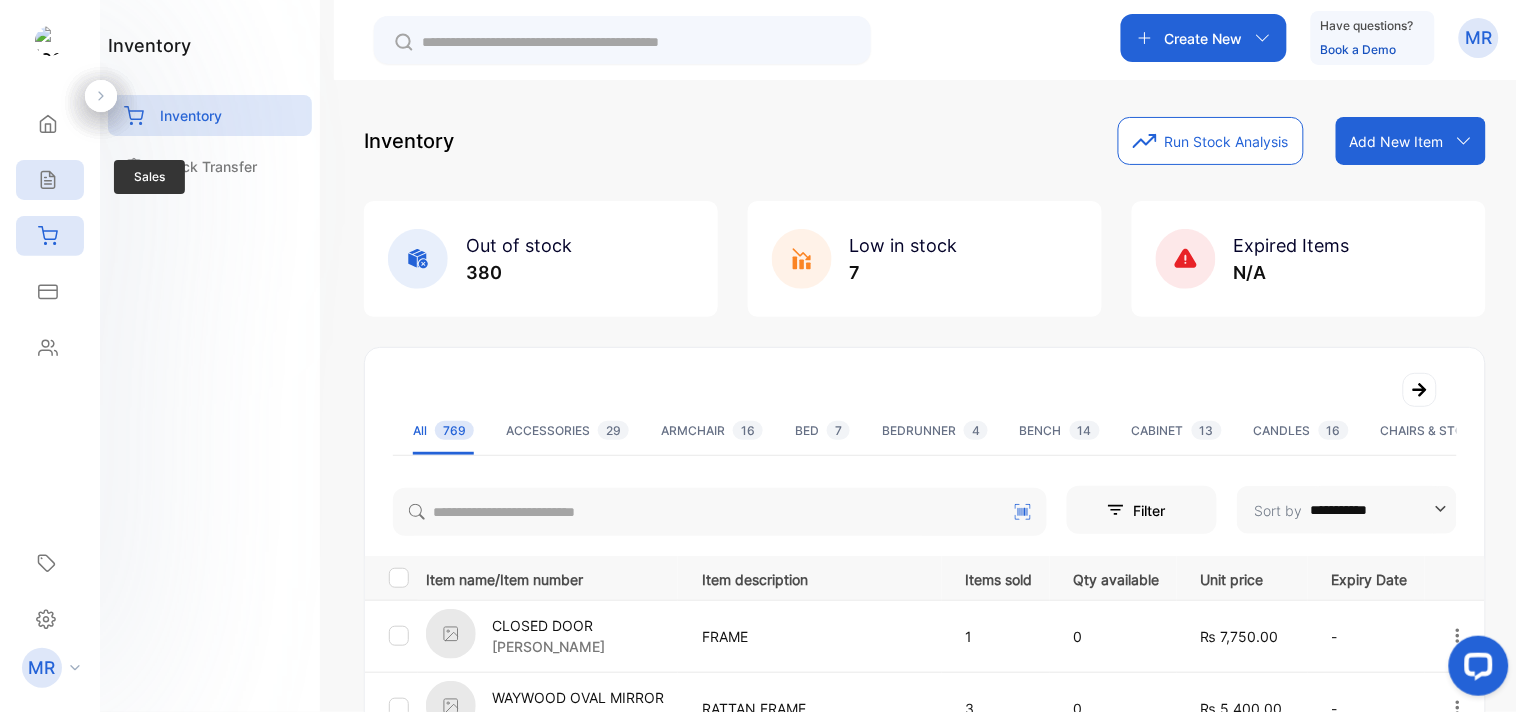 click 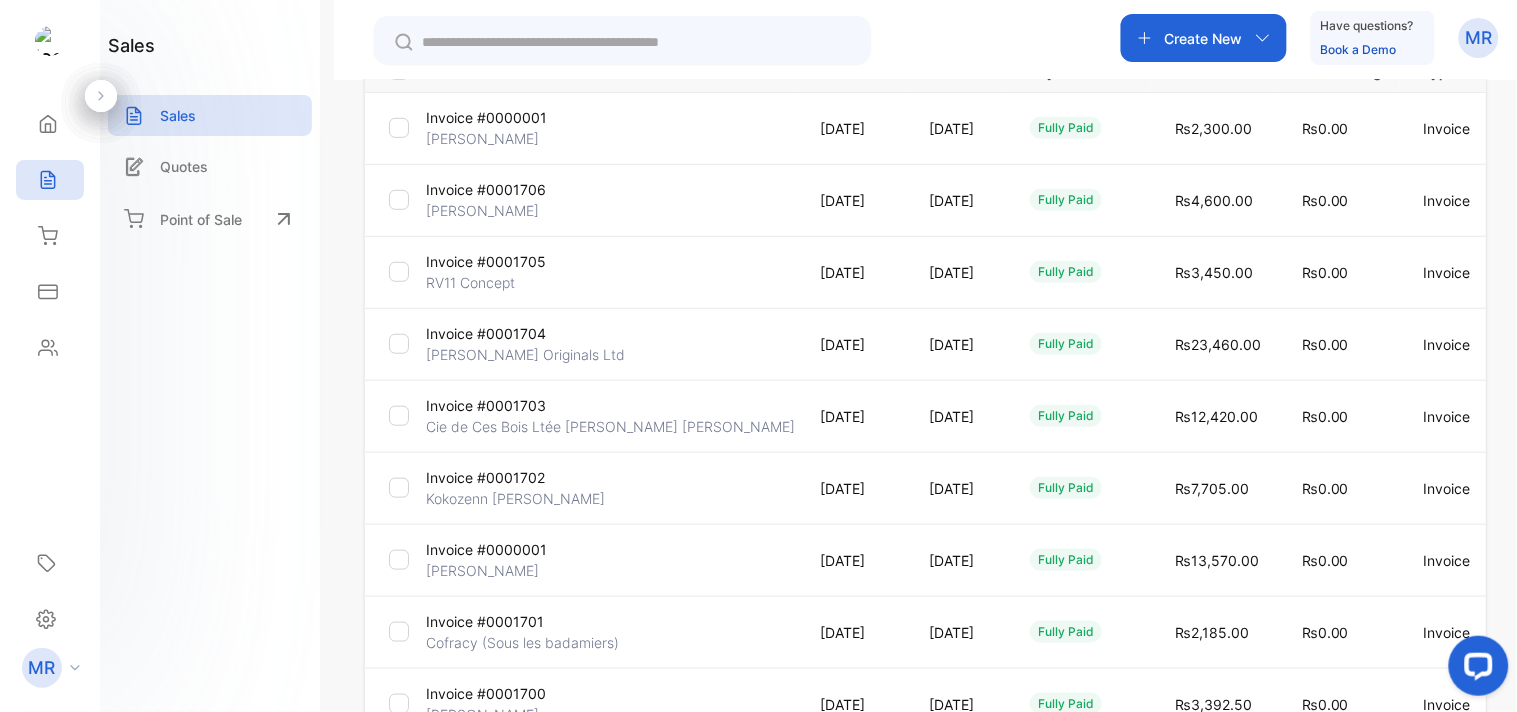 scroll, scrollTop: 0, scrollLeft: 0, axis: both 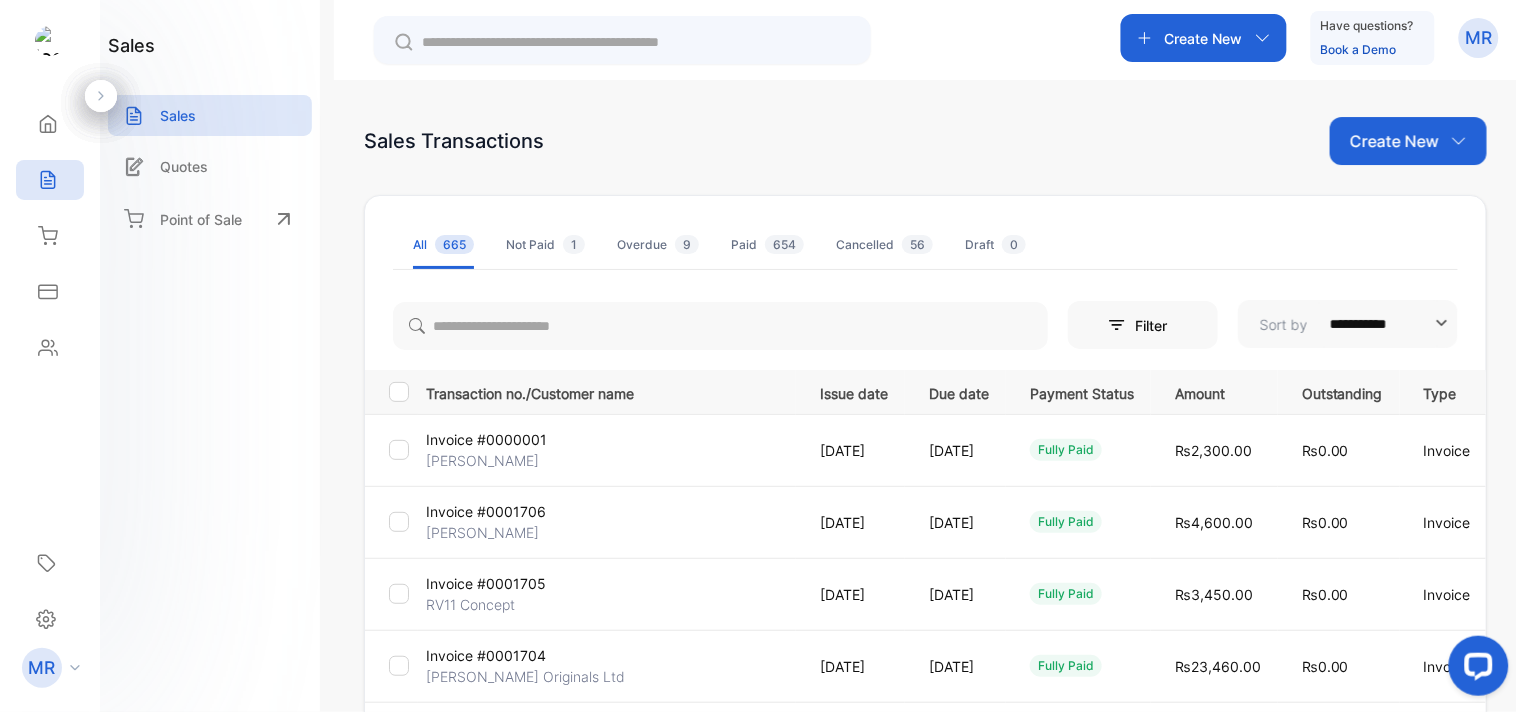 click on "Create New" at bounding box center [1408, 141] 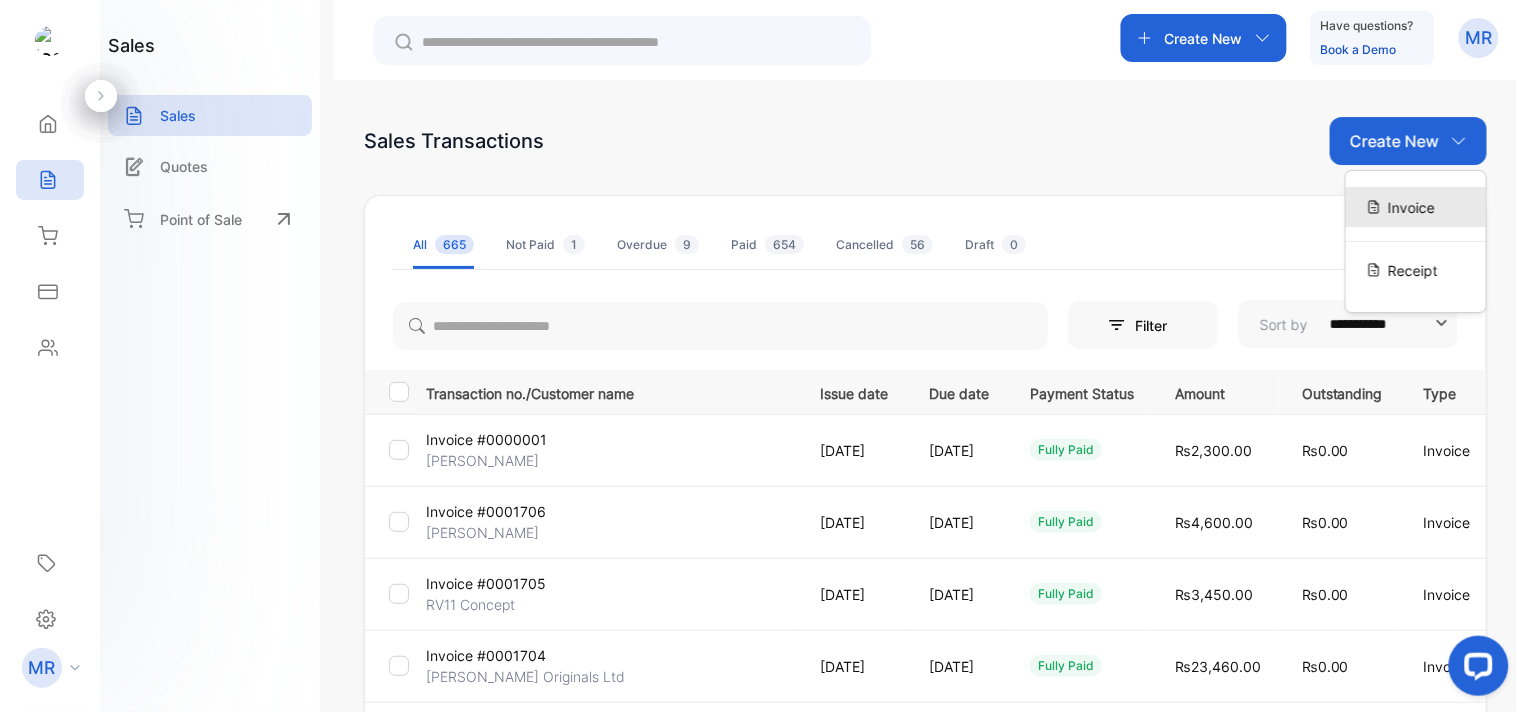 click on "Invoice" at bounding box center (1411, 207) 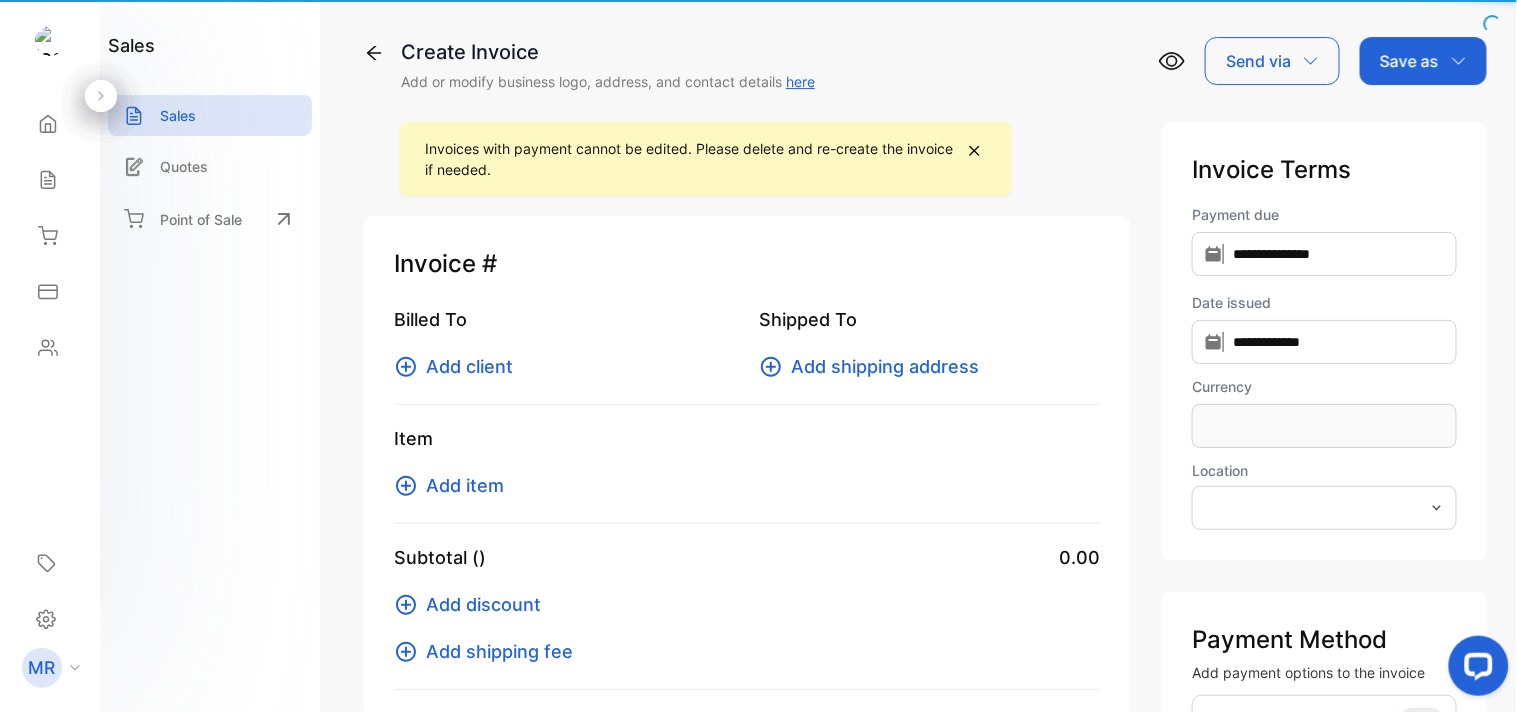 type on "**********" 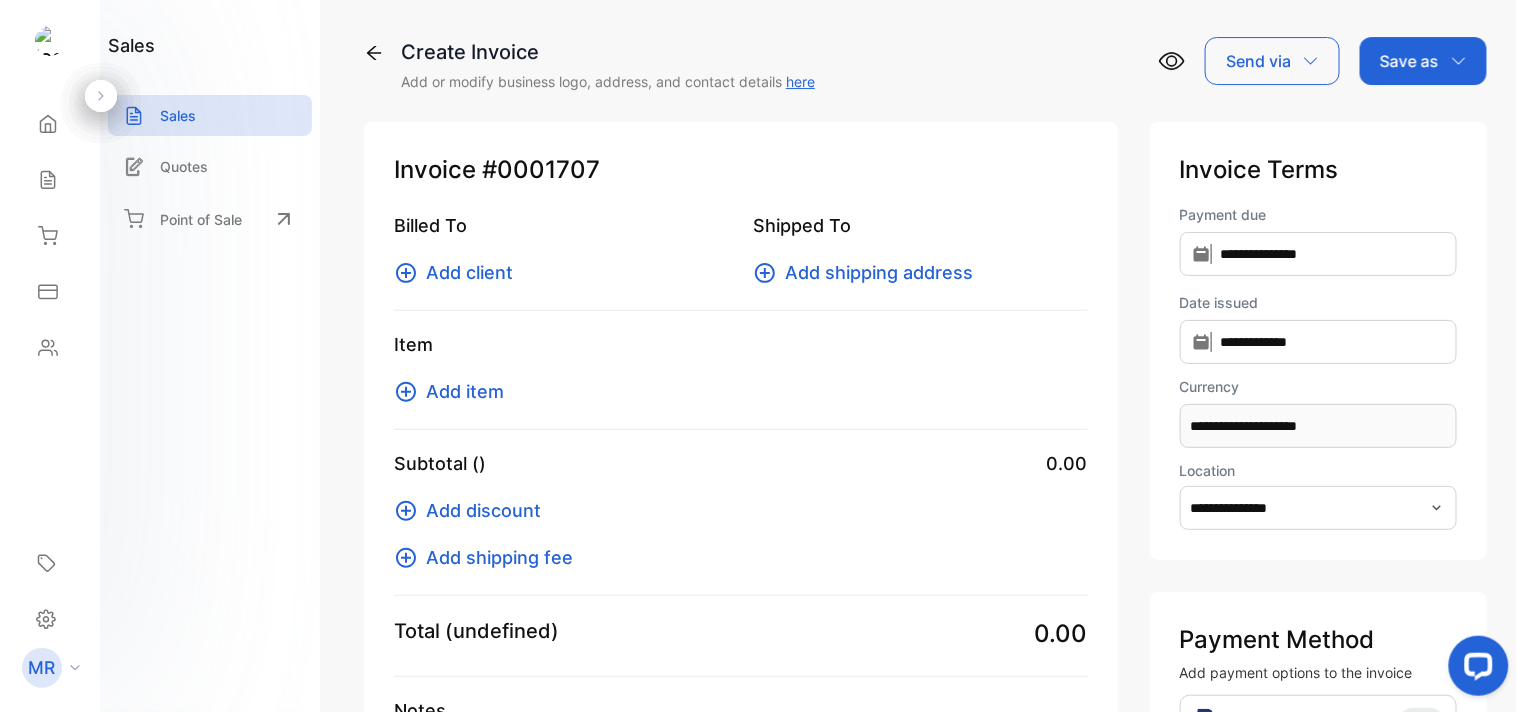 type on "**********" 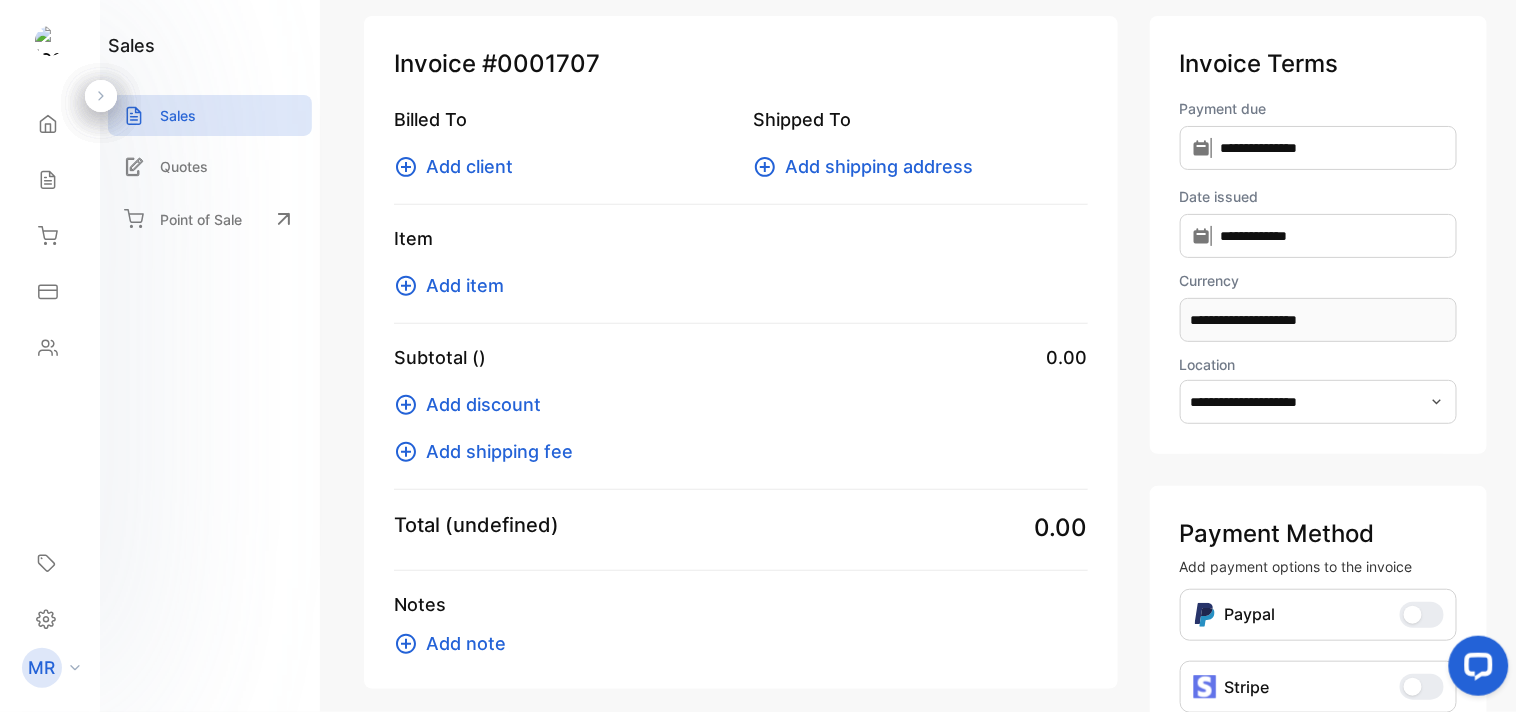 scroll, scrollTop: 74, scrollLeft: 0, axis: vertical 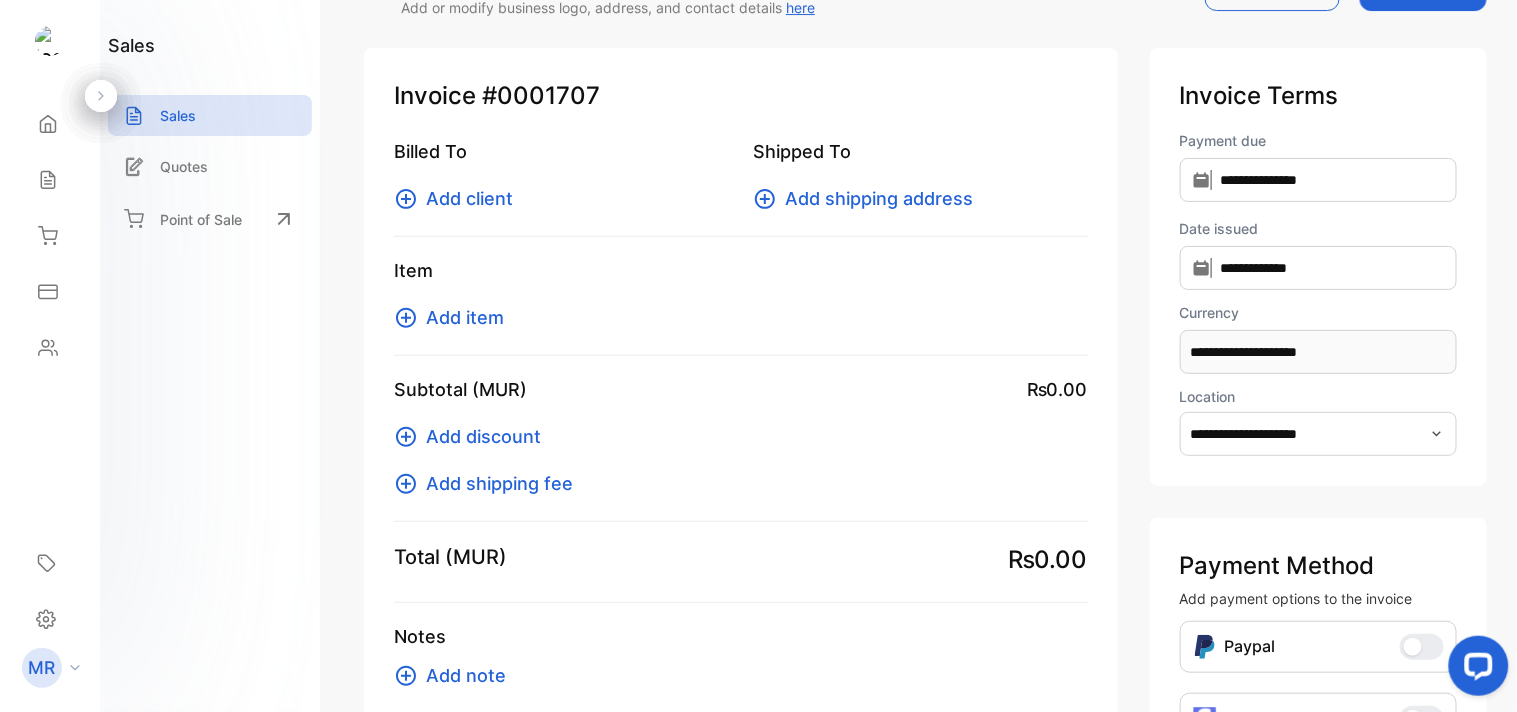 click 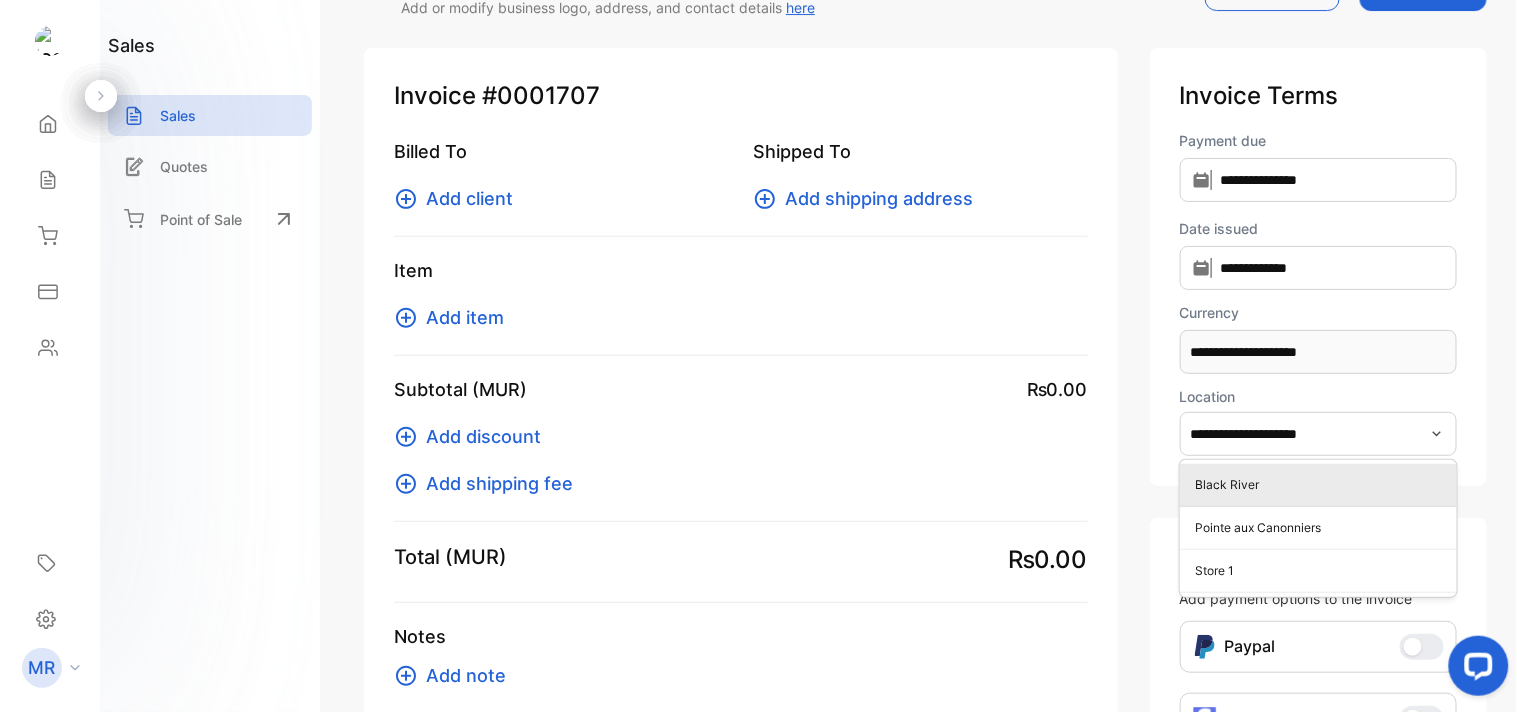 click on "Black River" at bounding box center (1322, 485) 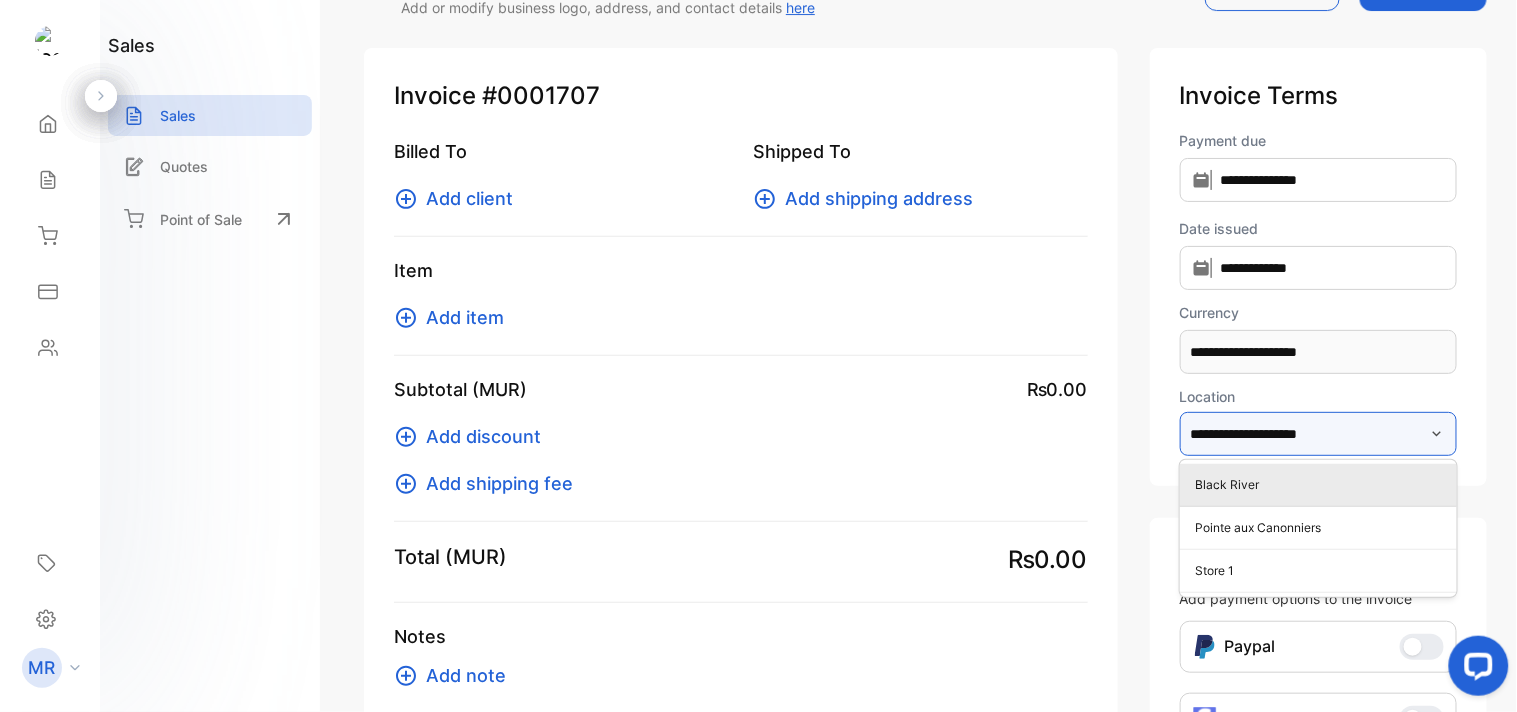 type on "**********" 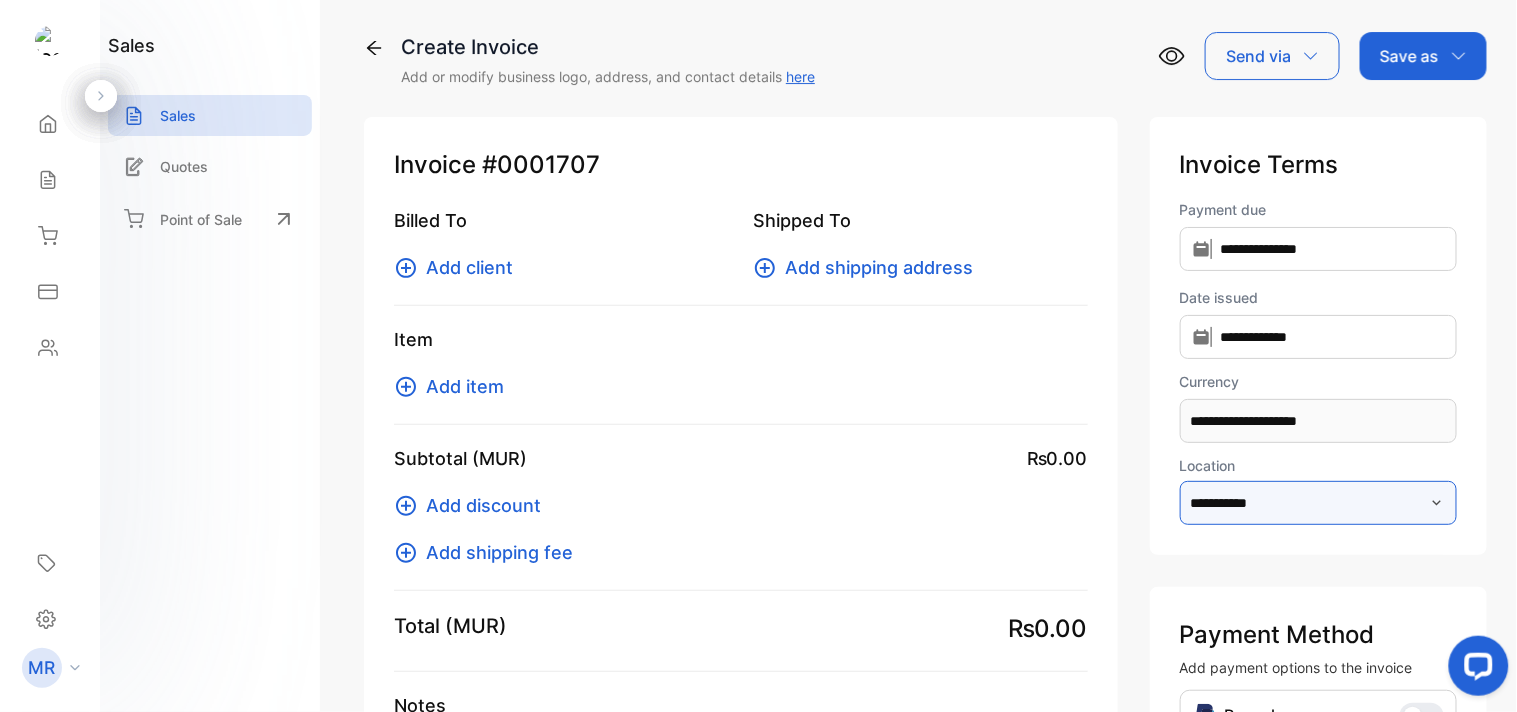 scroll, scrollTop: 4, scrollLeft: 0, axis: vertical 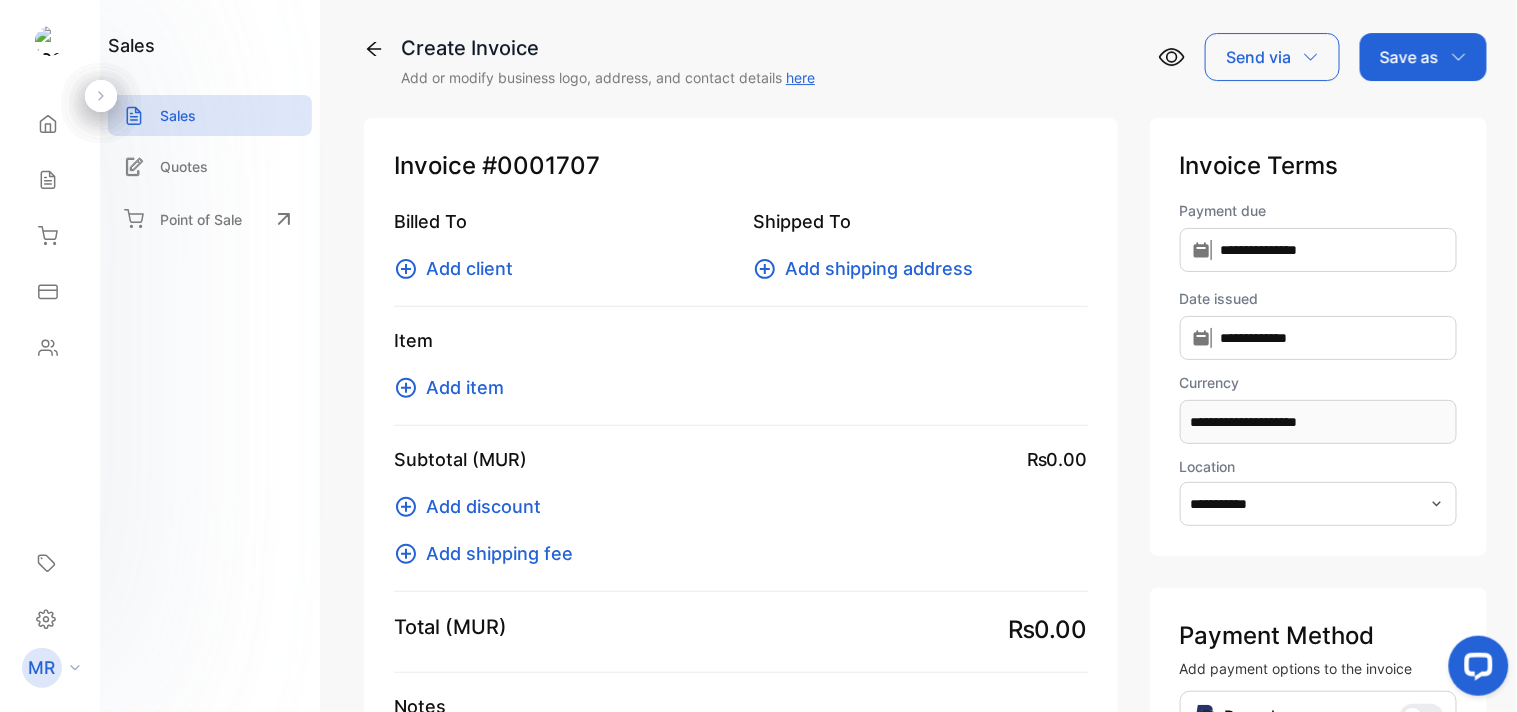 click on "Add item" at bounding box center (465, 387) 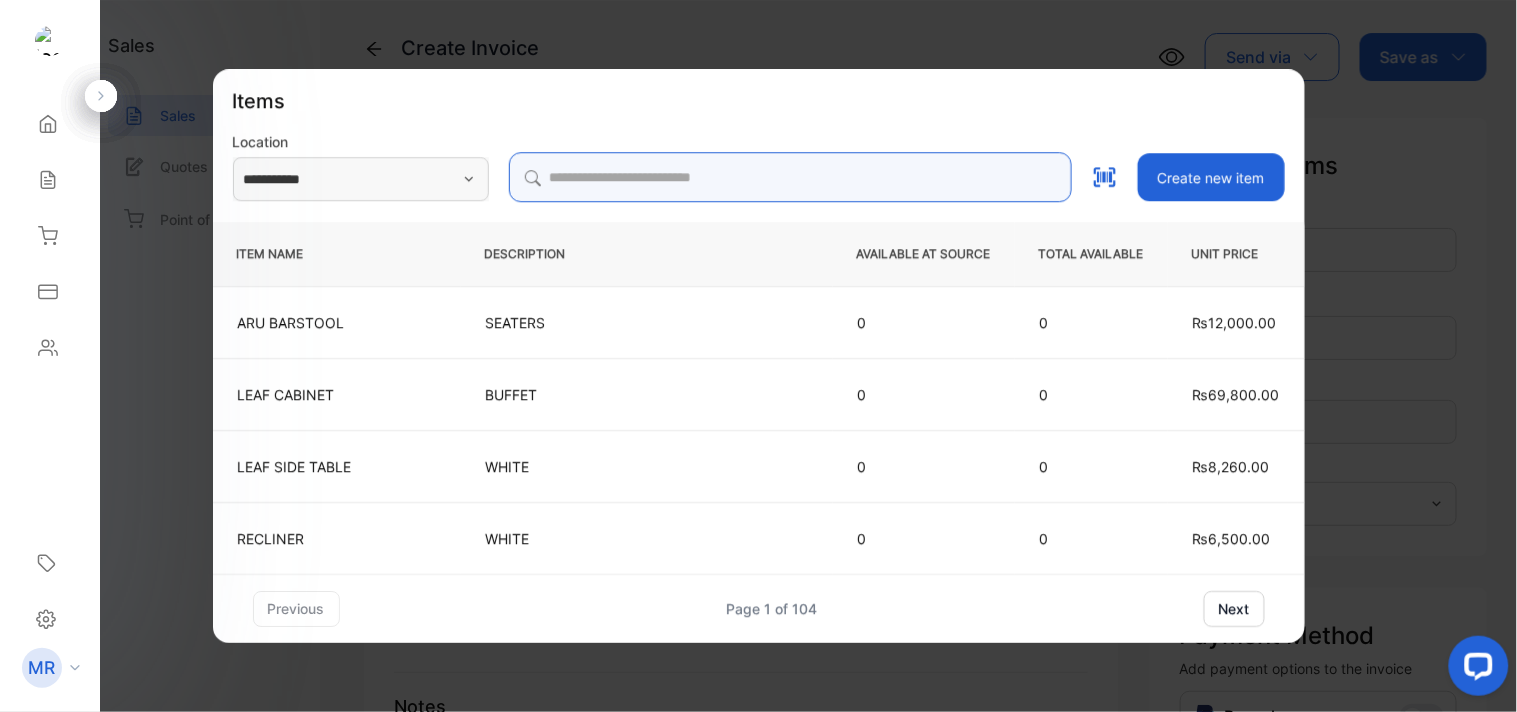 click at bounding box center [790, 177] 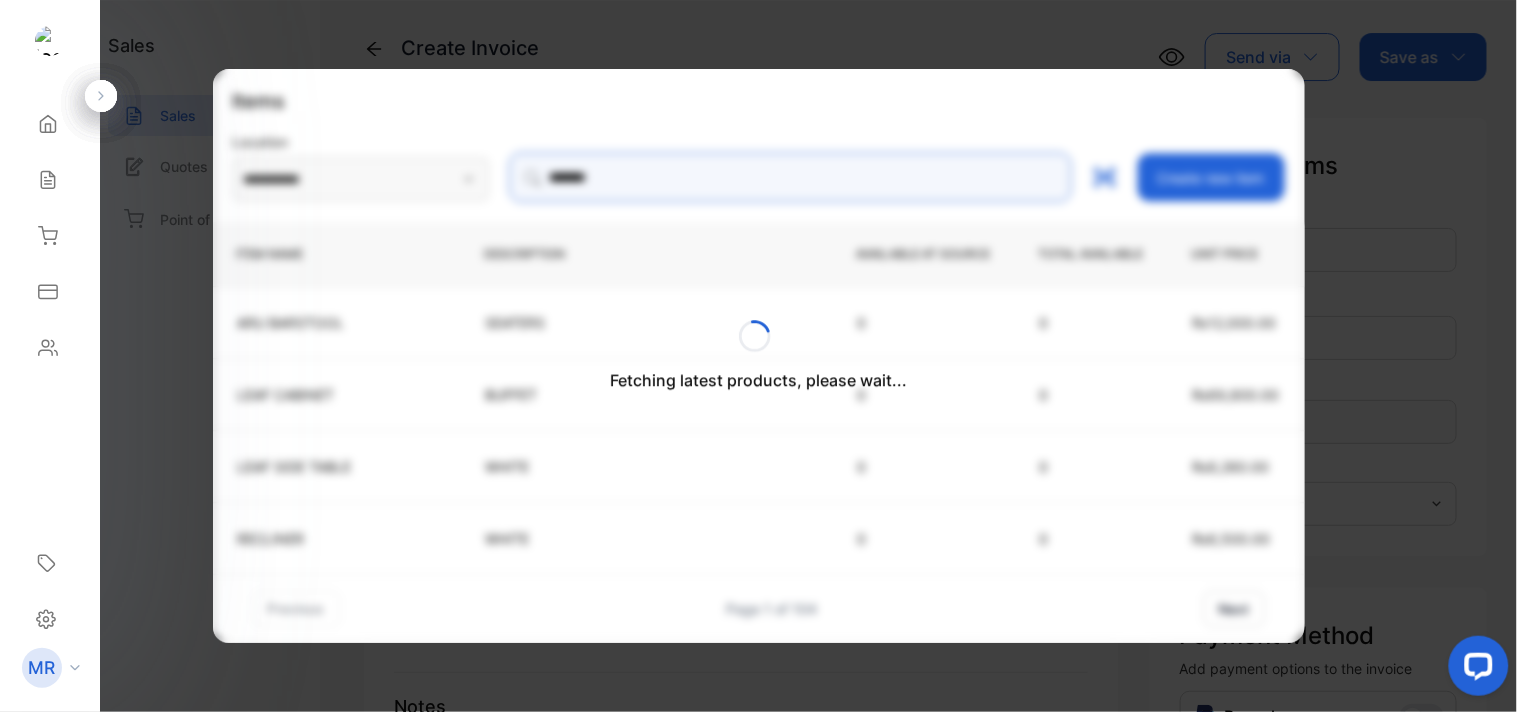 type on "**********" 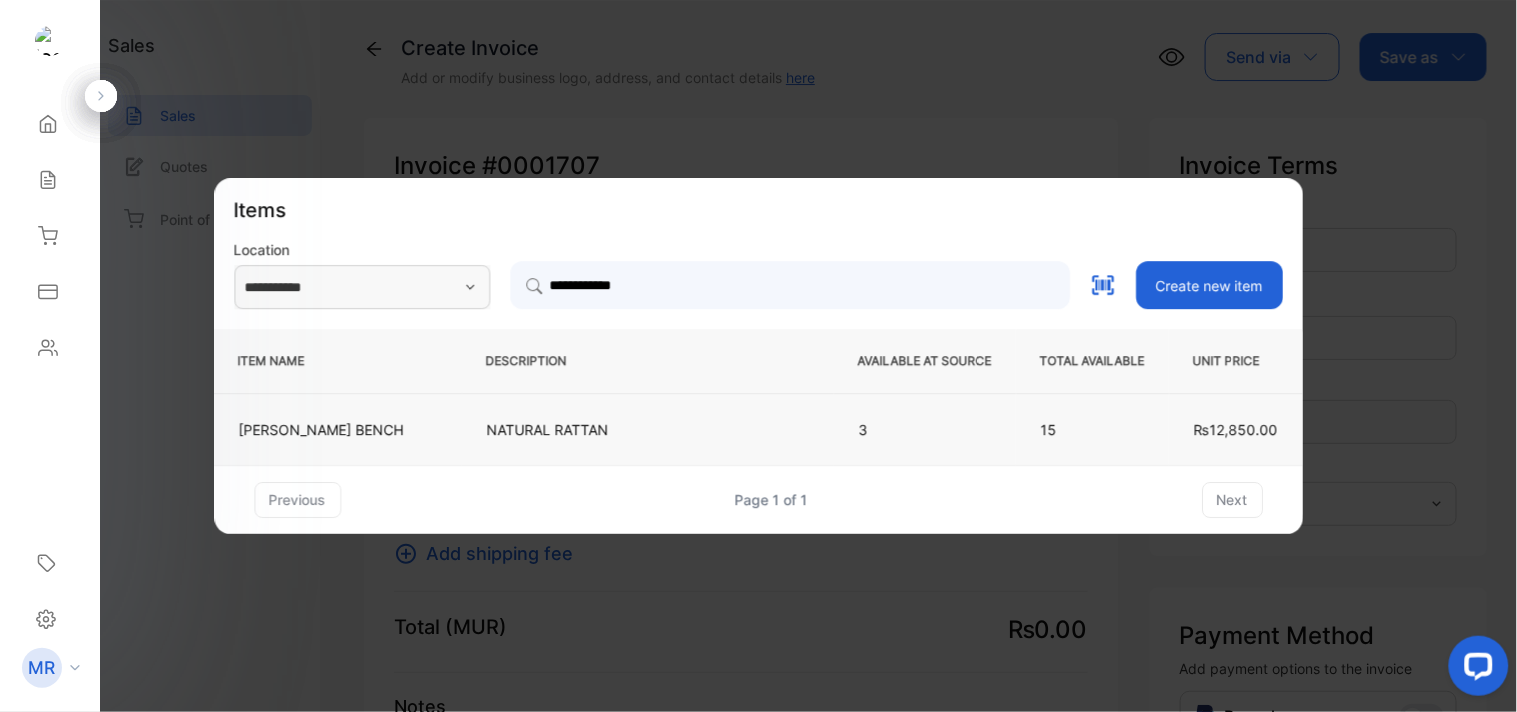 click on "NATURAL RATTAN" at bounding box center [648, 429] 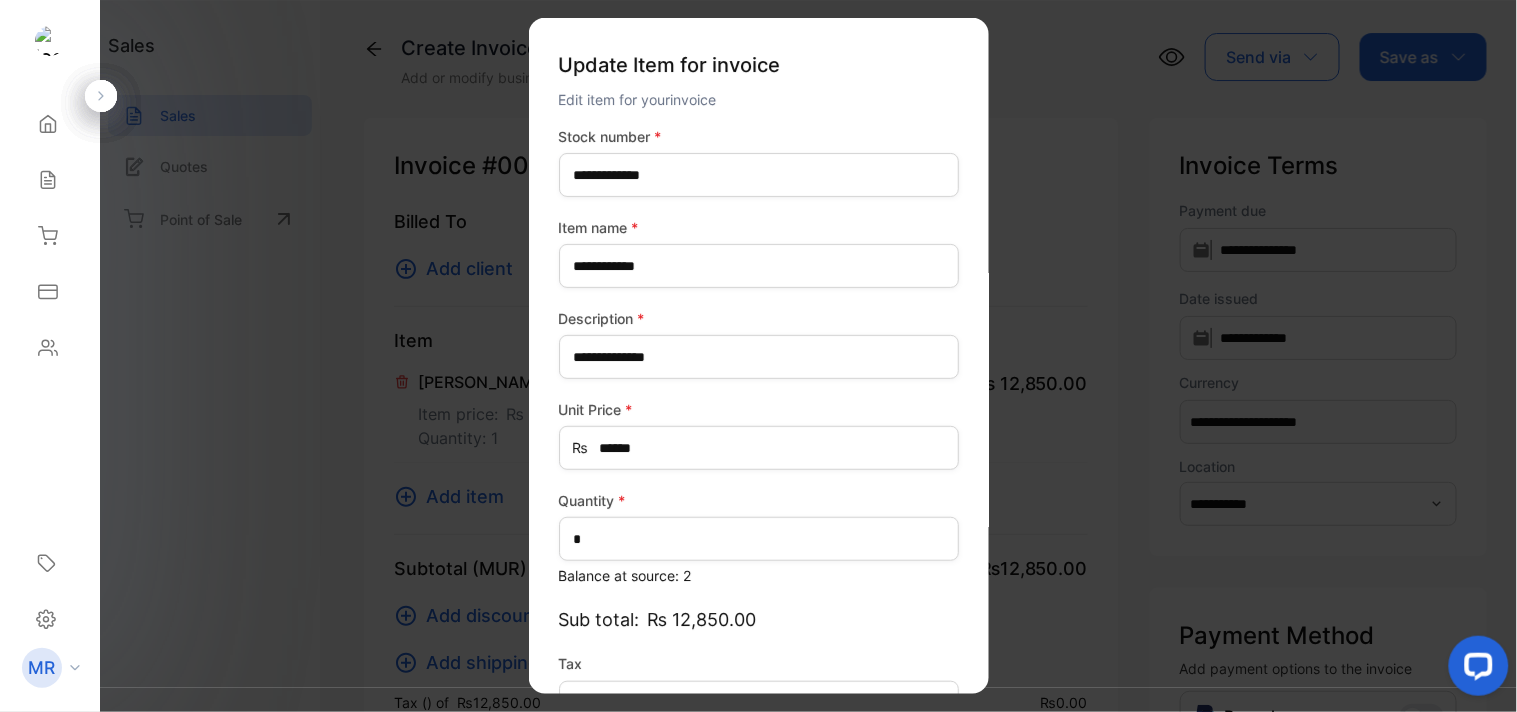 type on "*******" 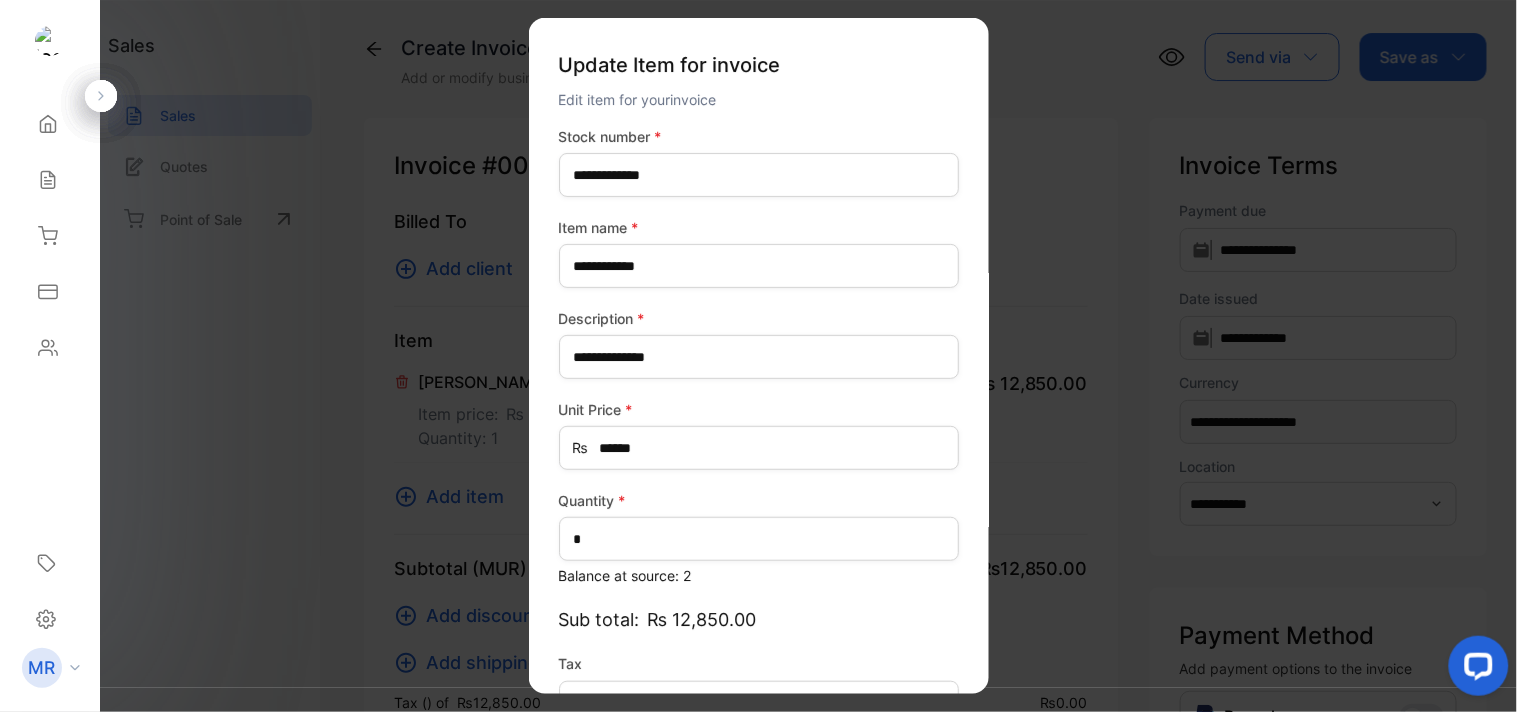 scroll, scrollTop: 130, scrollLeft: 0, axis: vertical 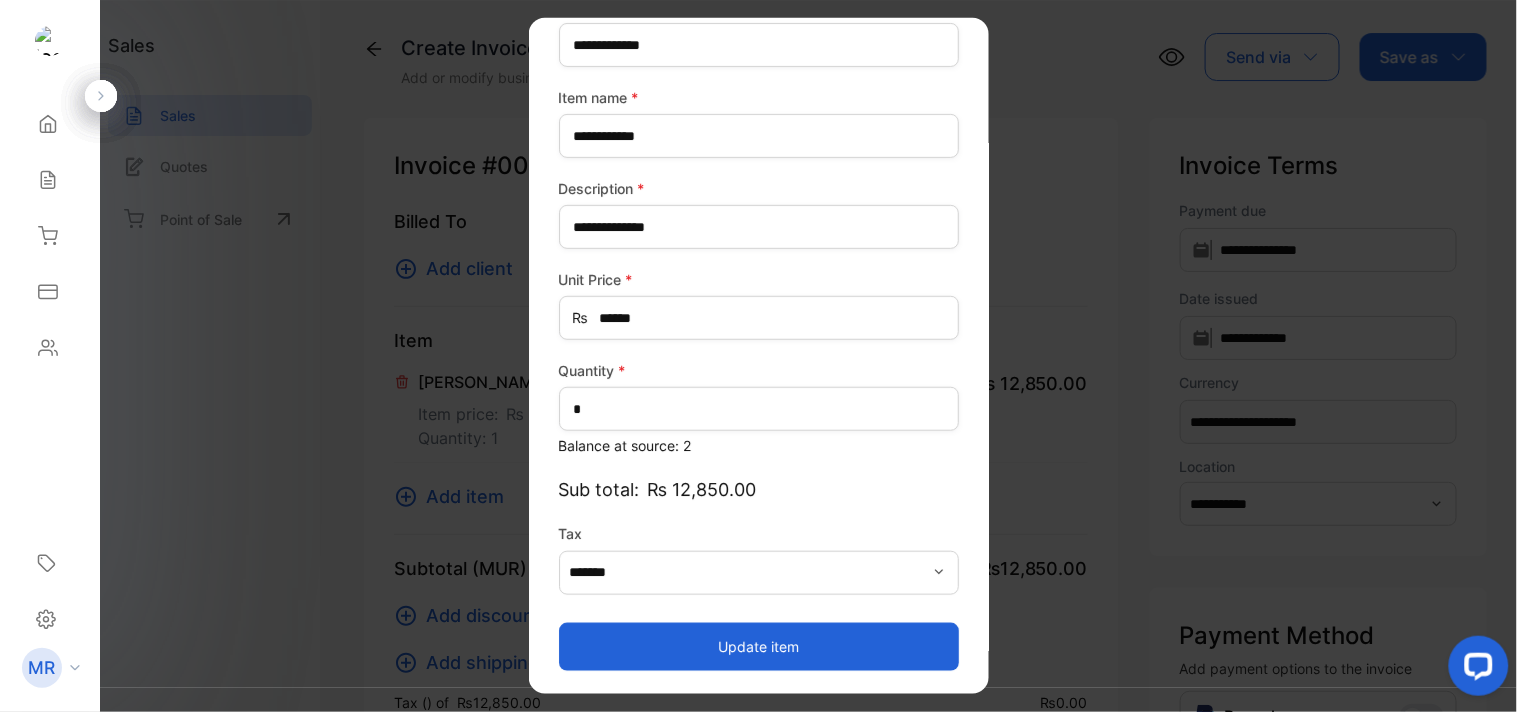 click on "Update item" at bounding box center (759, 646) 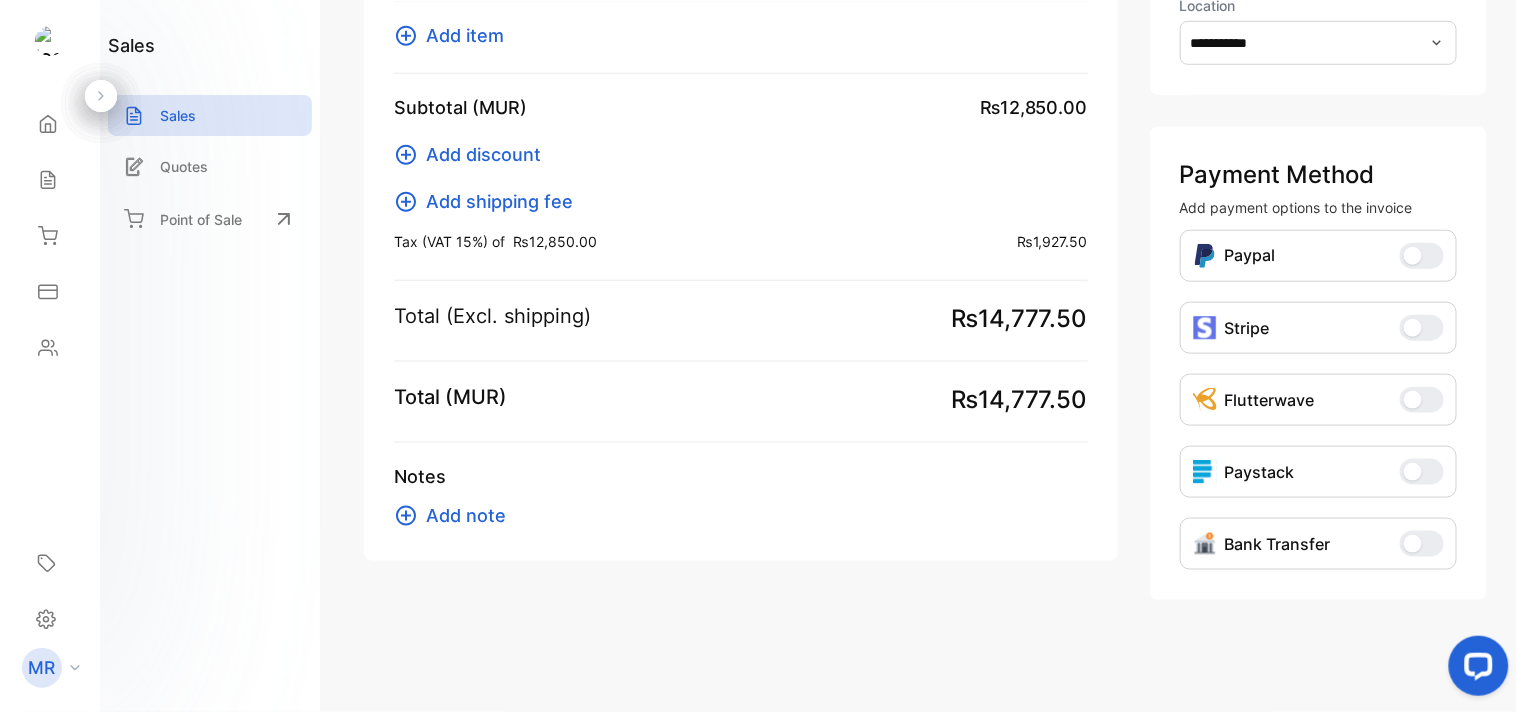 scroll, scrollTop: 0, scrollLeft: 0, axis: both 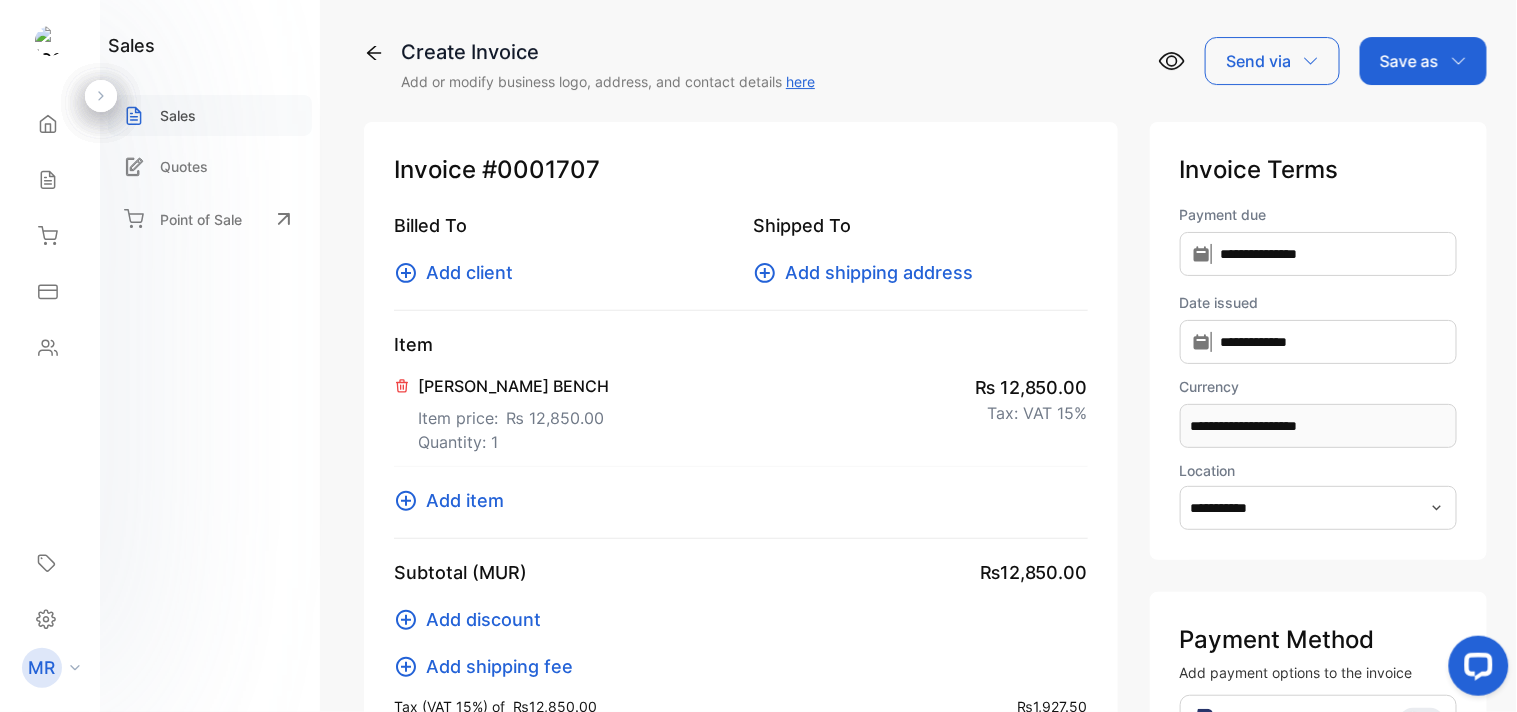 click on "Sales" at bounding box center [178, 115] 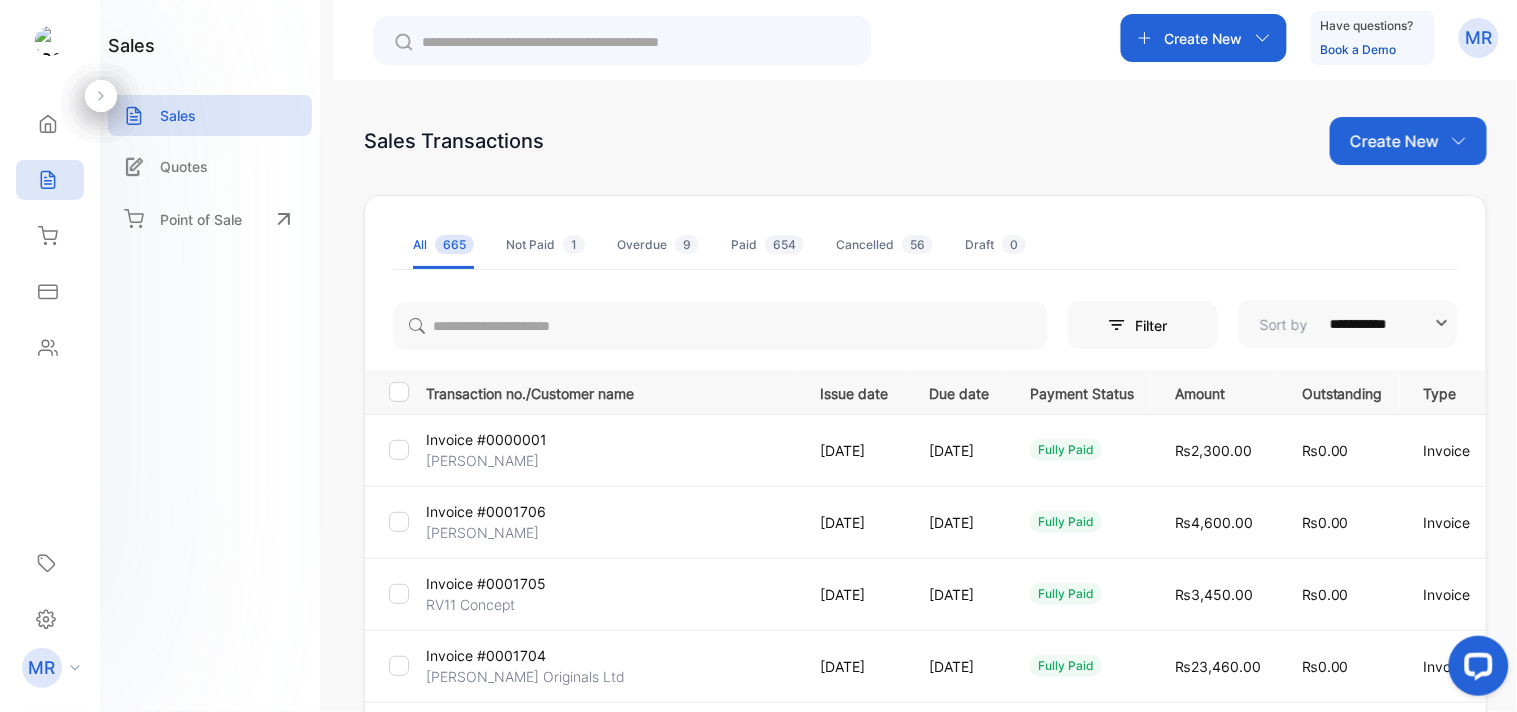 scroll, scrollTop: 130, scrollLeft: 0, axis: vertical 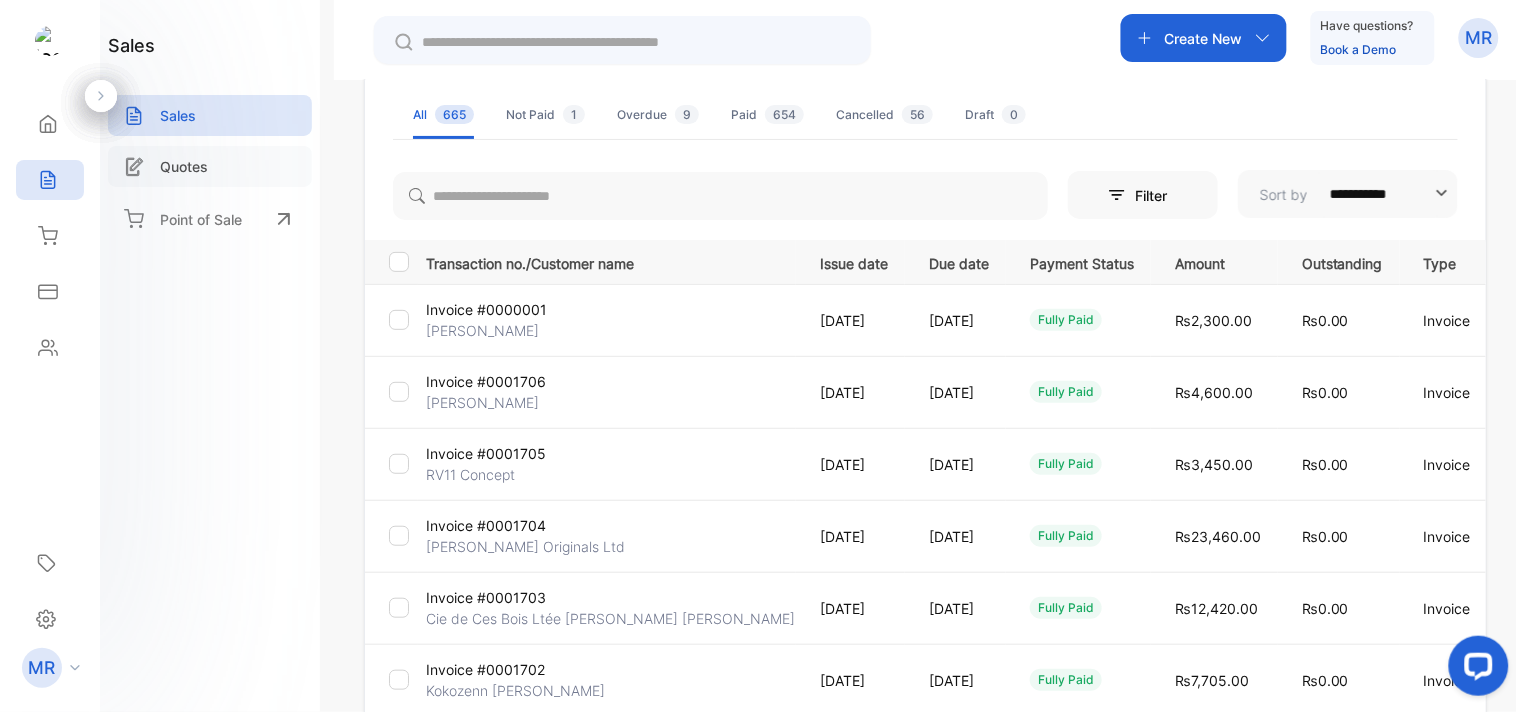 click on "Quotes" at bounding box center [210, 166] 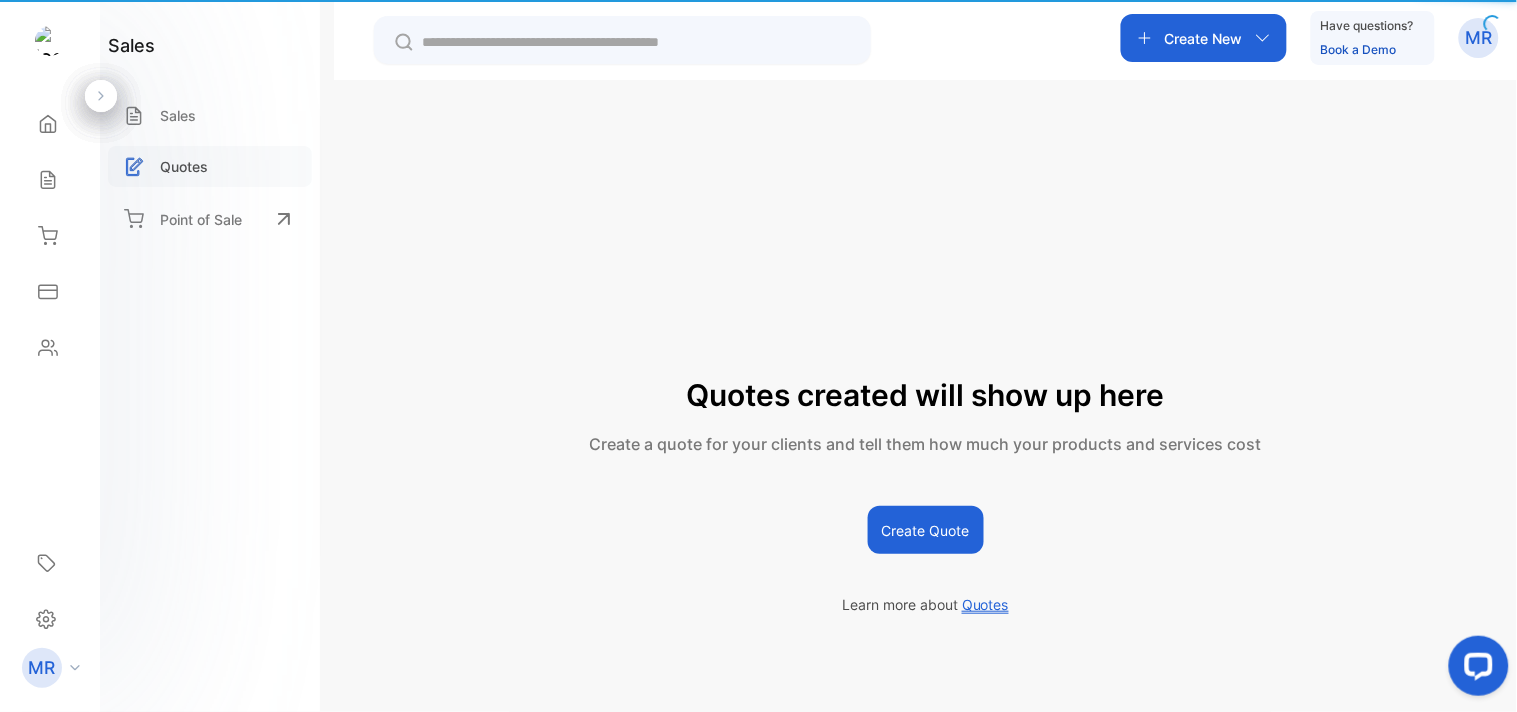 scroll, scrollTop: 0, scrollLeft: 0, axis: both 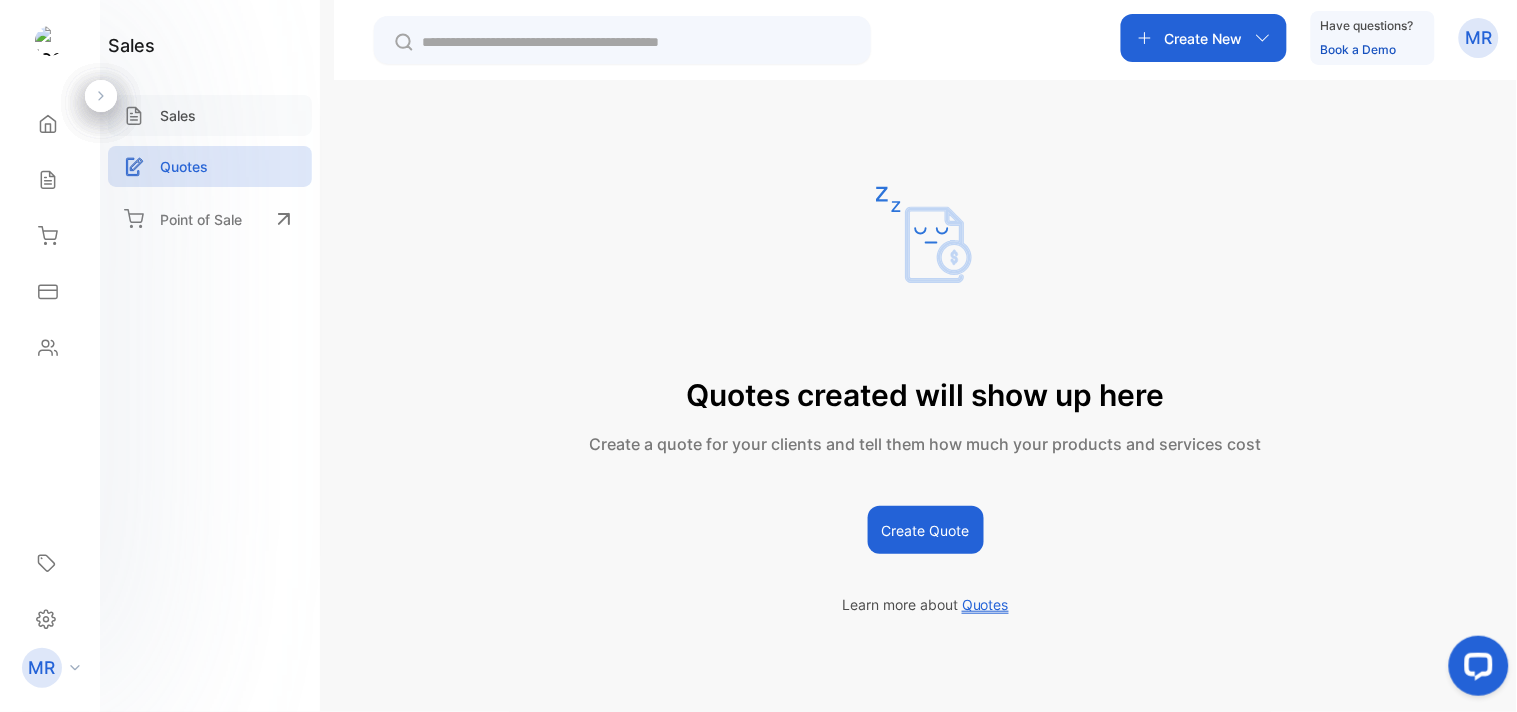click on "Sales" at bounding box center (210, 115) 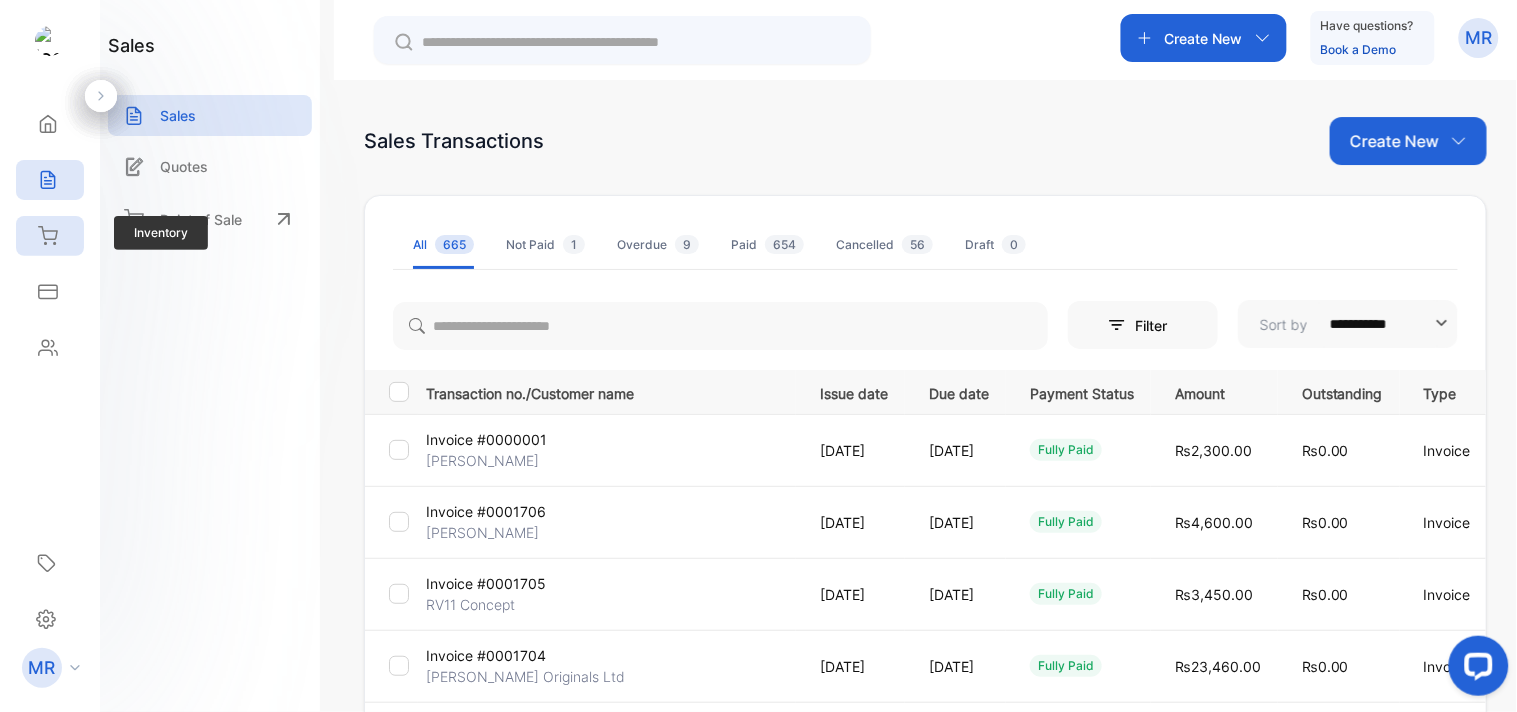 click 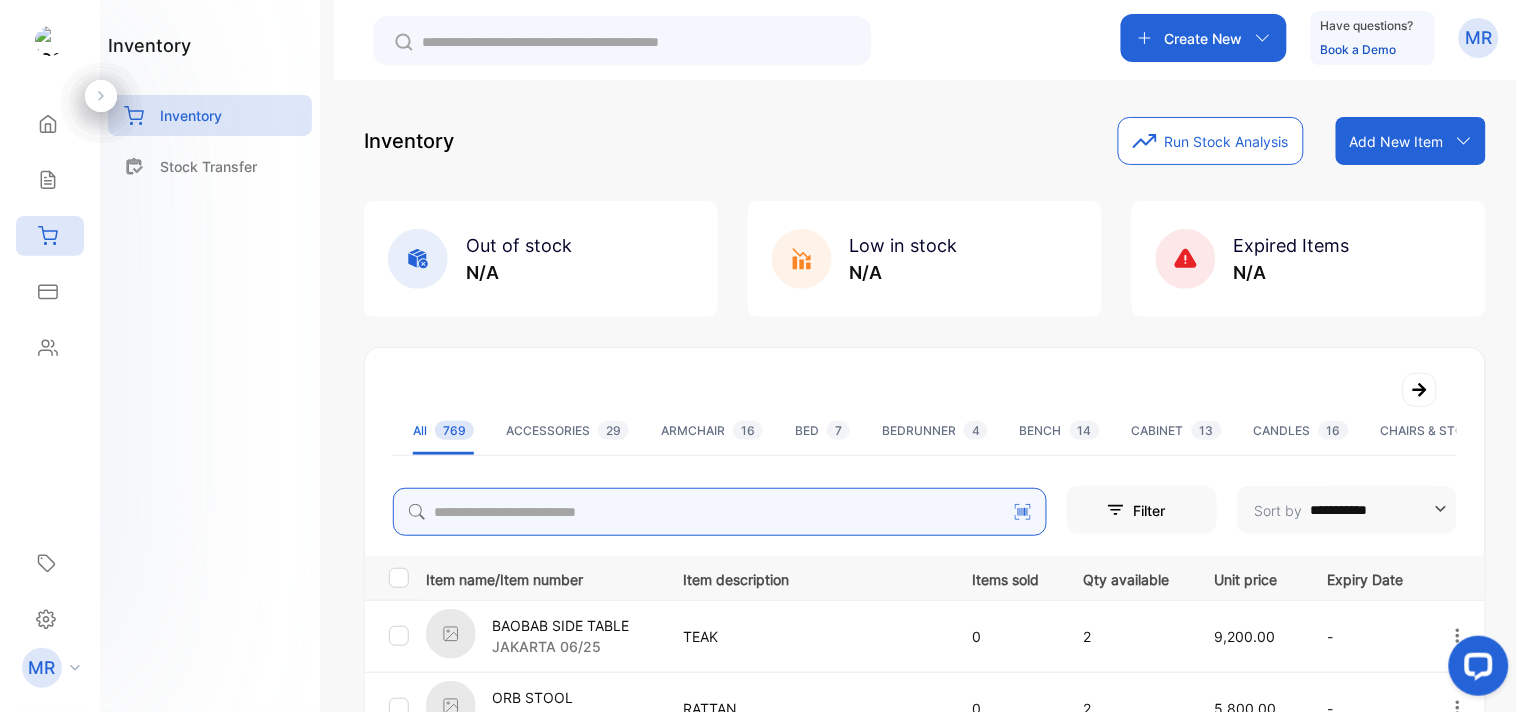 click at bounding box center (720, 512) 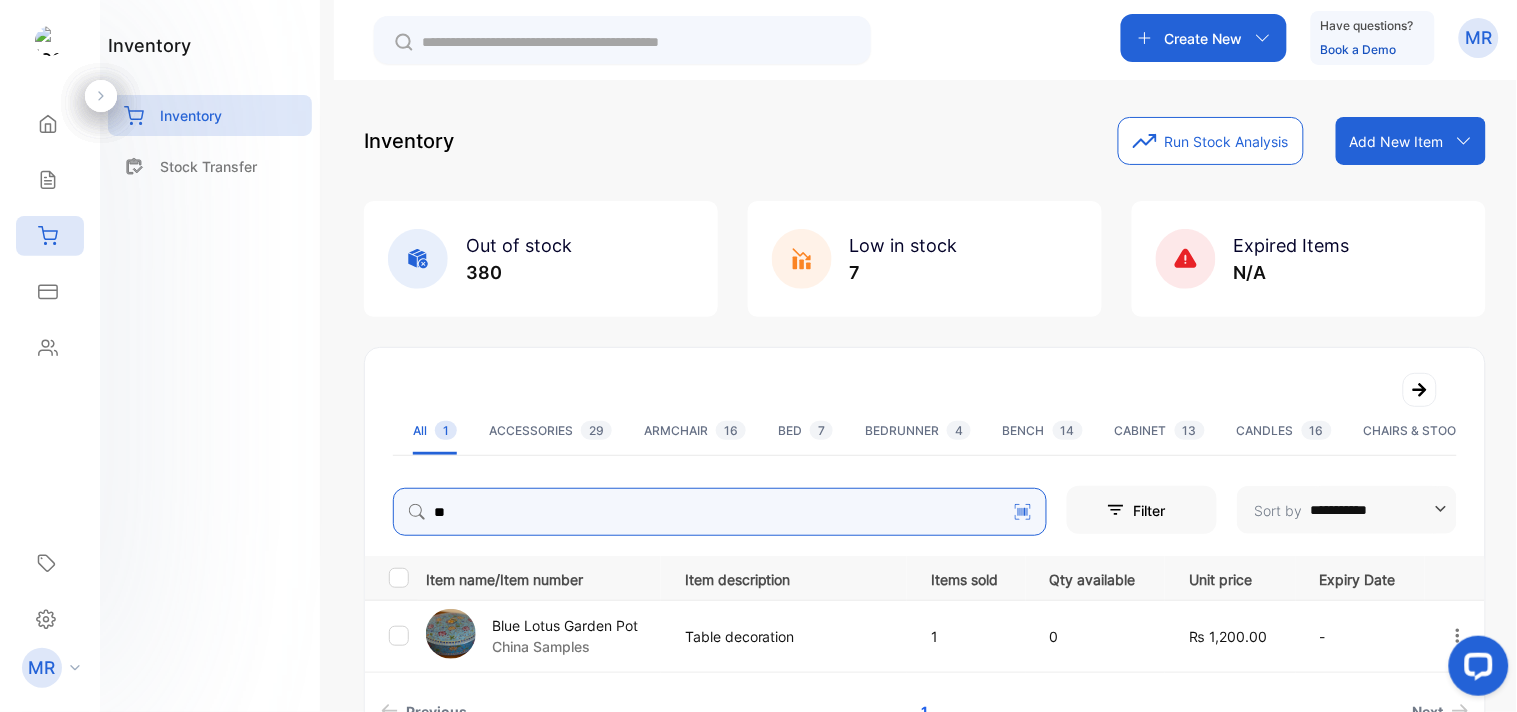 type on "*" 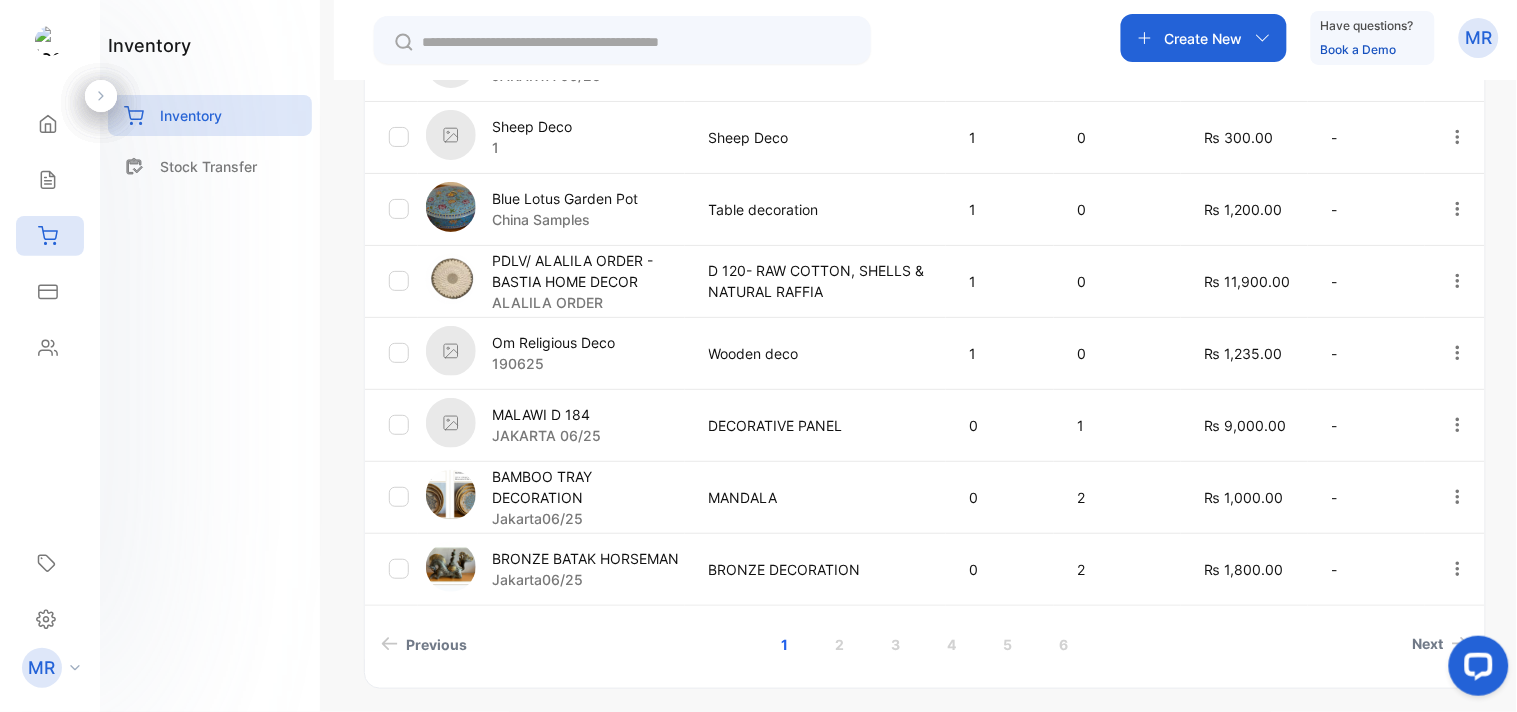 scroll, scrollTop: 722, scrollLeft: 0, axis: vertical 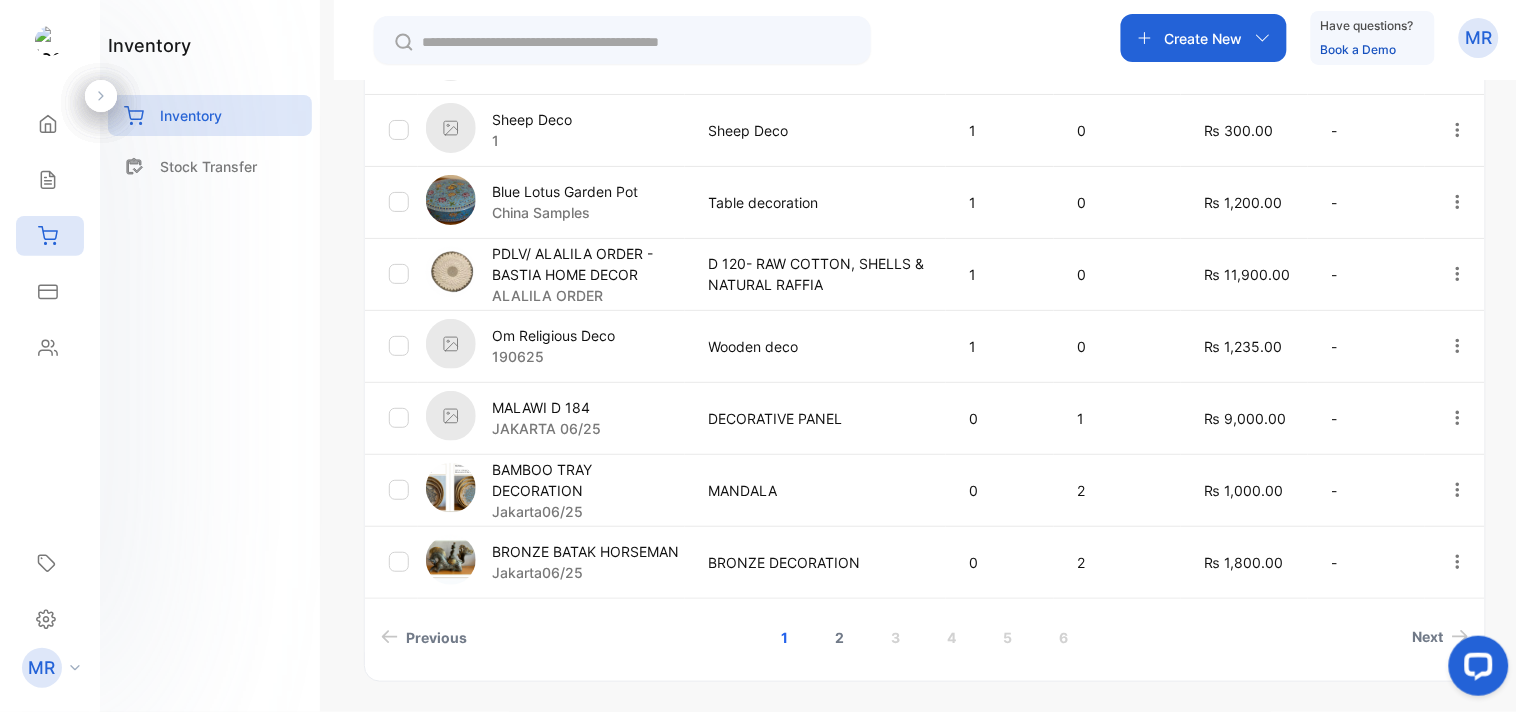 click on "2" at bounding box center (839, 637) 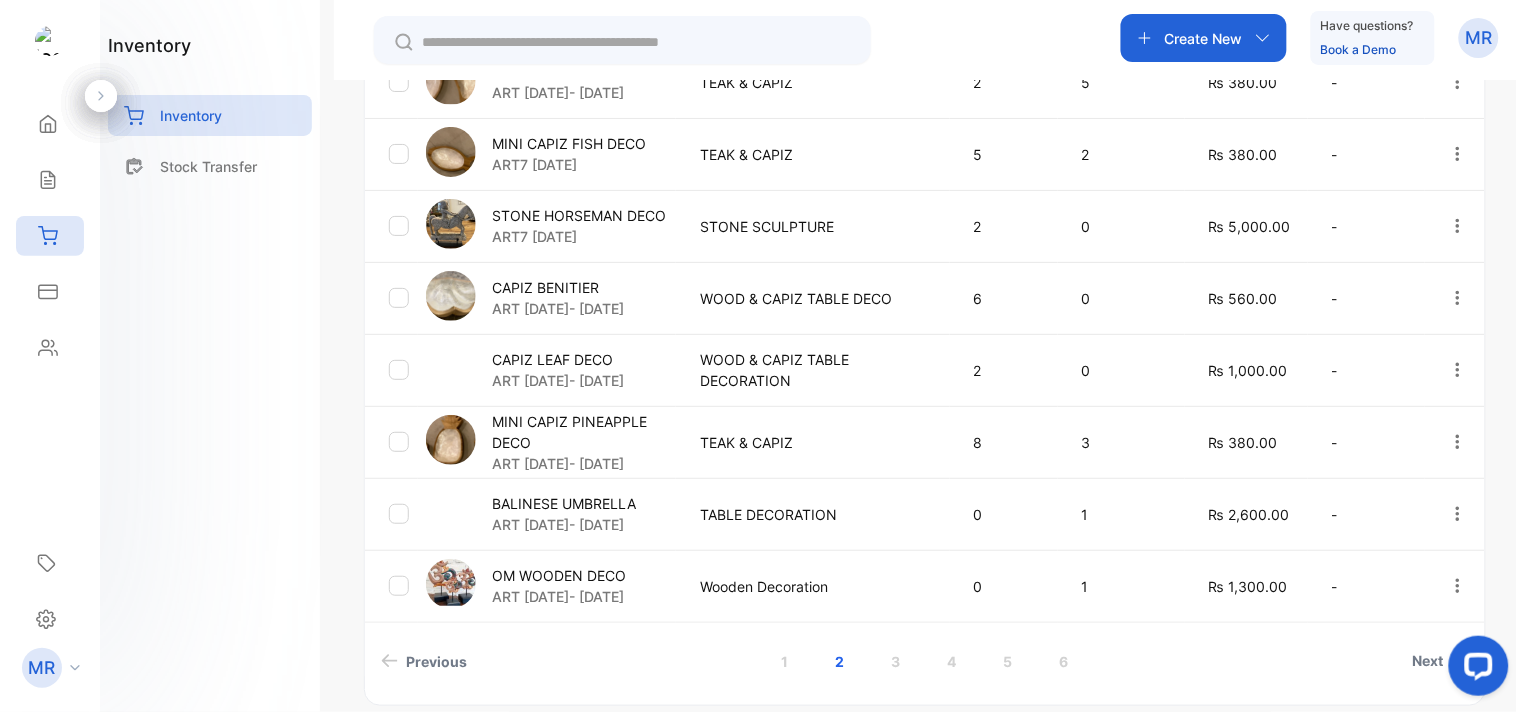 scroll, scrollTop: 776, scrollLeft: 0, axis: vertical 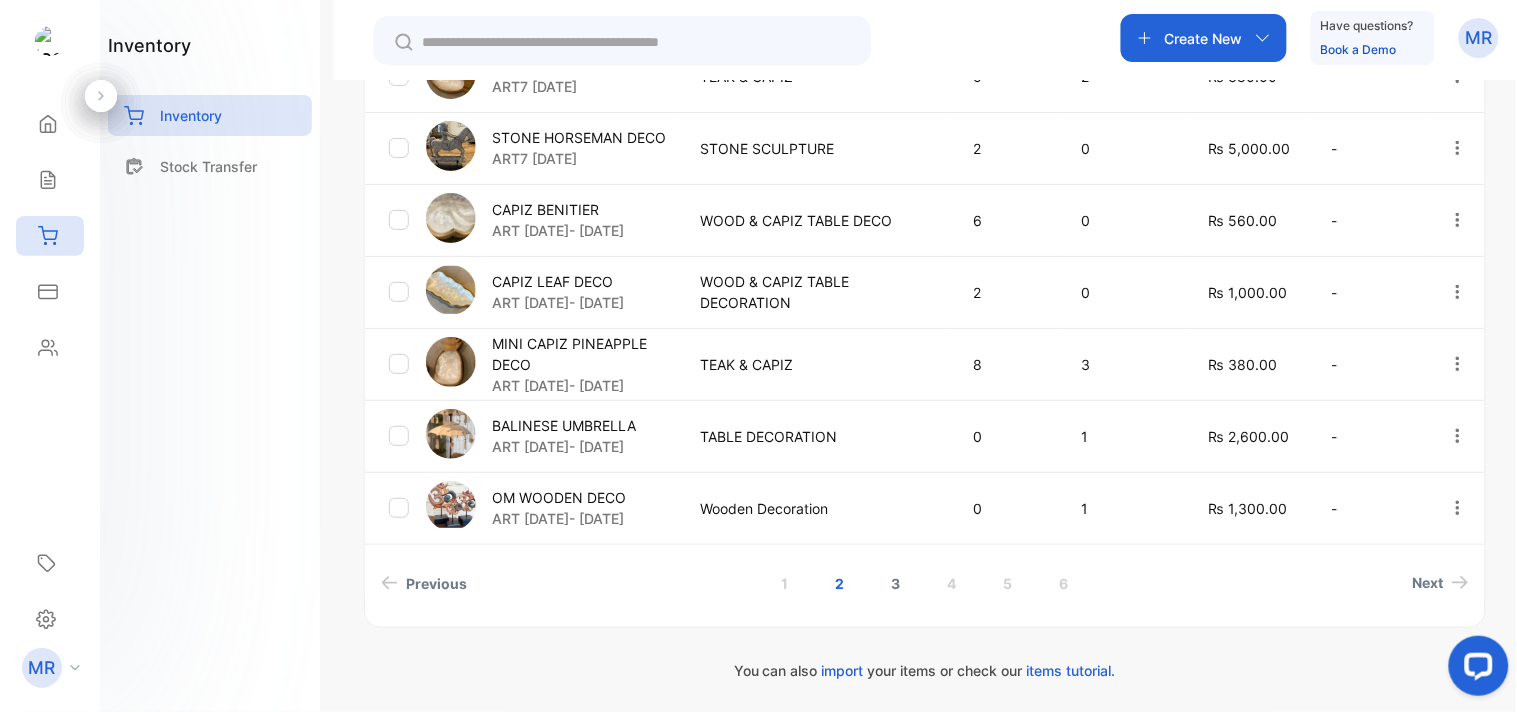 click on "3" at bounding box center (895, 583) 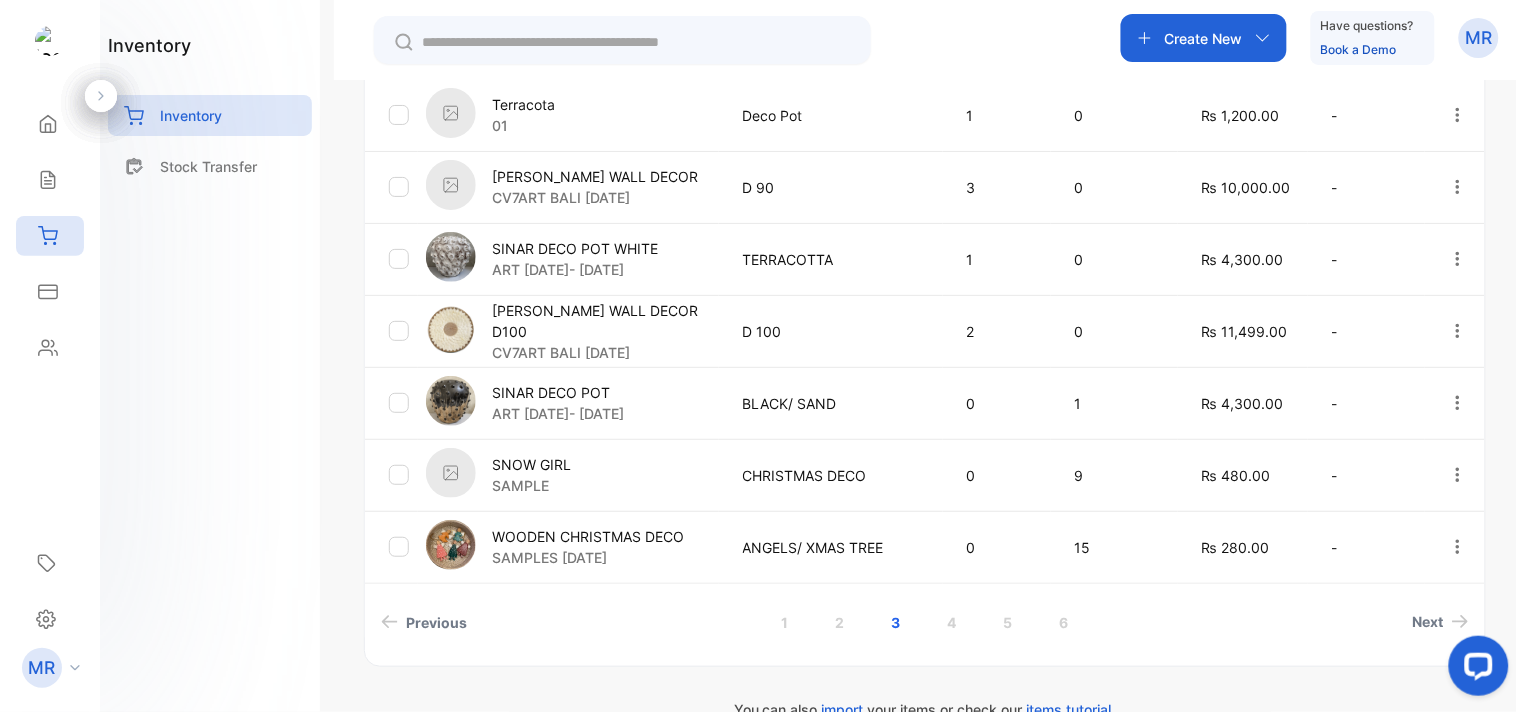 scroll, scrollTop: 776, scrollLeft: 0, axis: vertical 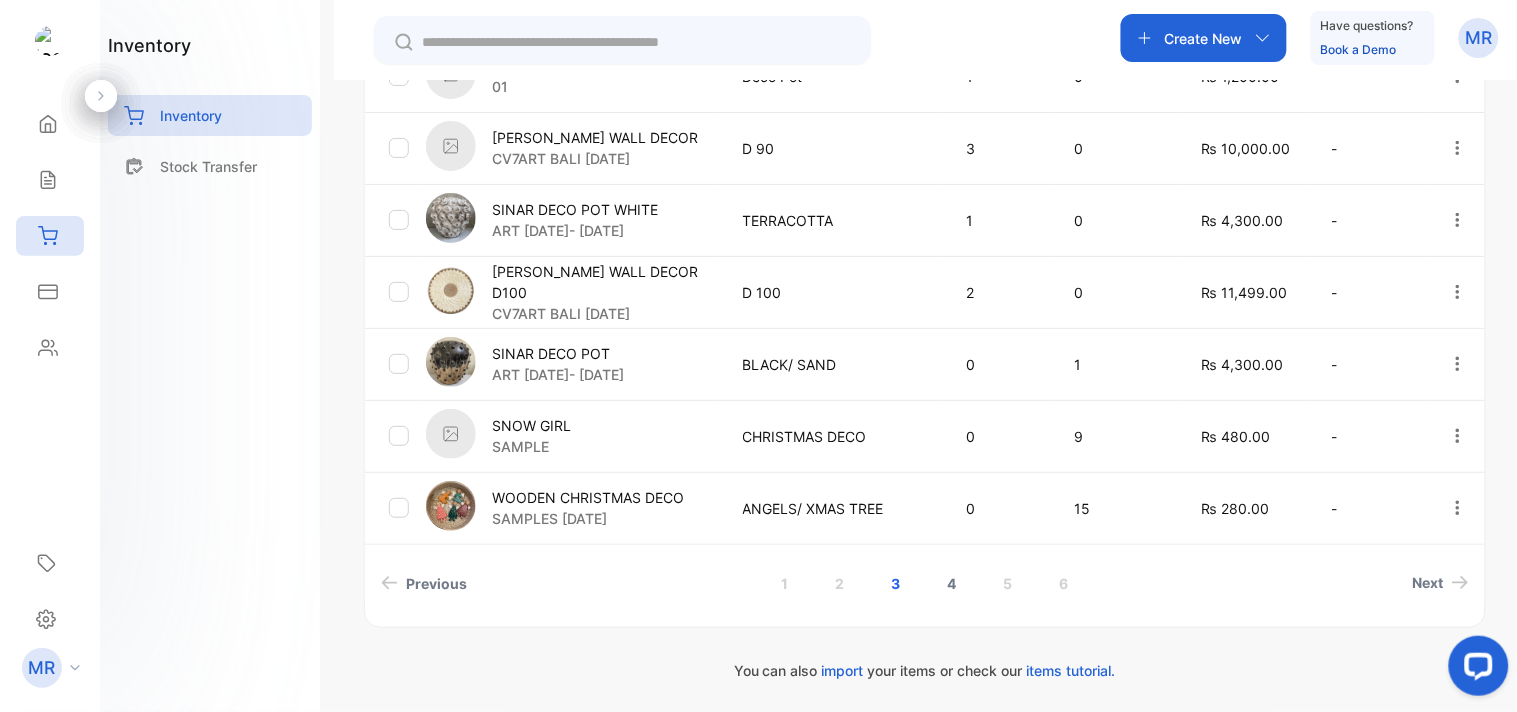 click on "4" at bounding box center [951, 583] 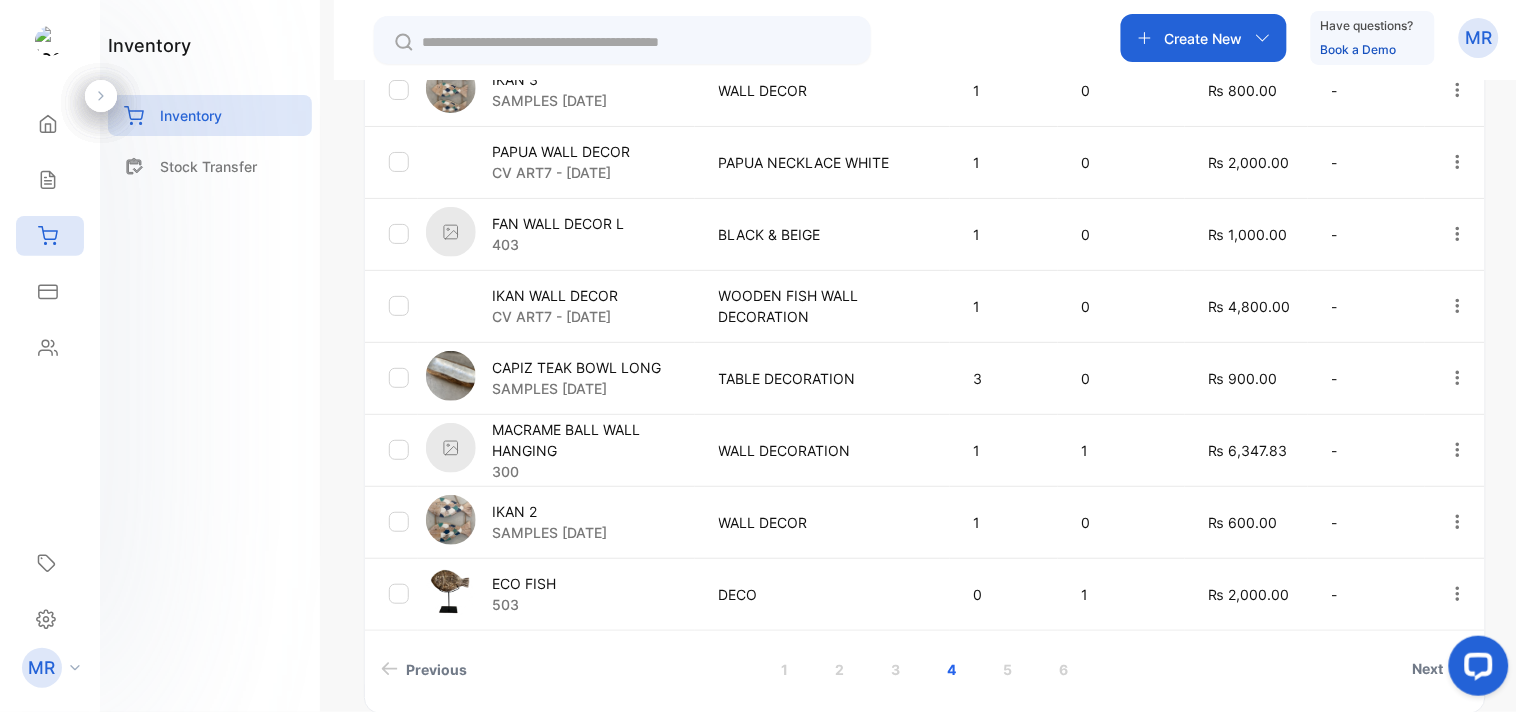 scroll, scrollTop: 776, scrollLeft: 0, axis: vertical 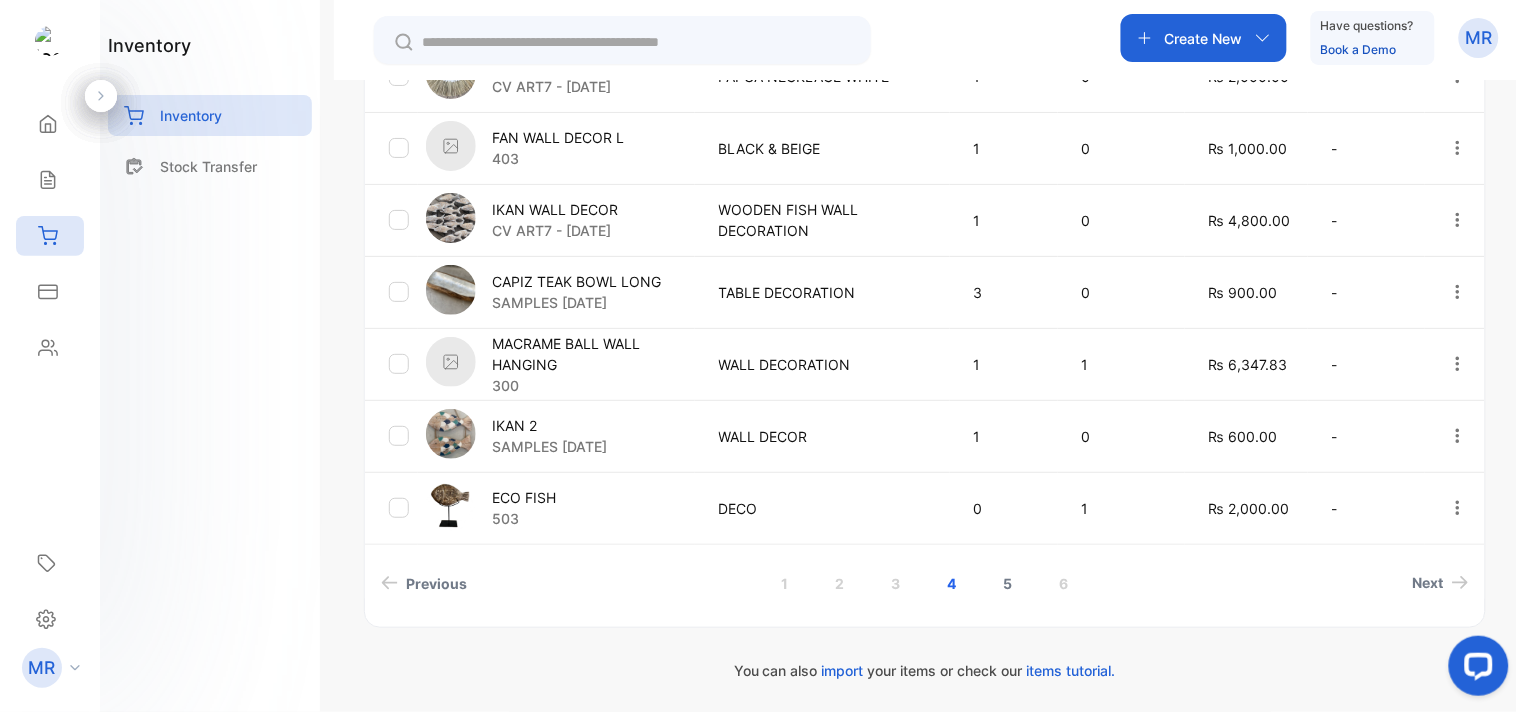 click on "5" at bounding box center (1007, 583) 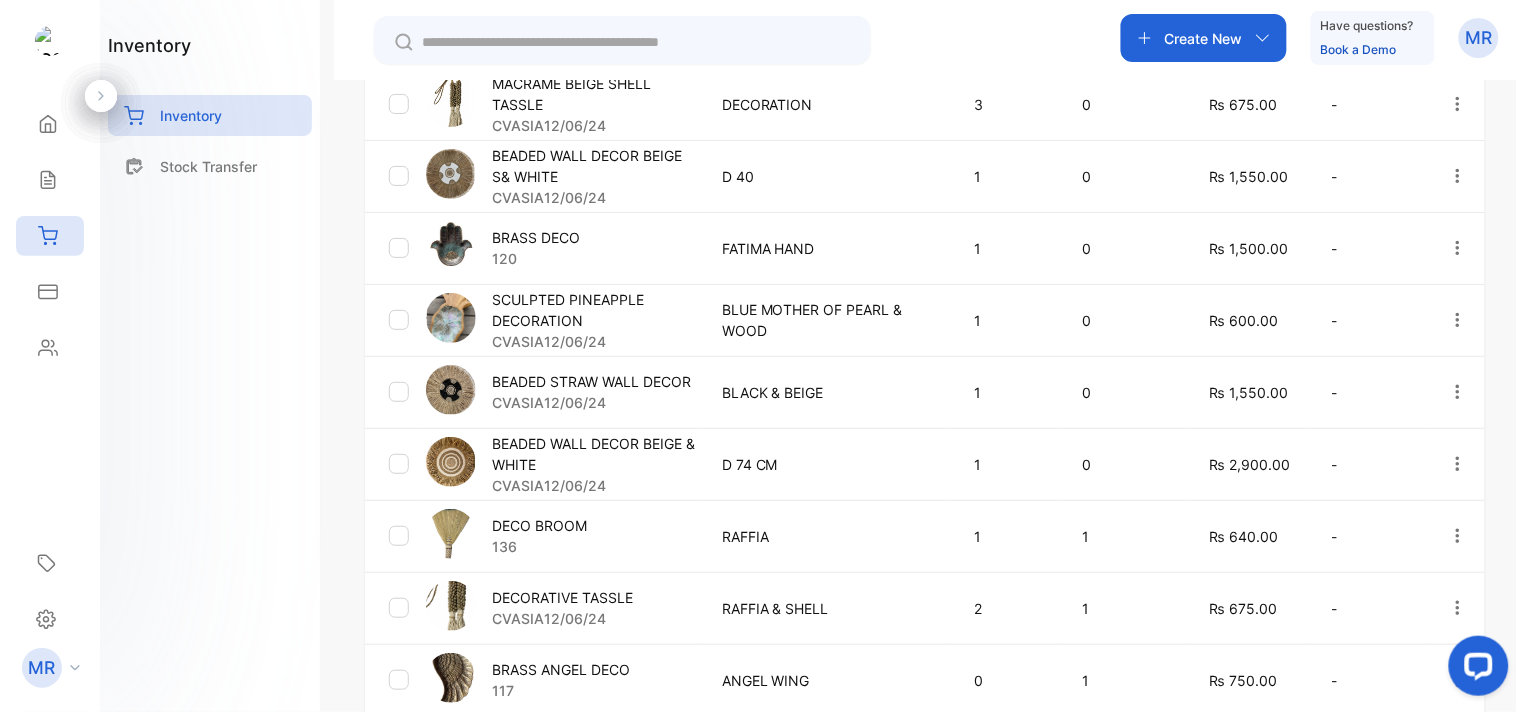 scroll, scrollTop: 776, scrollLeft: 0, axis: vertical 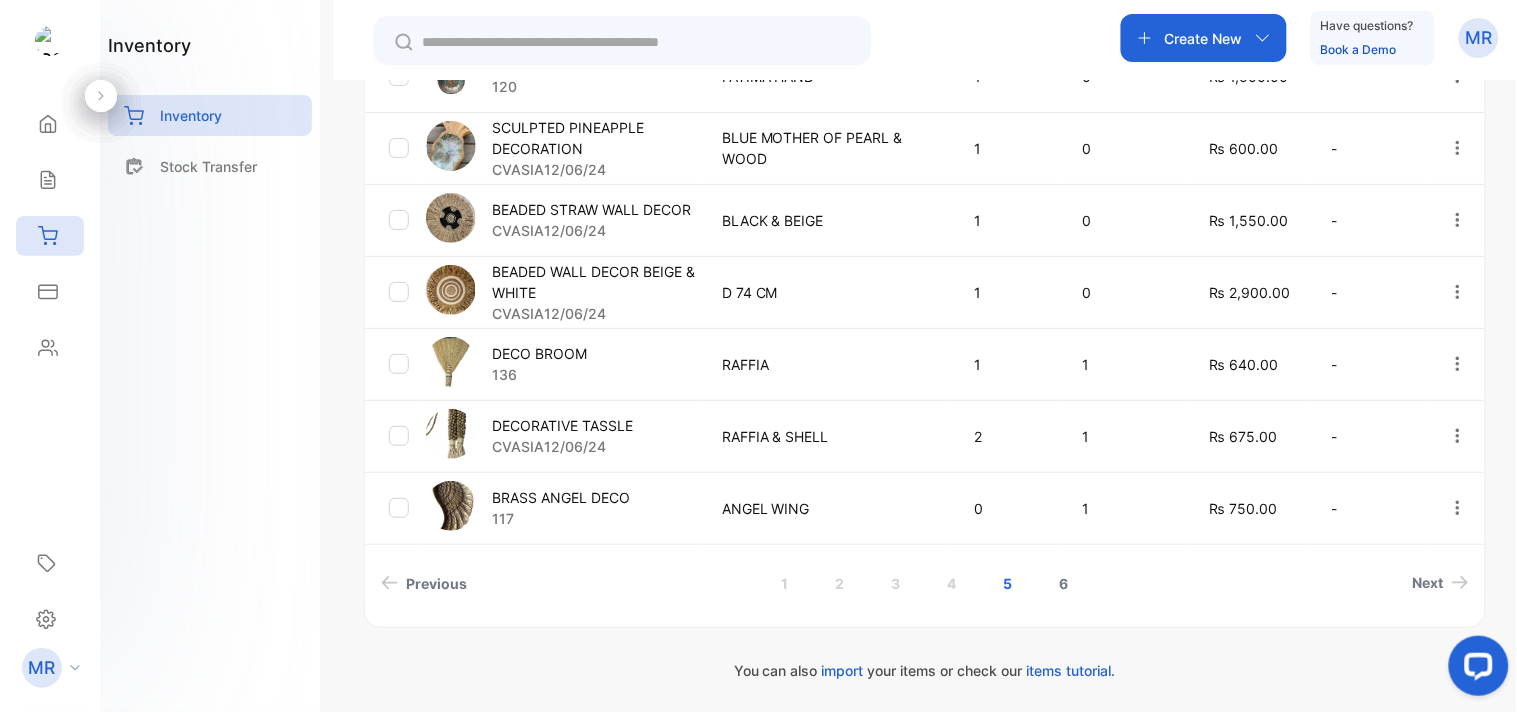 click on "6" at bounding box center [1063, 583] 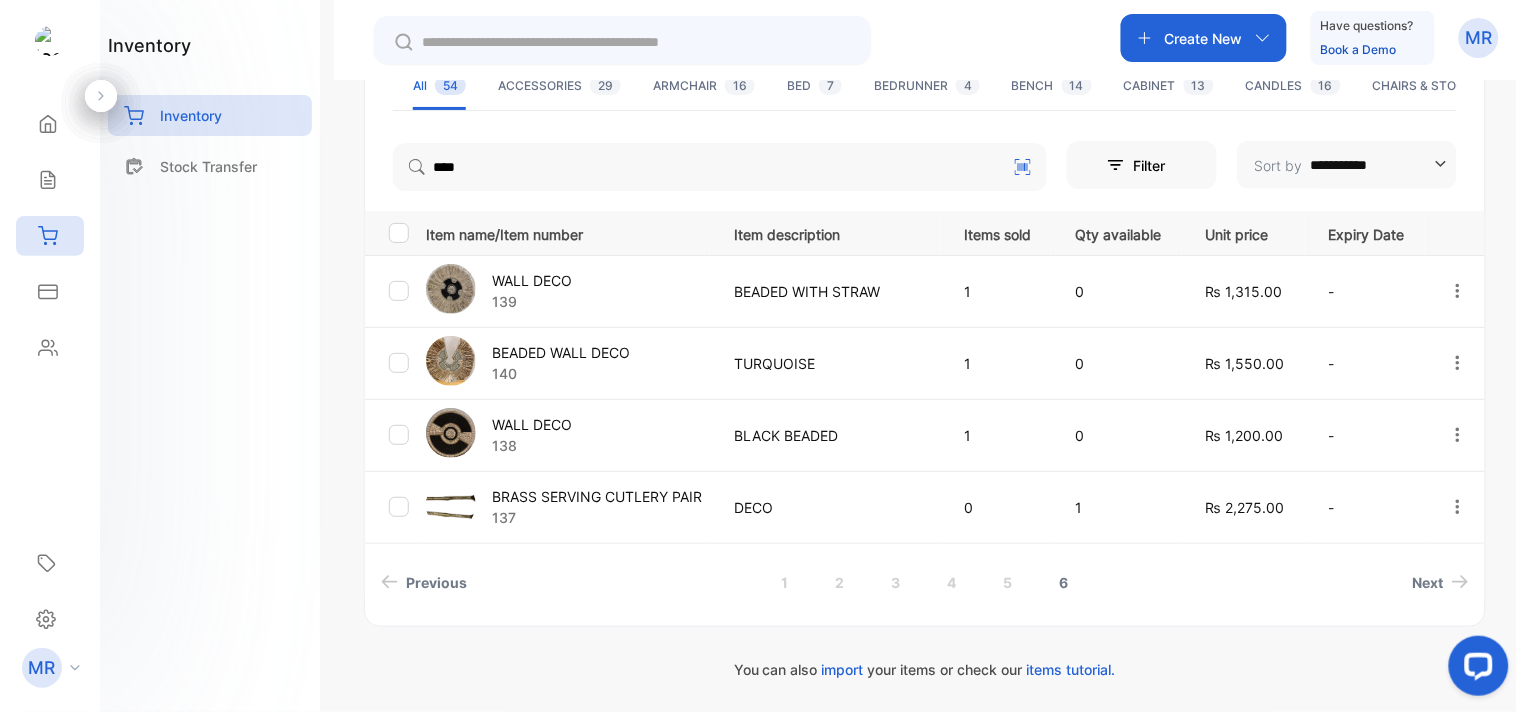 scroll, scrollTop: 344, scrollLeft: 0, axis: vertical 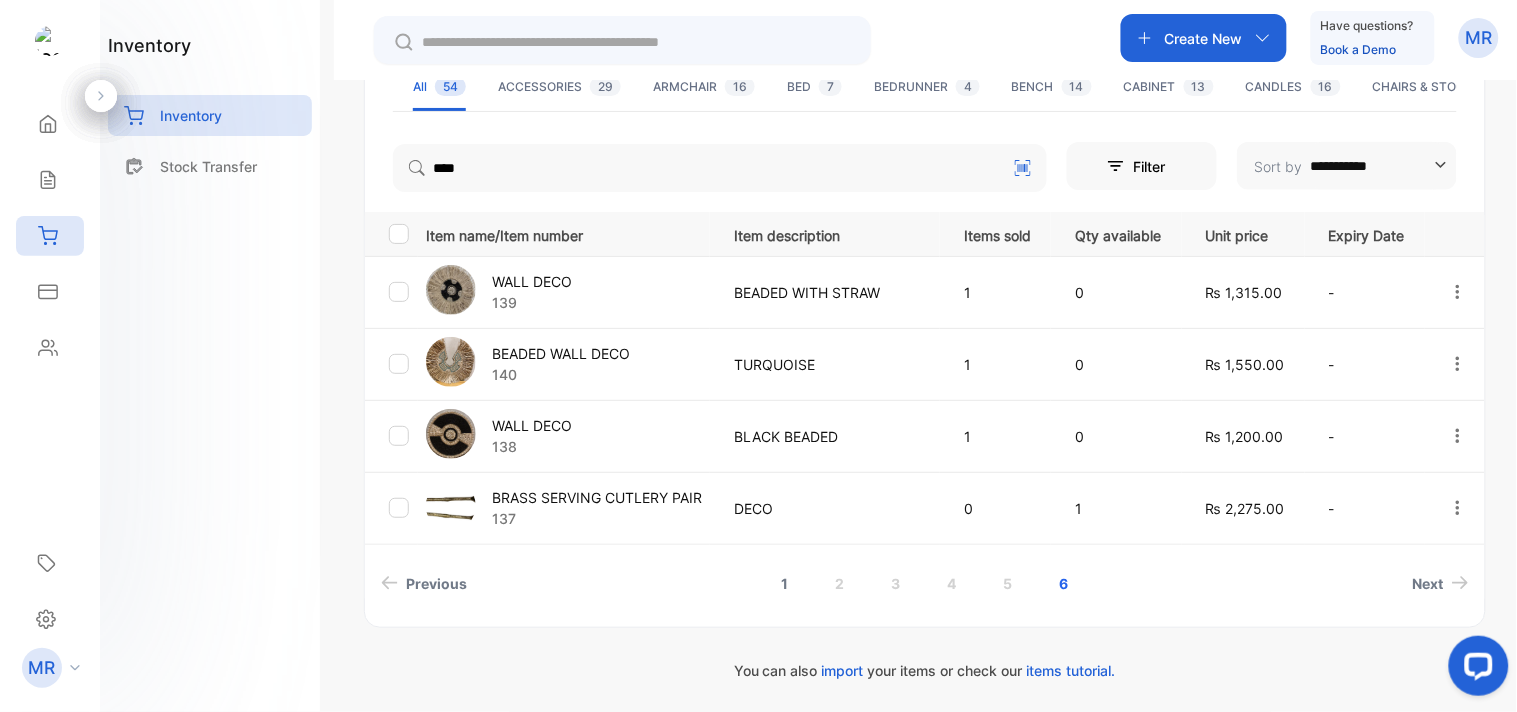 click on "1" at bounding box center [784, 583] 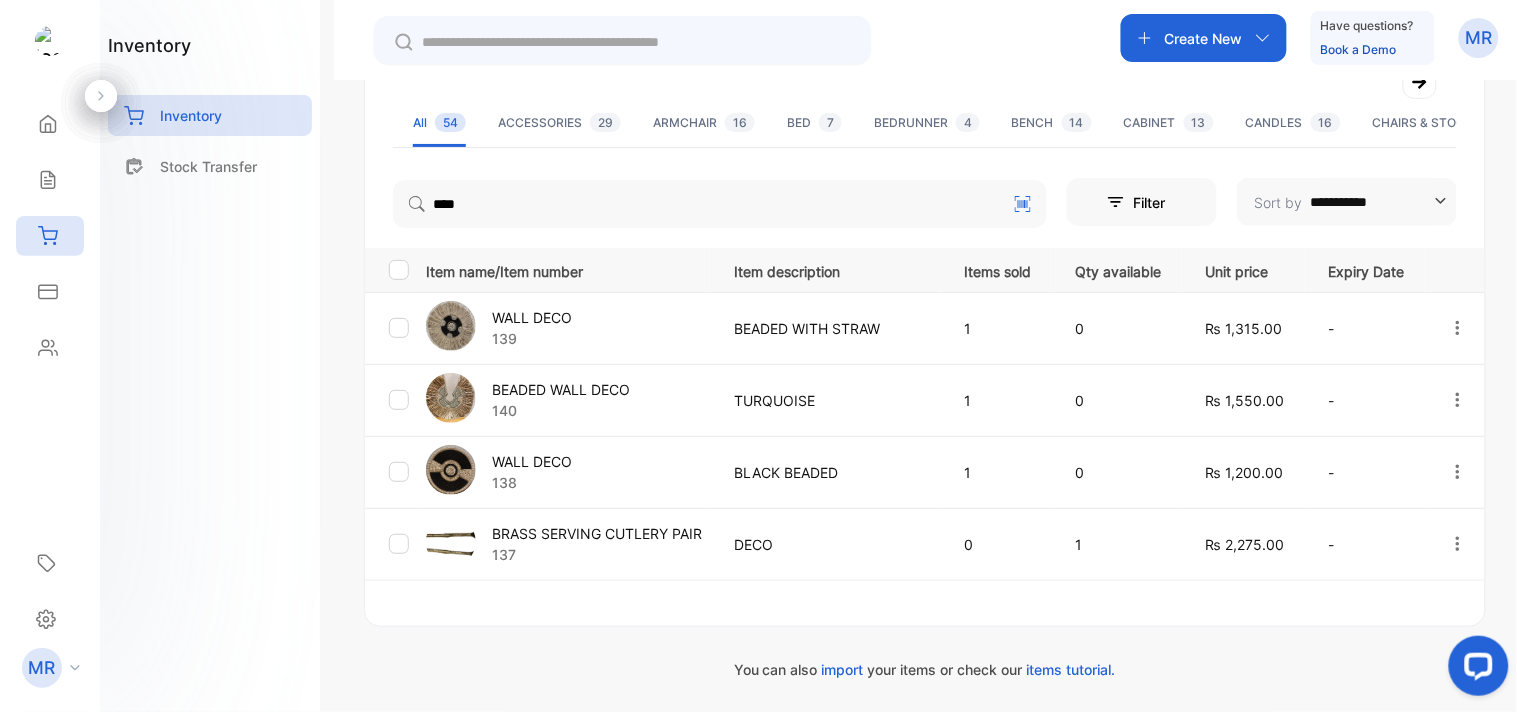scroll, scrollTop: 307, scrollLeft: 0, axis: vertical 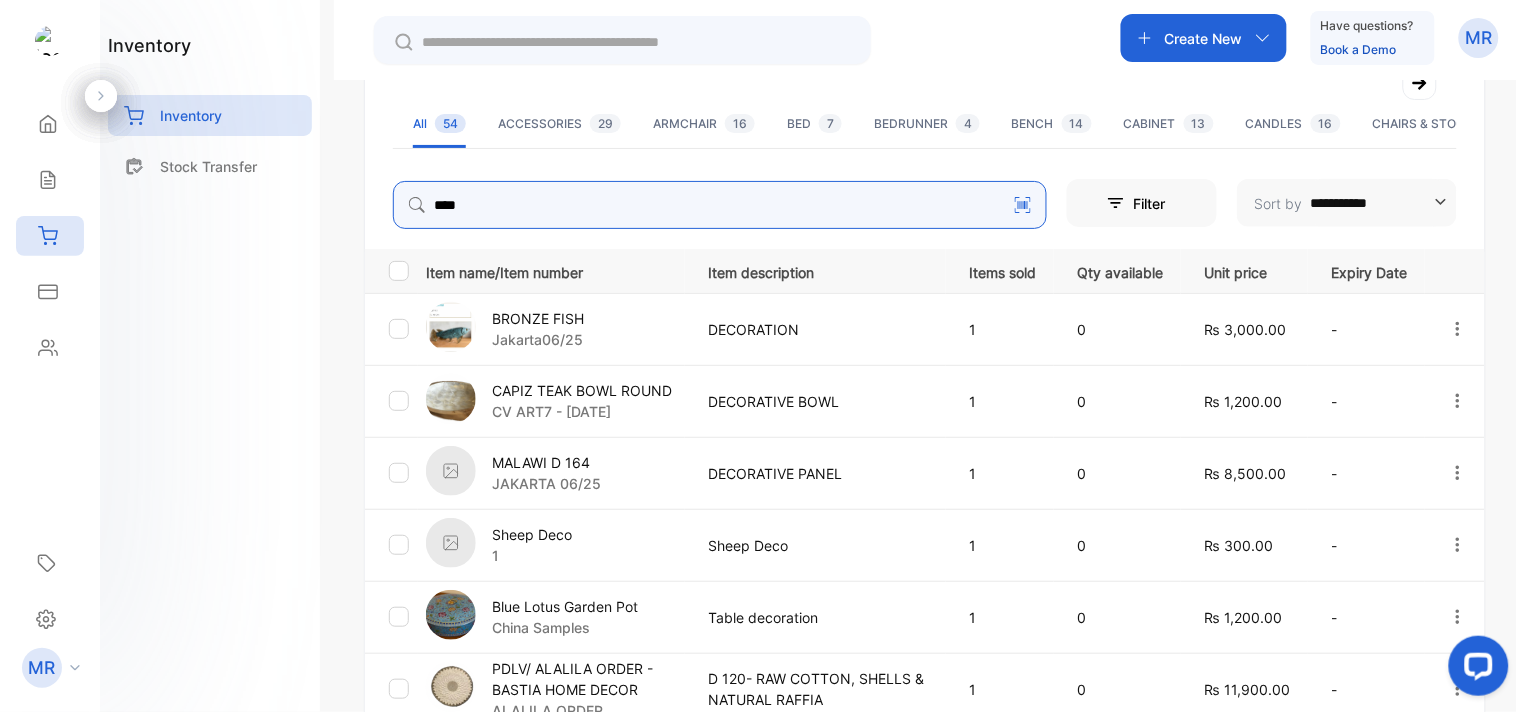 click on "****" at bounding box center [720, 205] 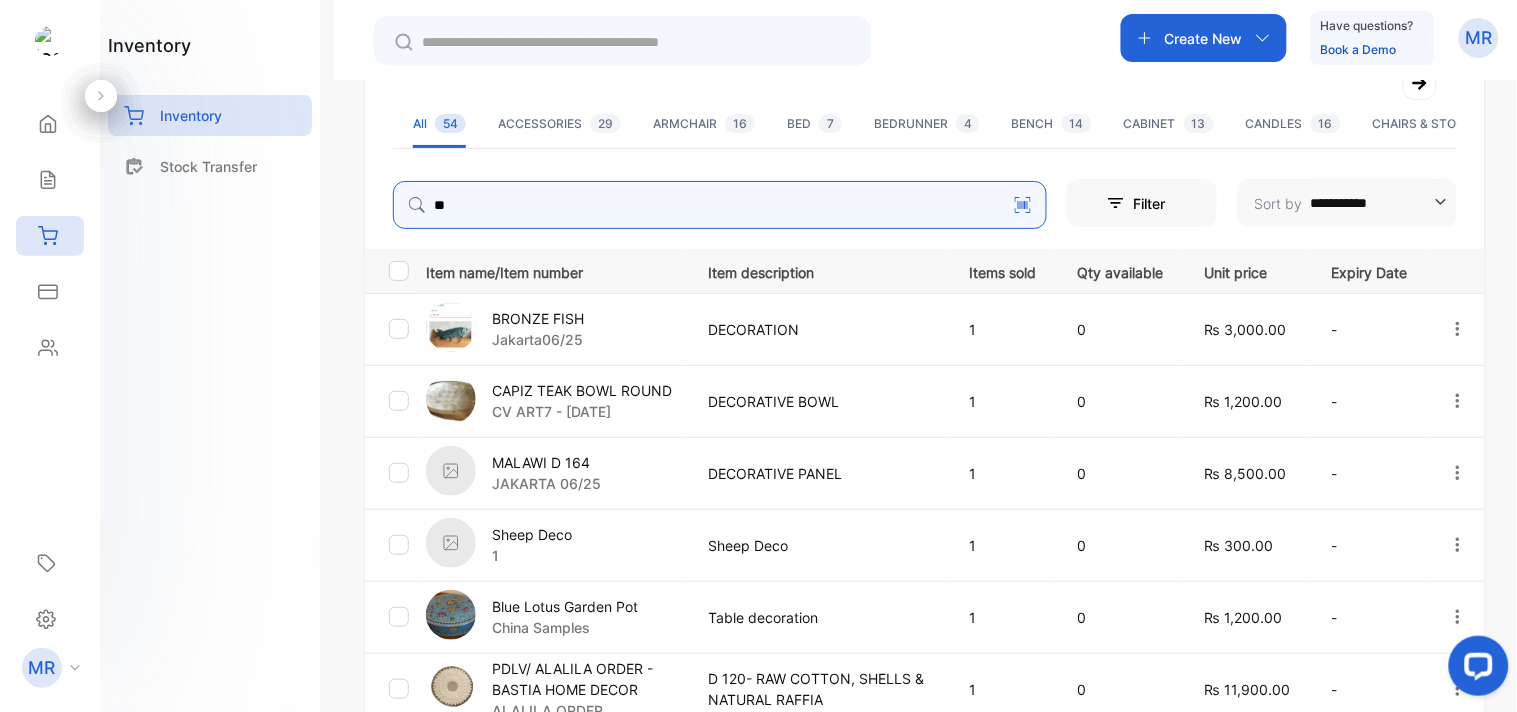type on "*" 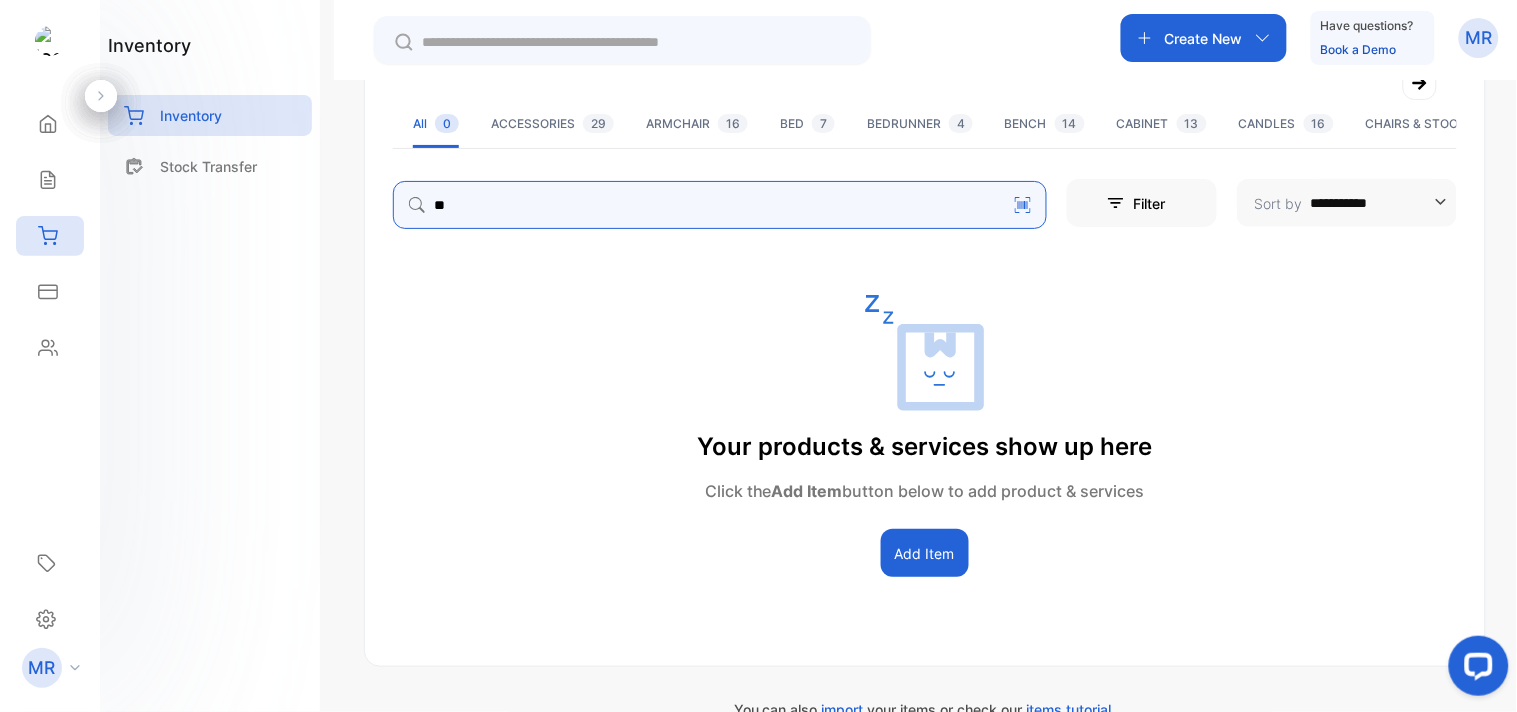 type on "*" 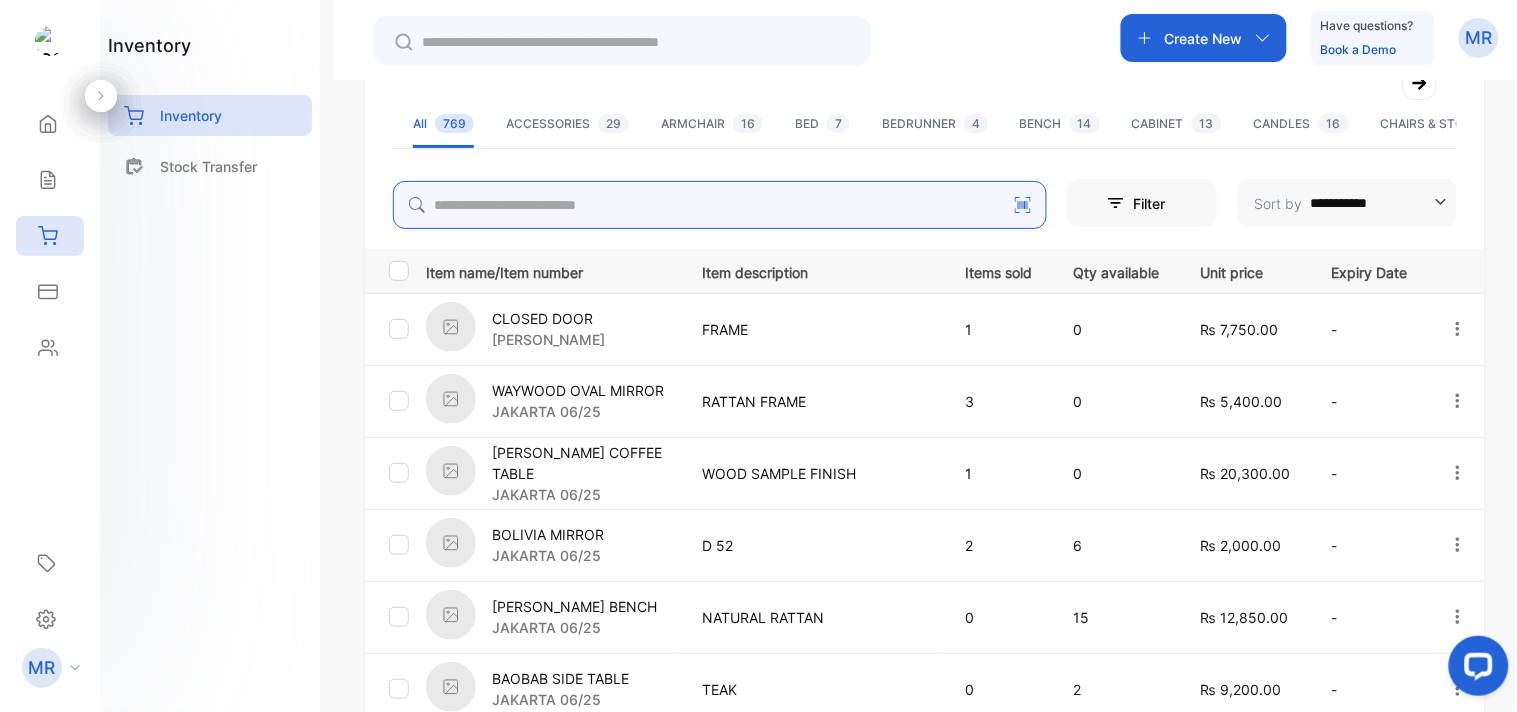 click at bounding box center [720, 205] 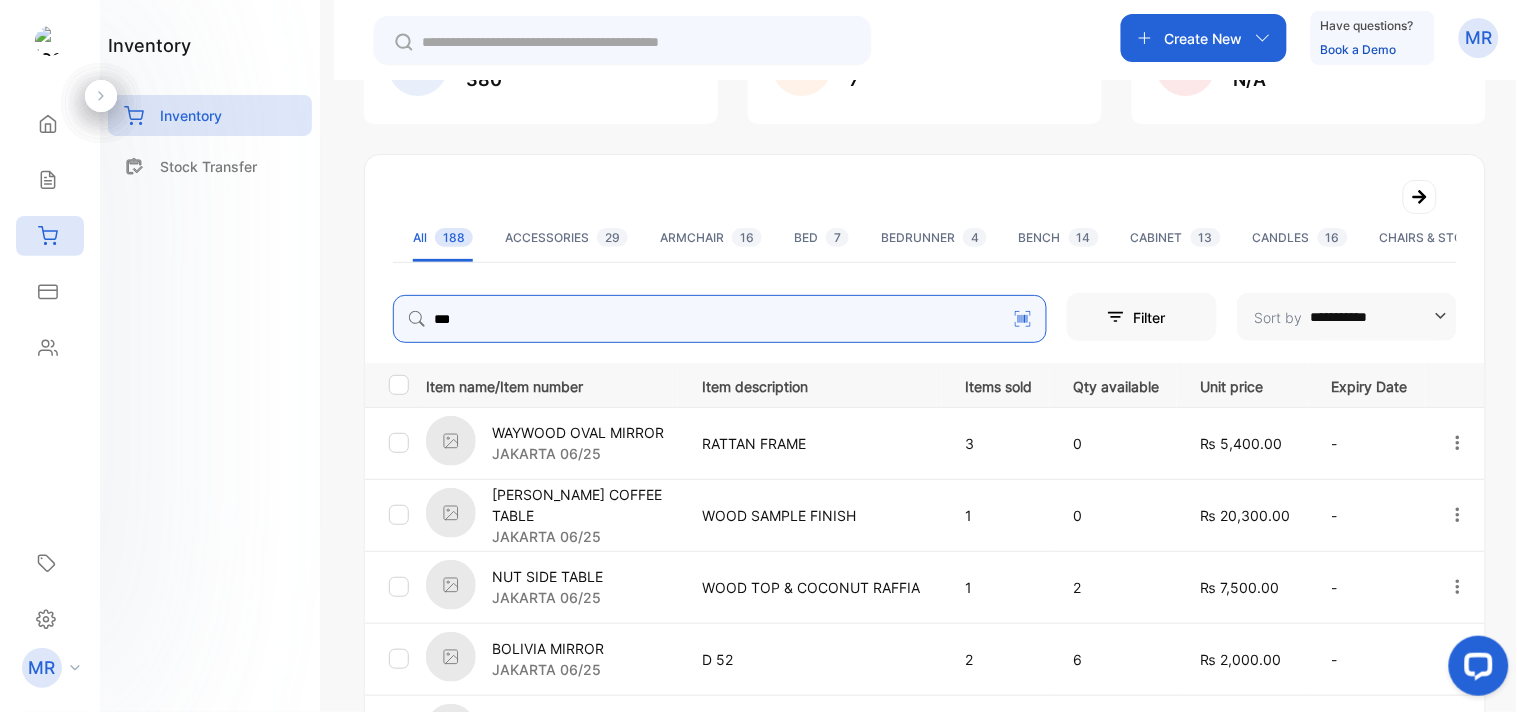 scroll, scrollTop: 0, scrollLeft: 0, axis: both 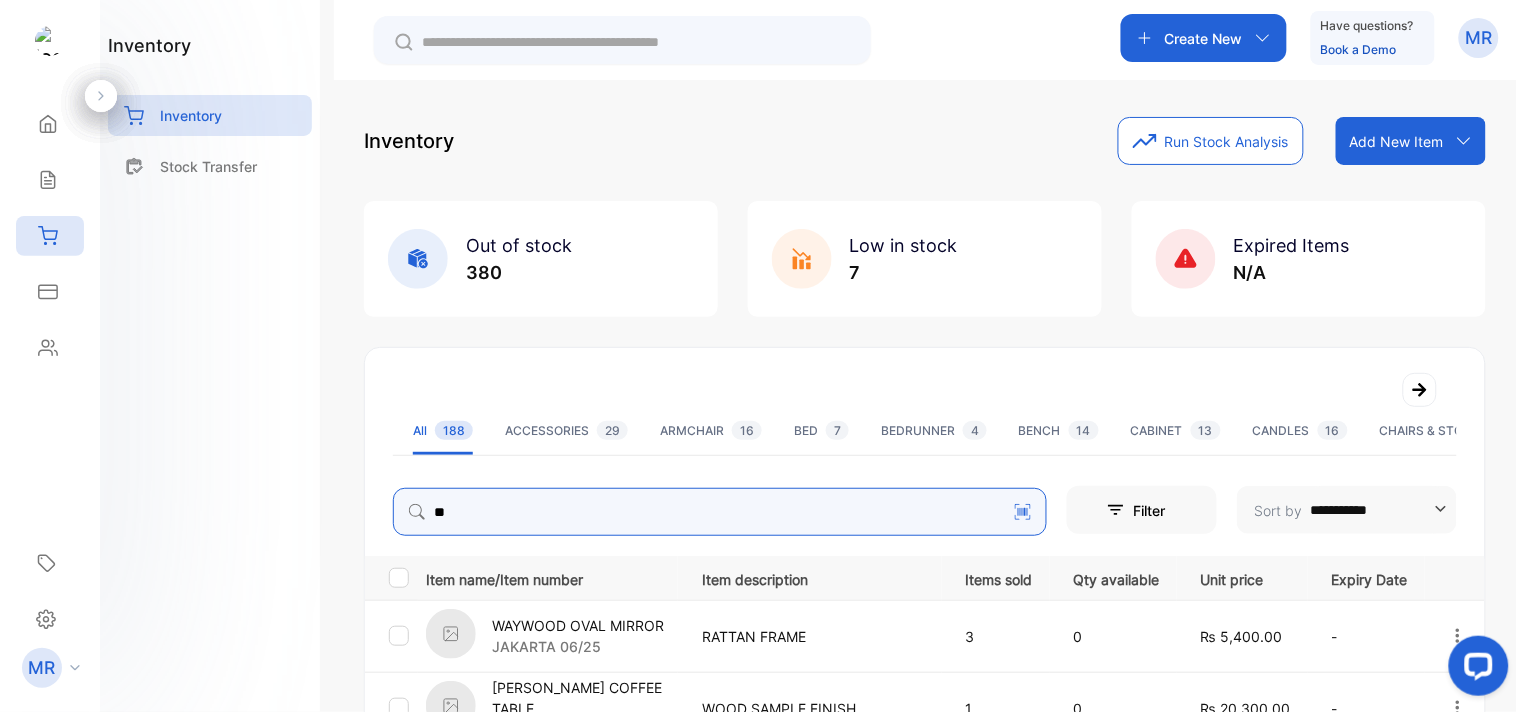 type on "*" 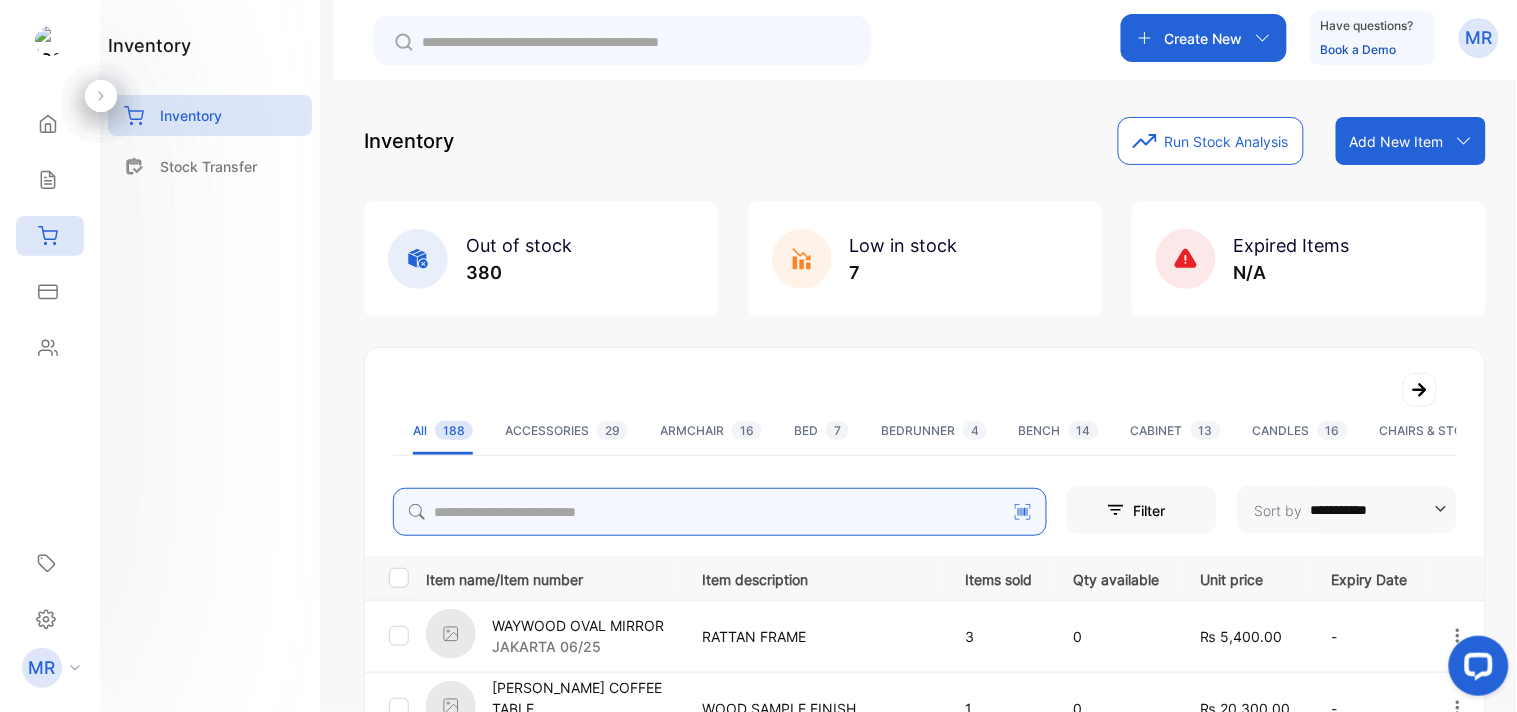 type 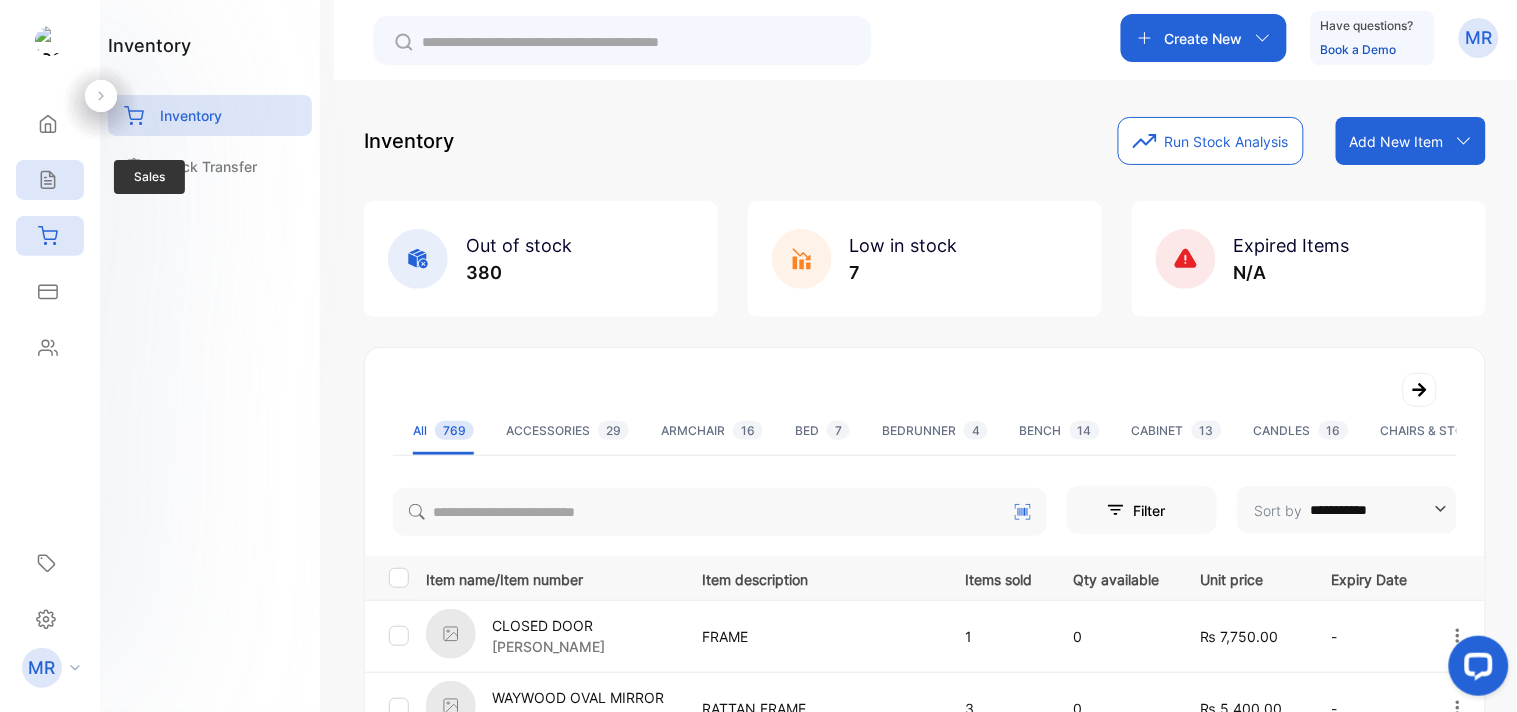 click 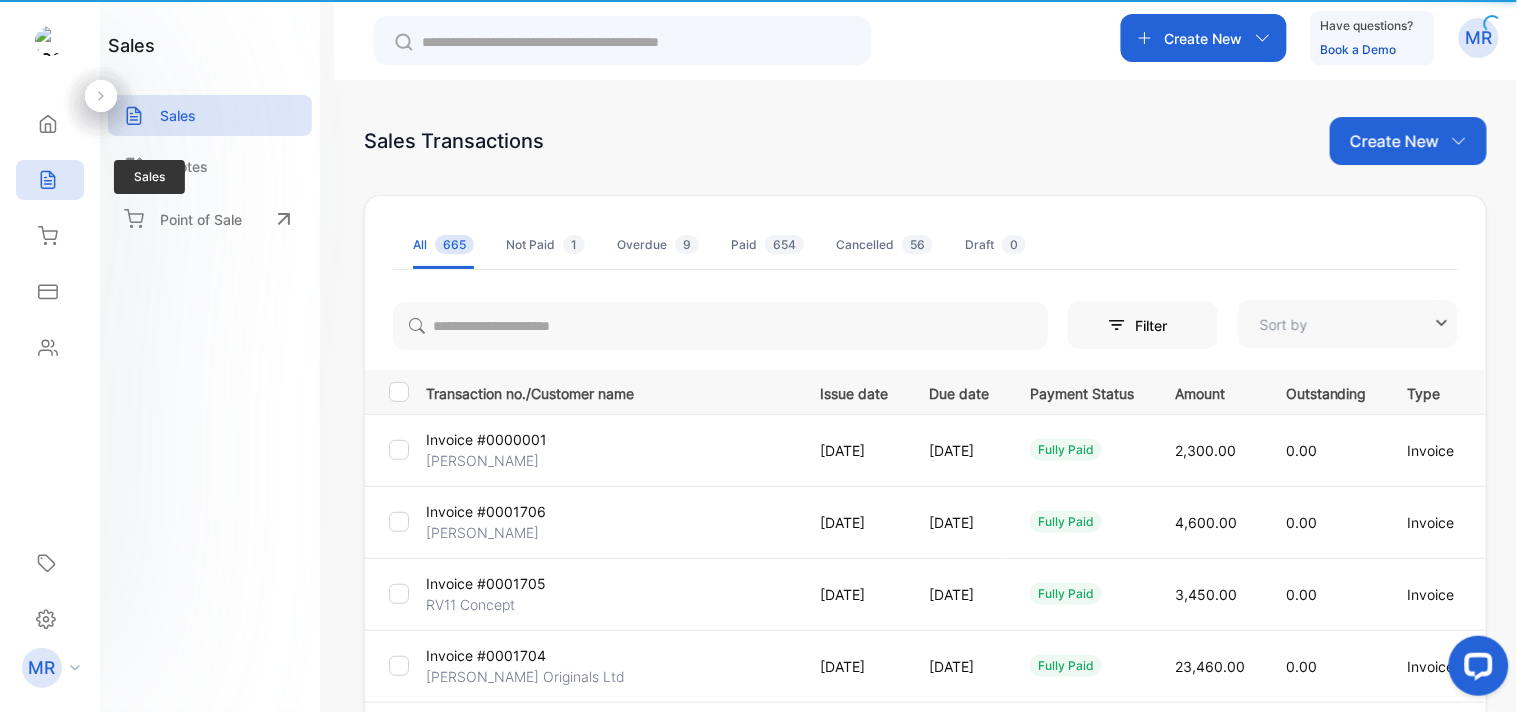 type on "**********" 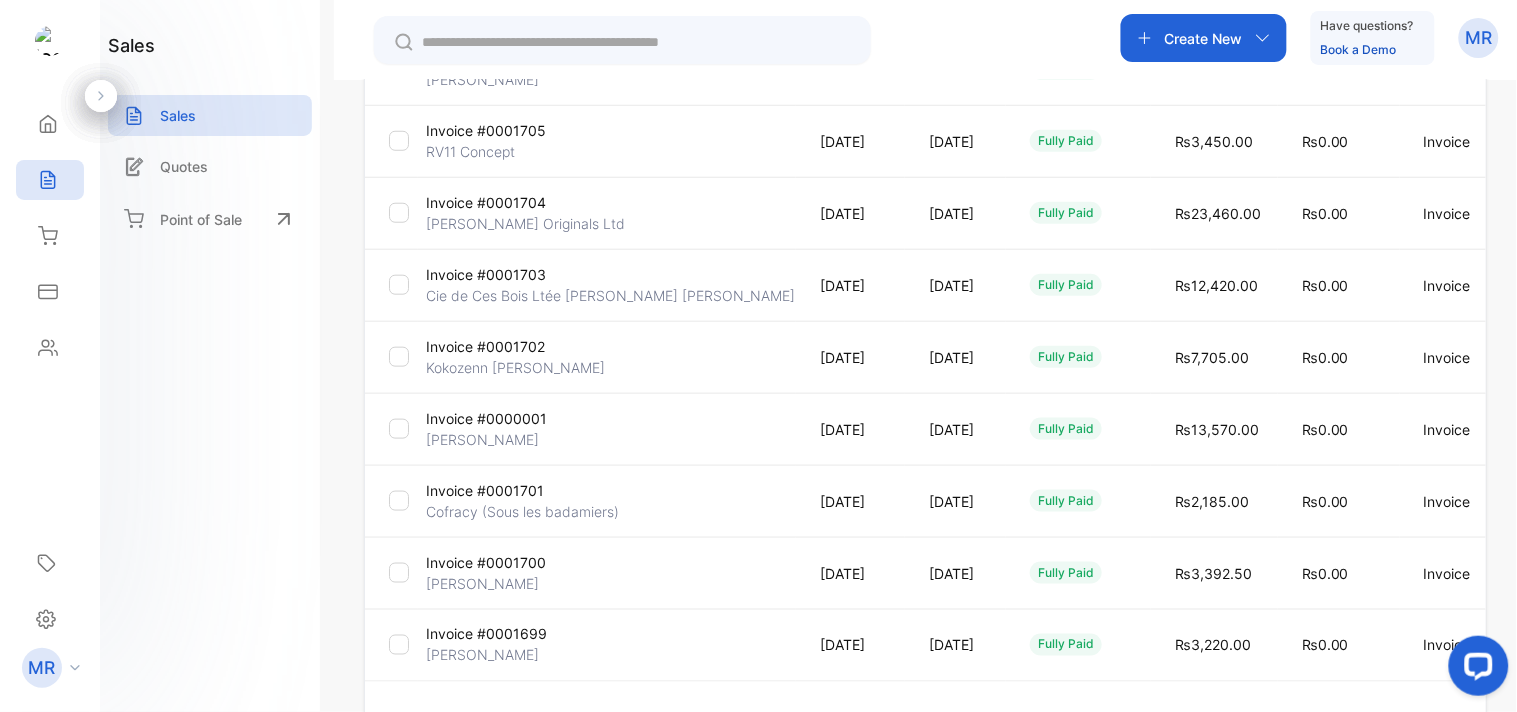 scroll, scrollTop: 598, scrollLeft: 0, axis: vertical 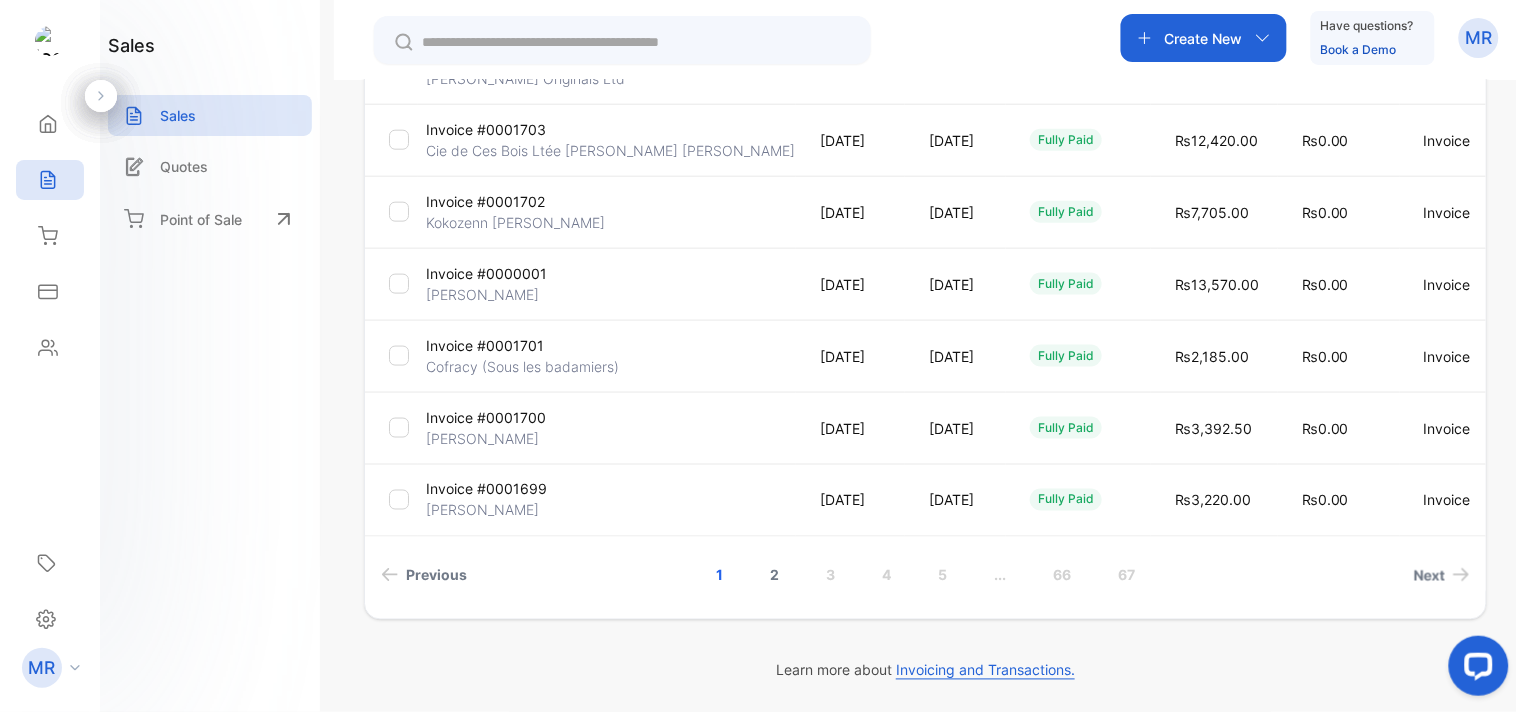 click on "2" at bounding box center [774, 575] 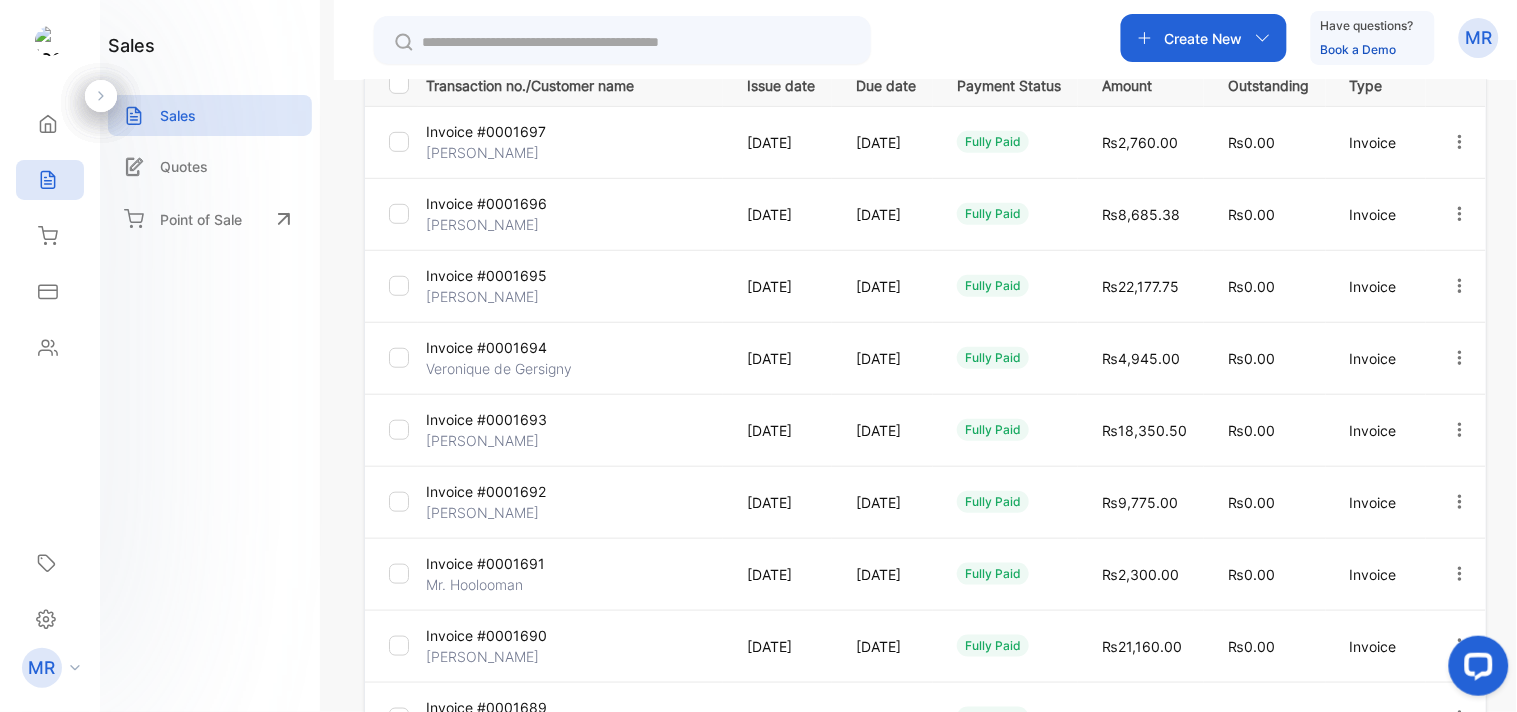 scroll, scrollTop: 598, scrollLeft: 0, axis: vertical 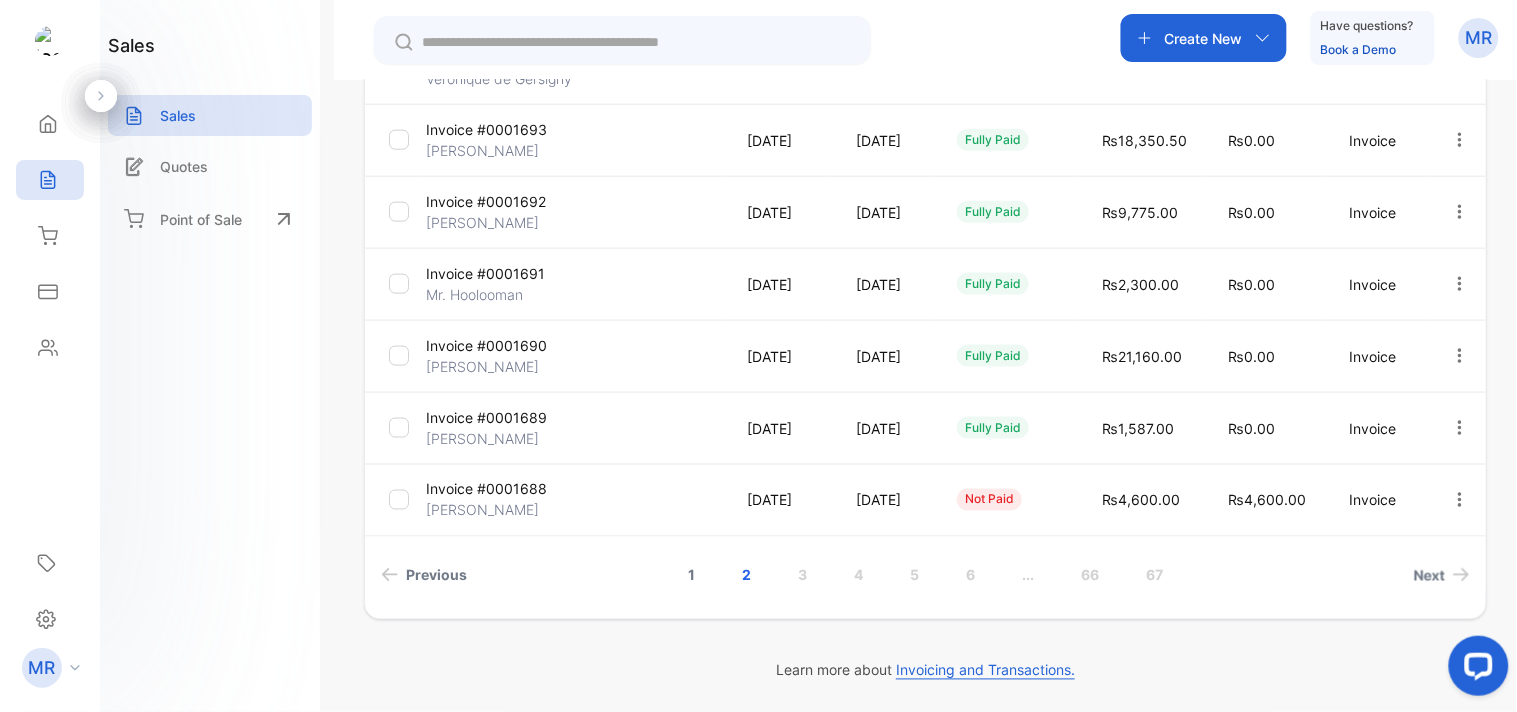 click on "1" at bounding box center (691, 575) 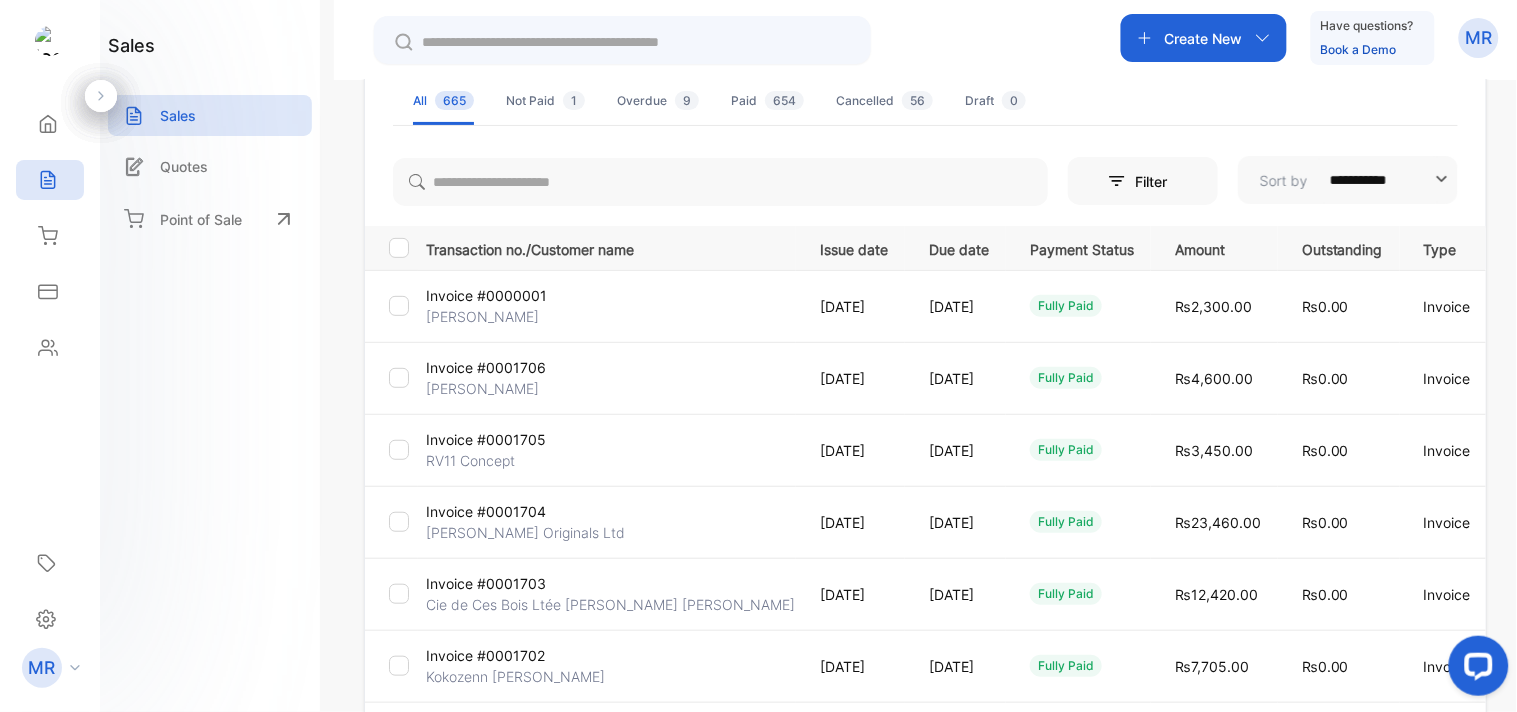 scroll, scrollTop: 0, scrollLeft: 0, axis: both 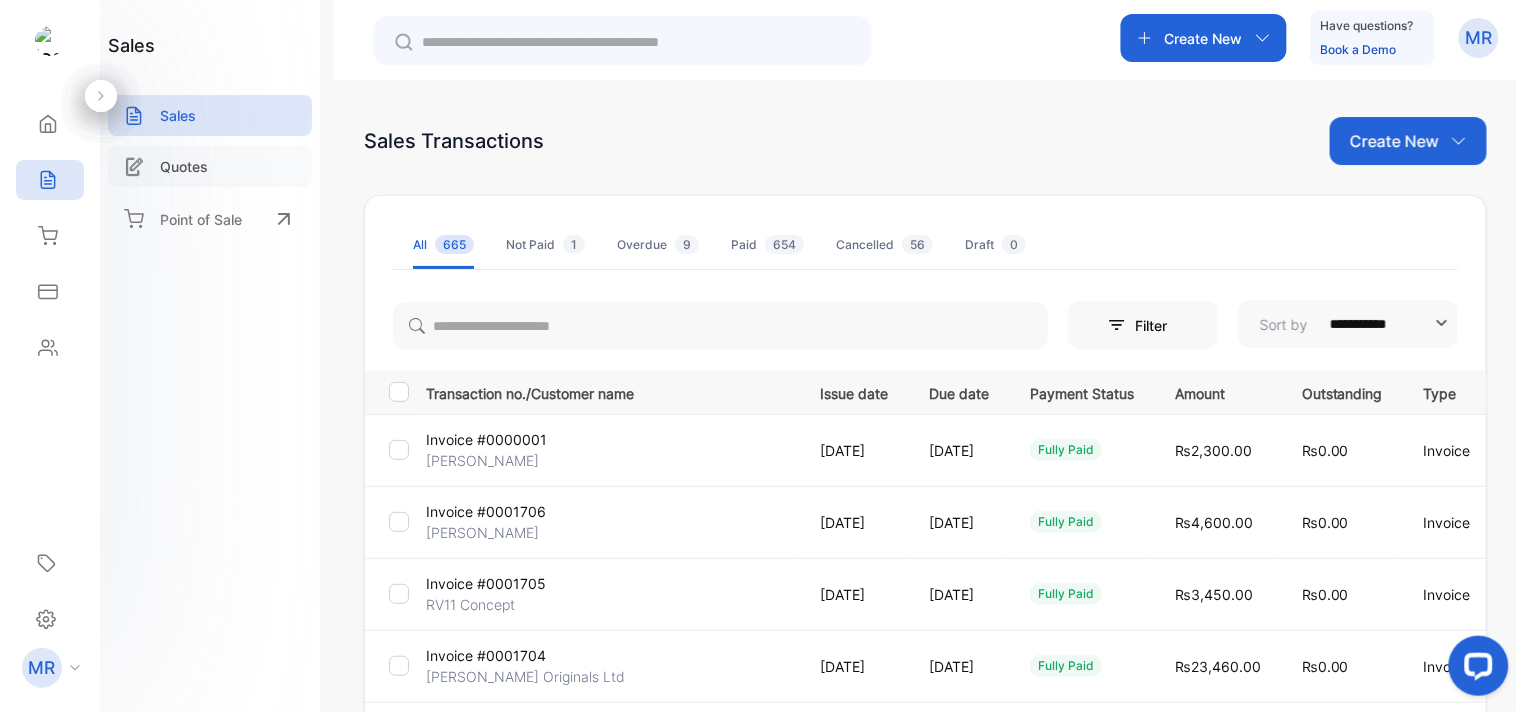 click on "Quotes" at bounding box center [184, 166] 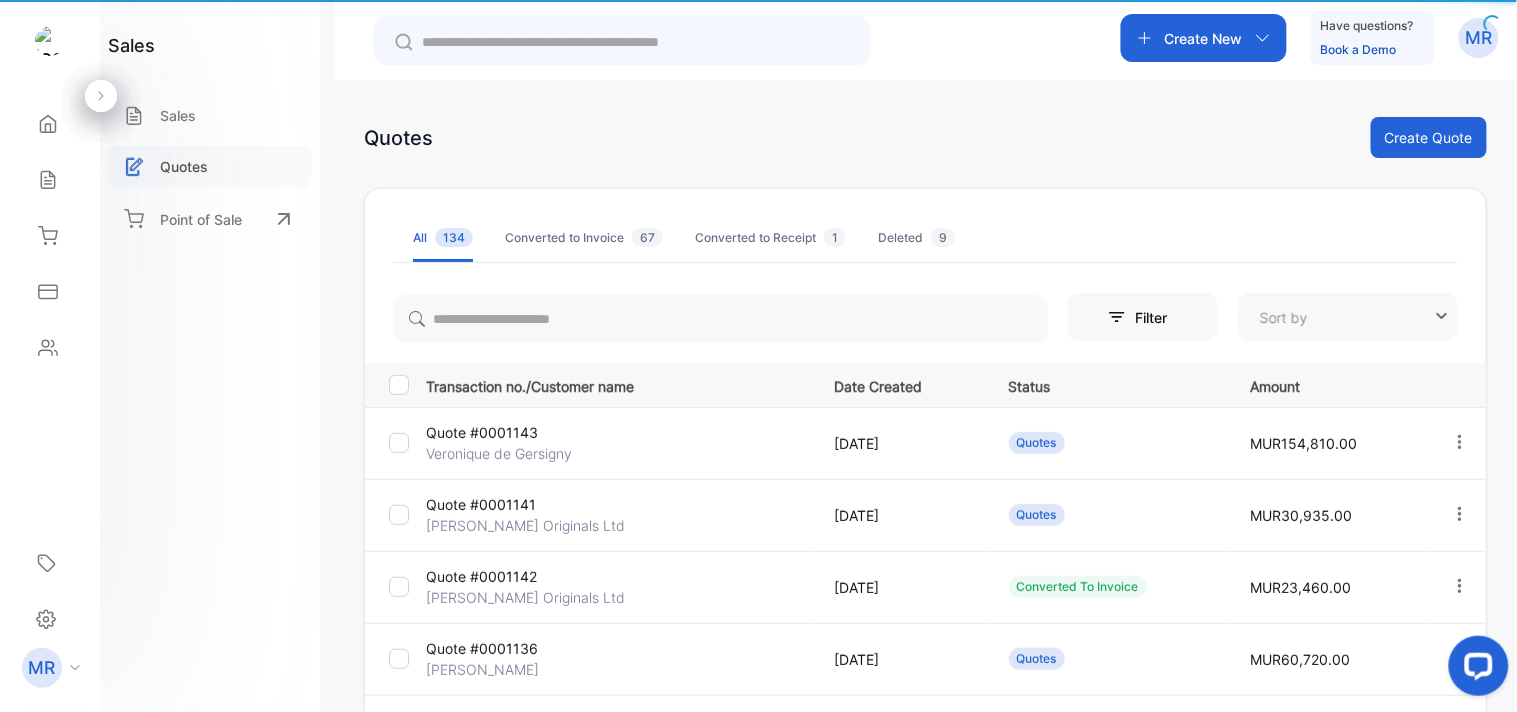 type on "**********" 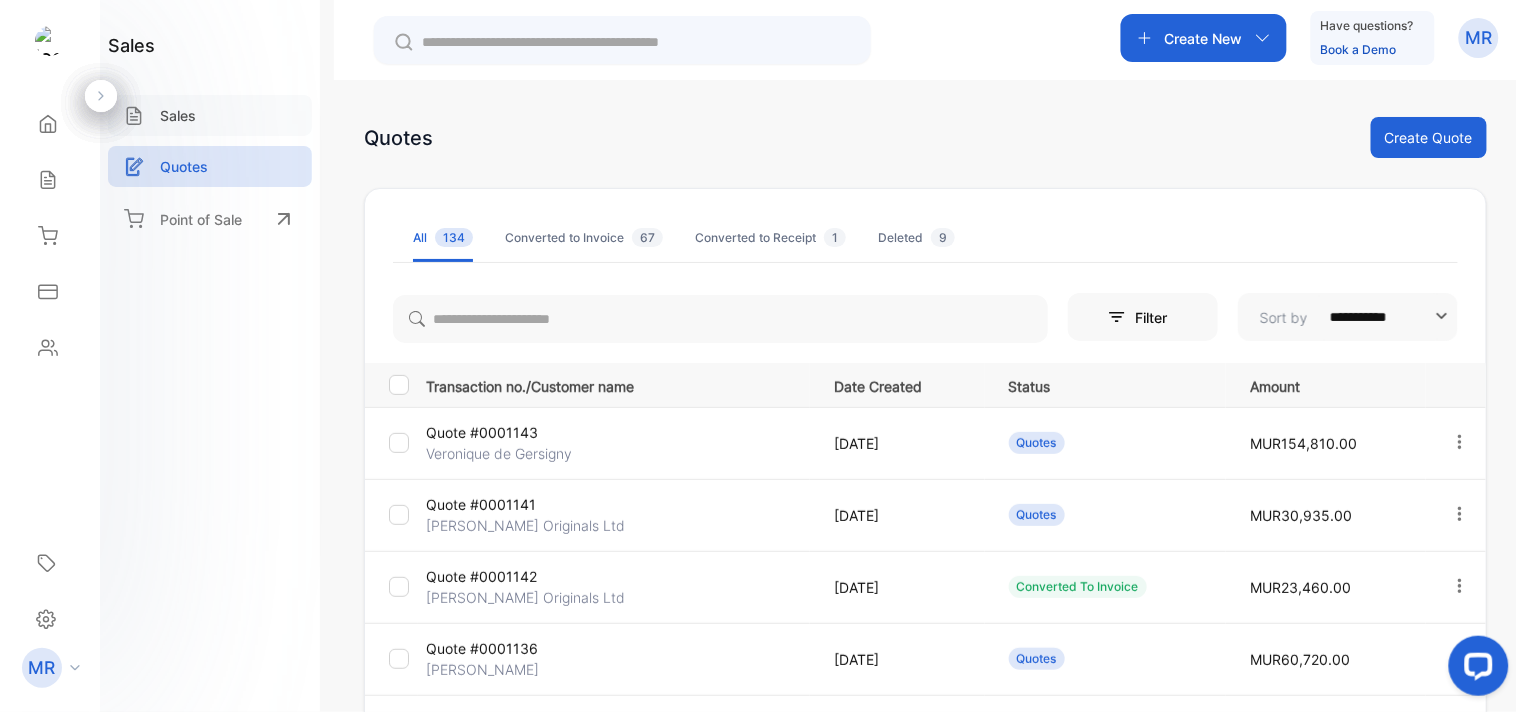 click on "Sales" at bounding box center (210, 115) 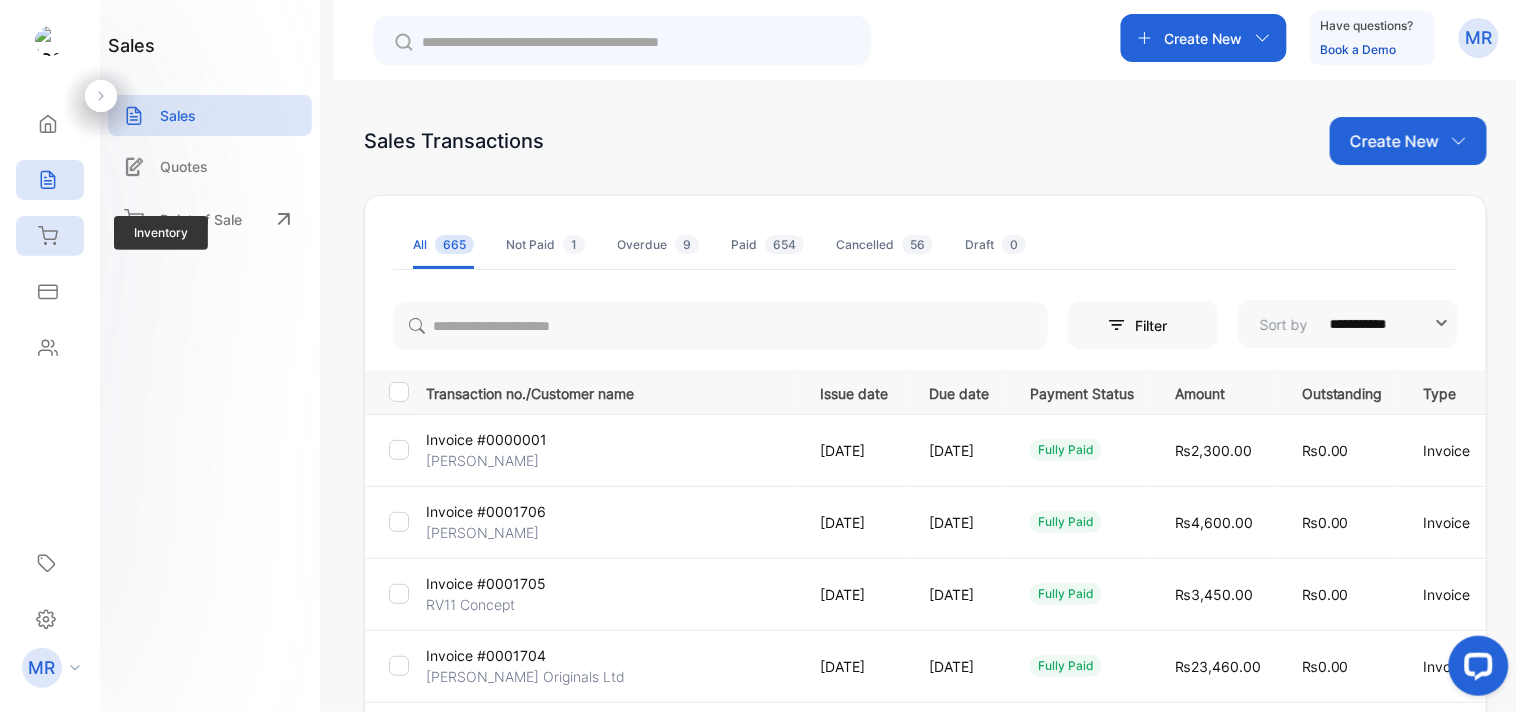 click 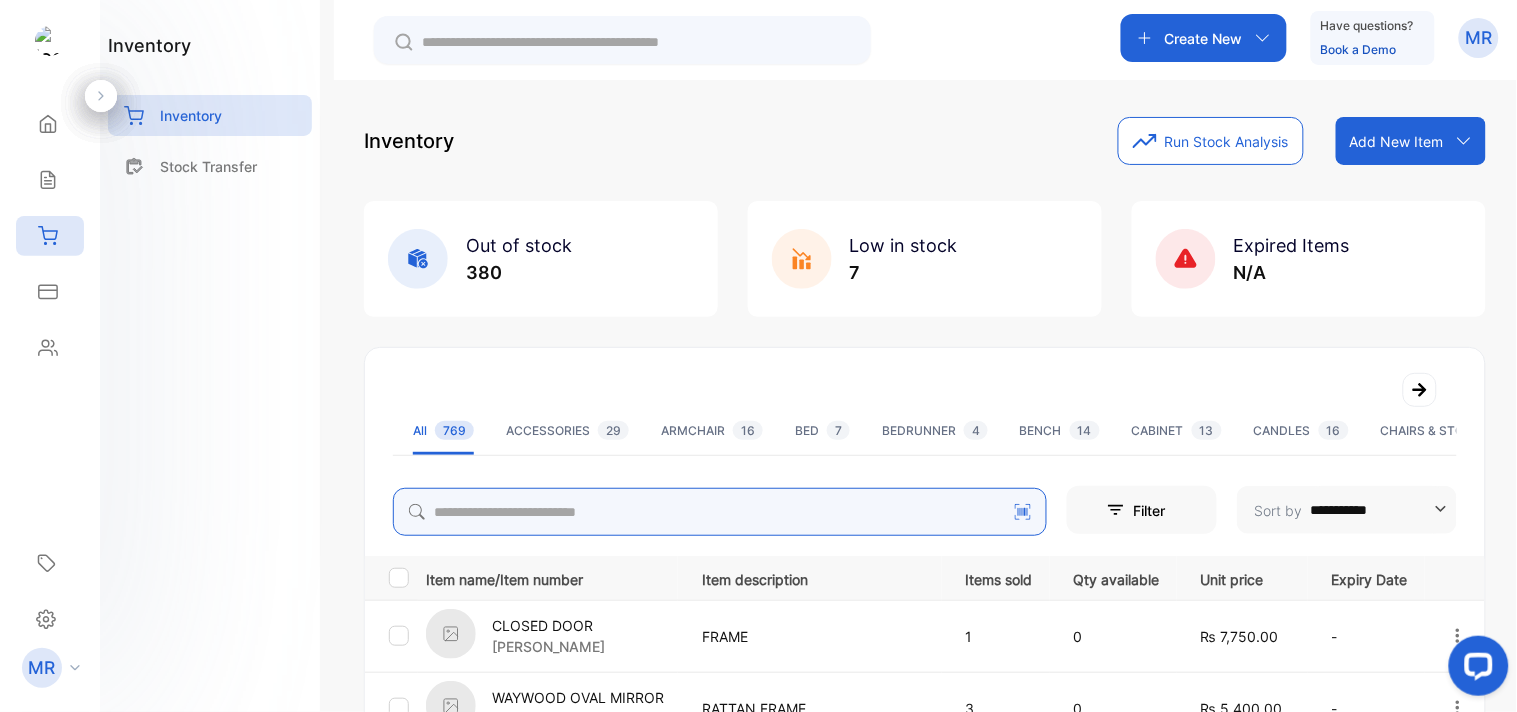 click at bounding box center [720, 512] 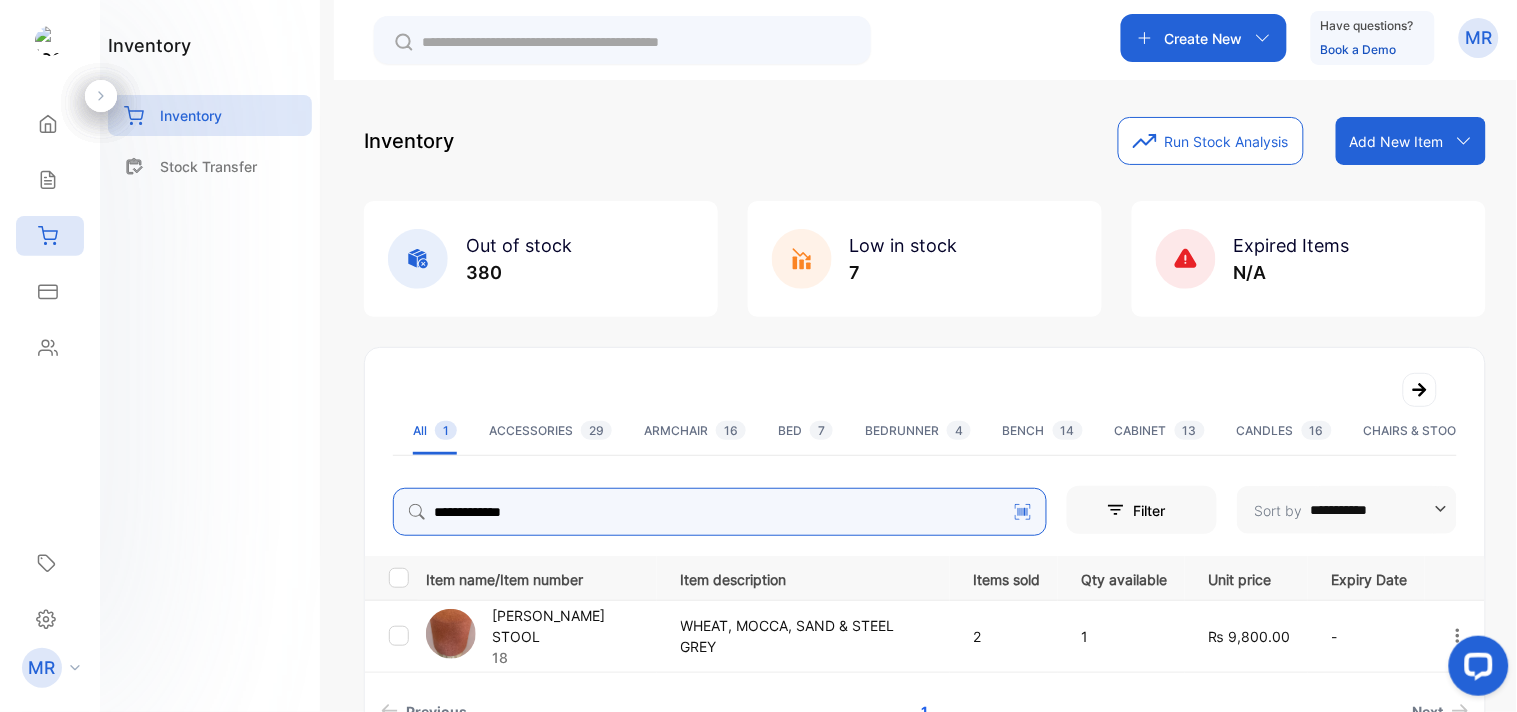 scroll, scrollTop: 128, scrollLeft: 0, axis: vertical 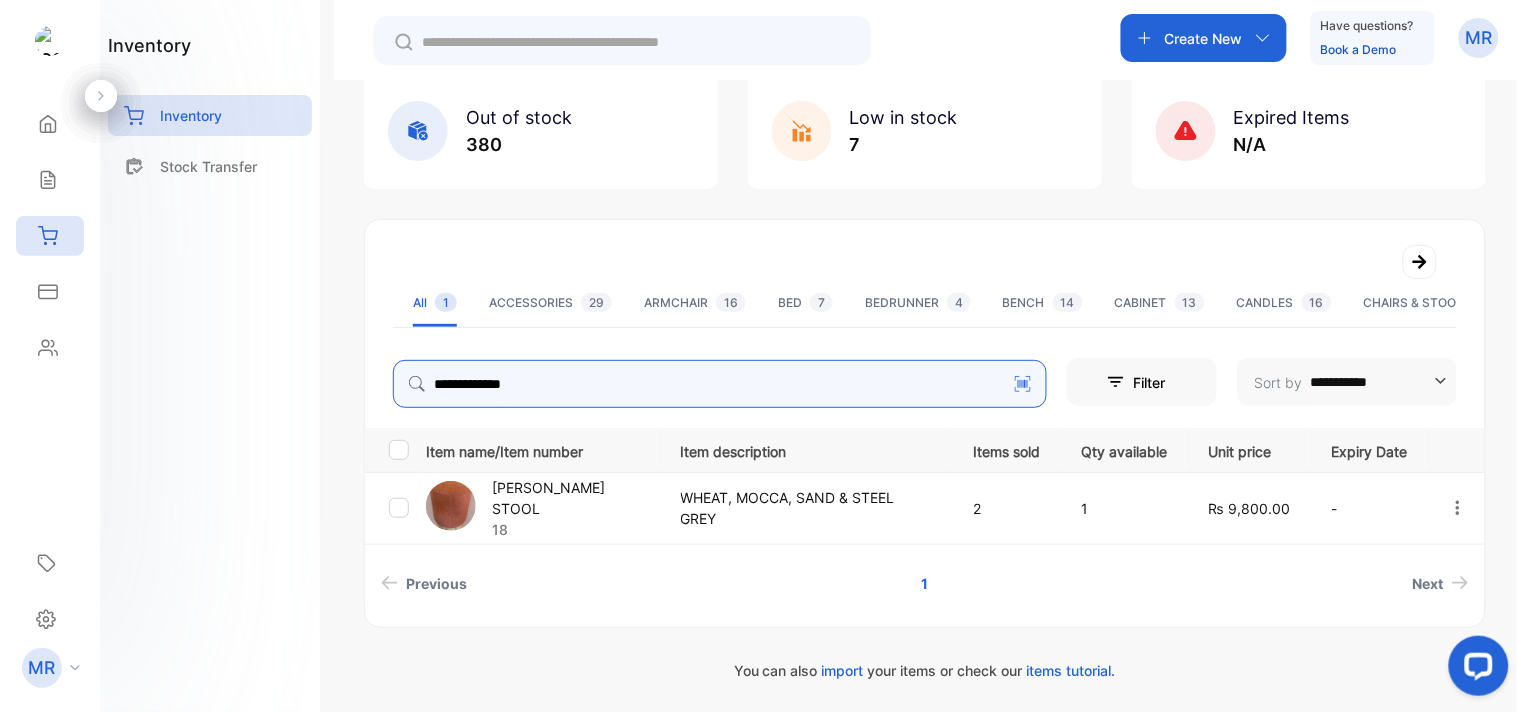 type on "**********" 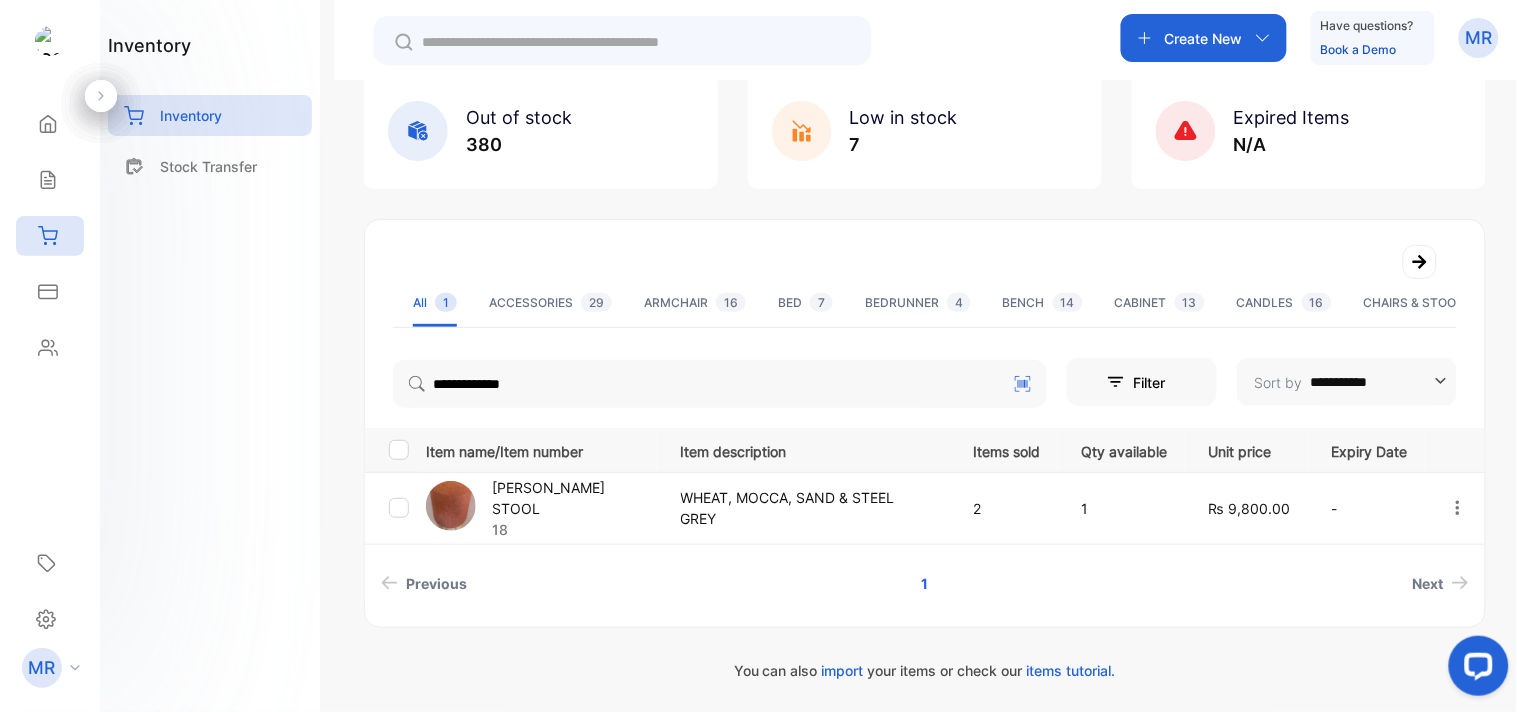 click on "[PERSON_NAME] STOOL" at bounding box center [574, 498] 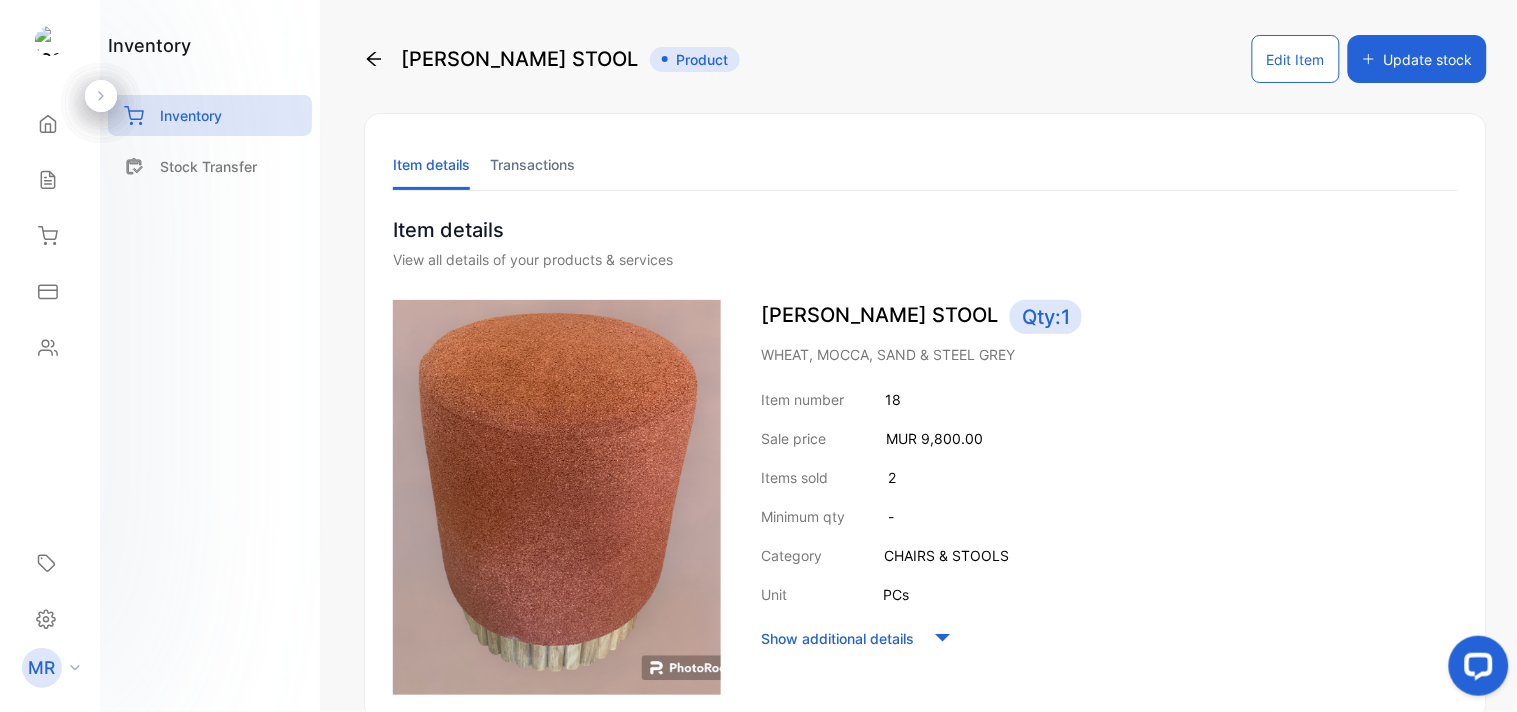 scroll, scrollTop: 0, scrollLeft: 0, axis: both 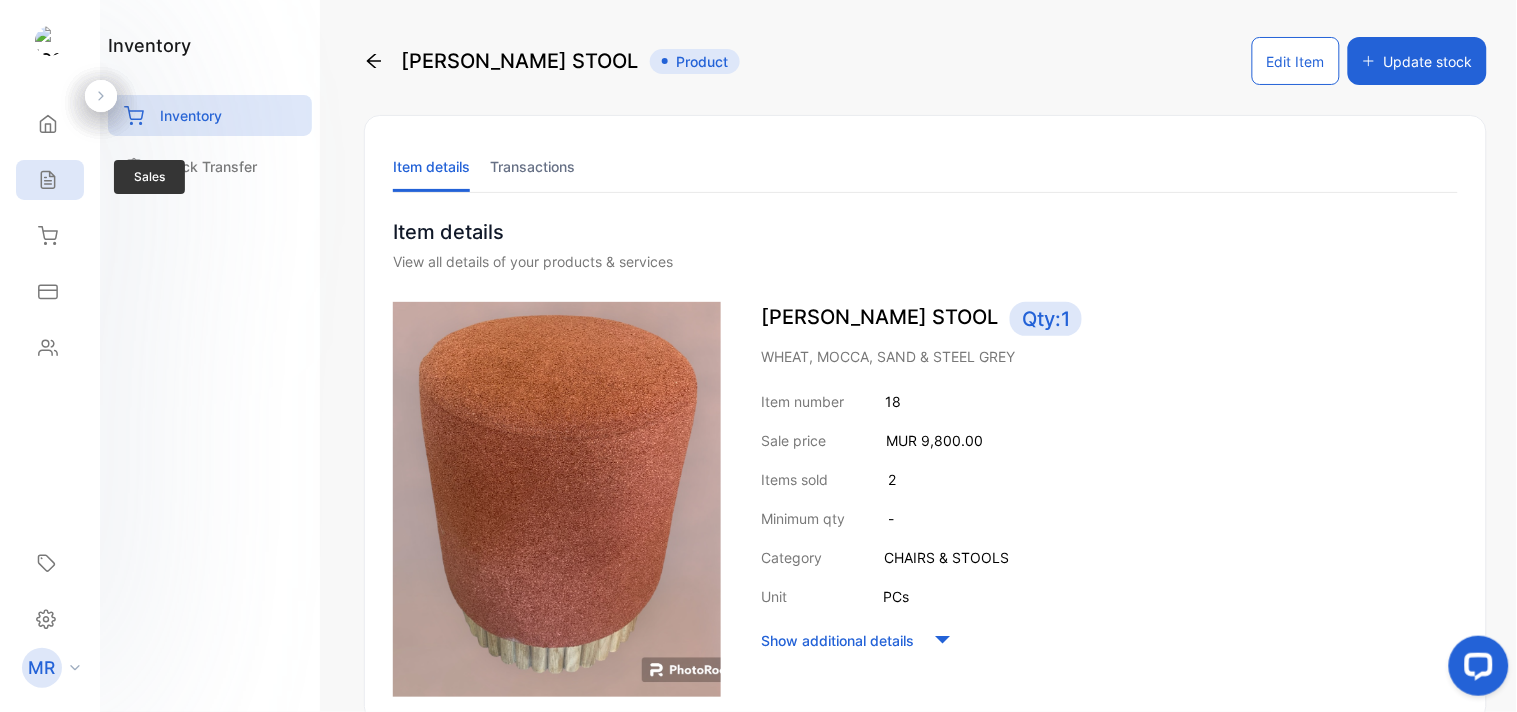 click 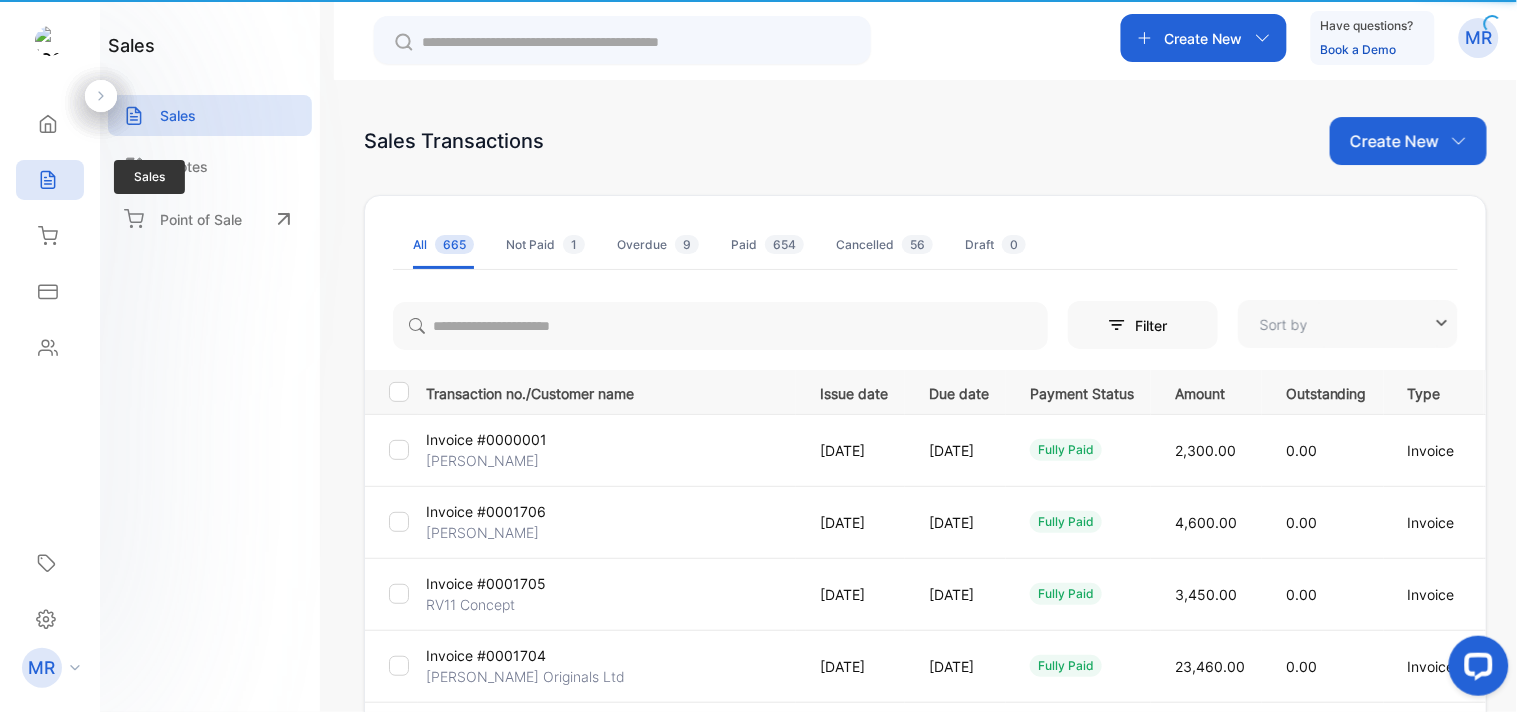 type on "**********" 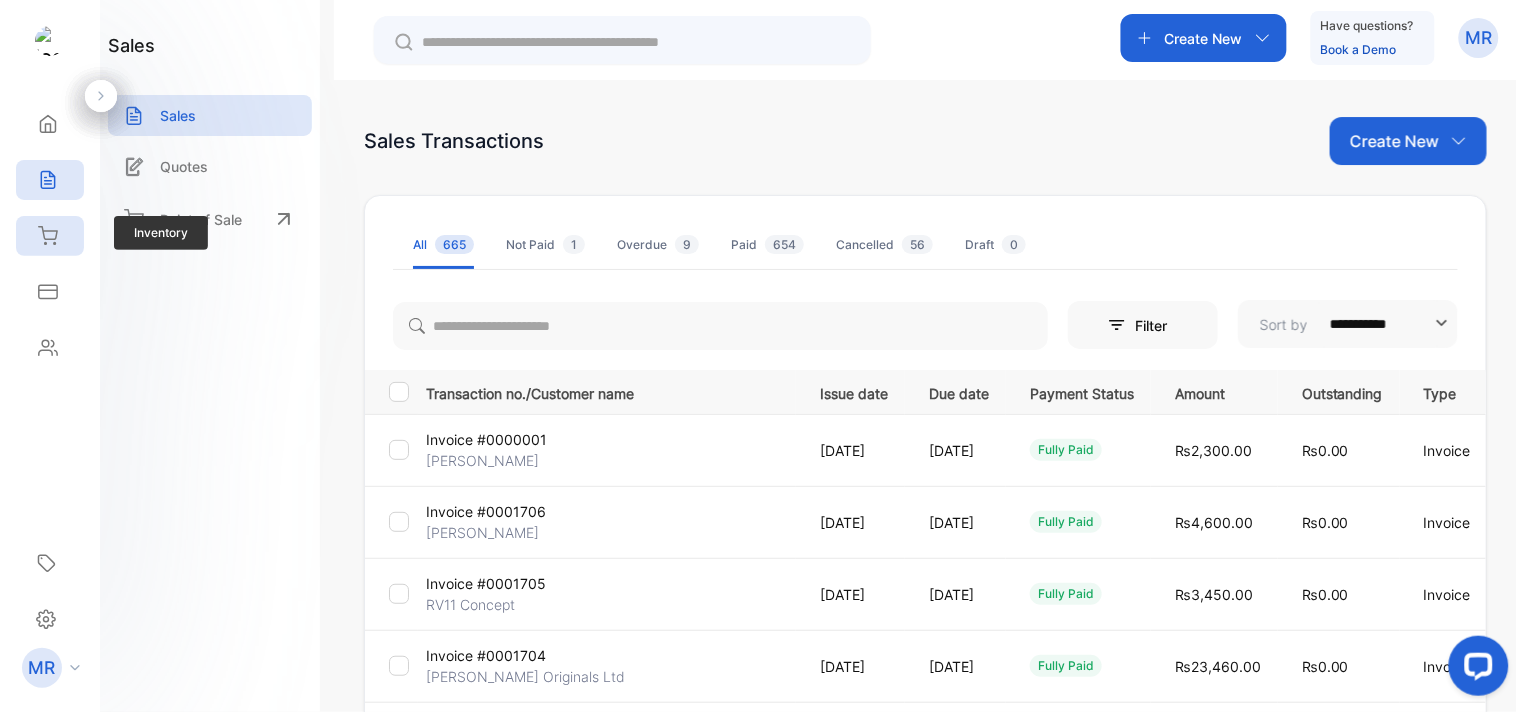 click 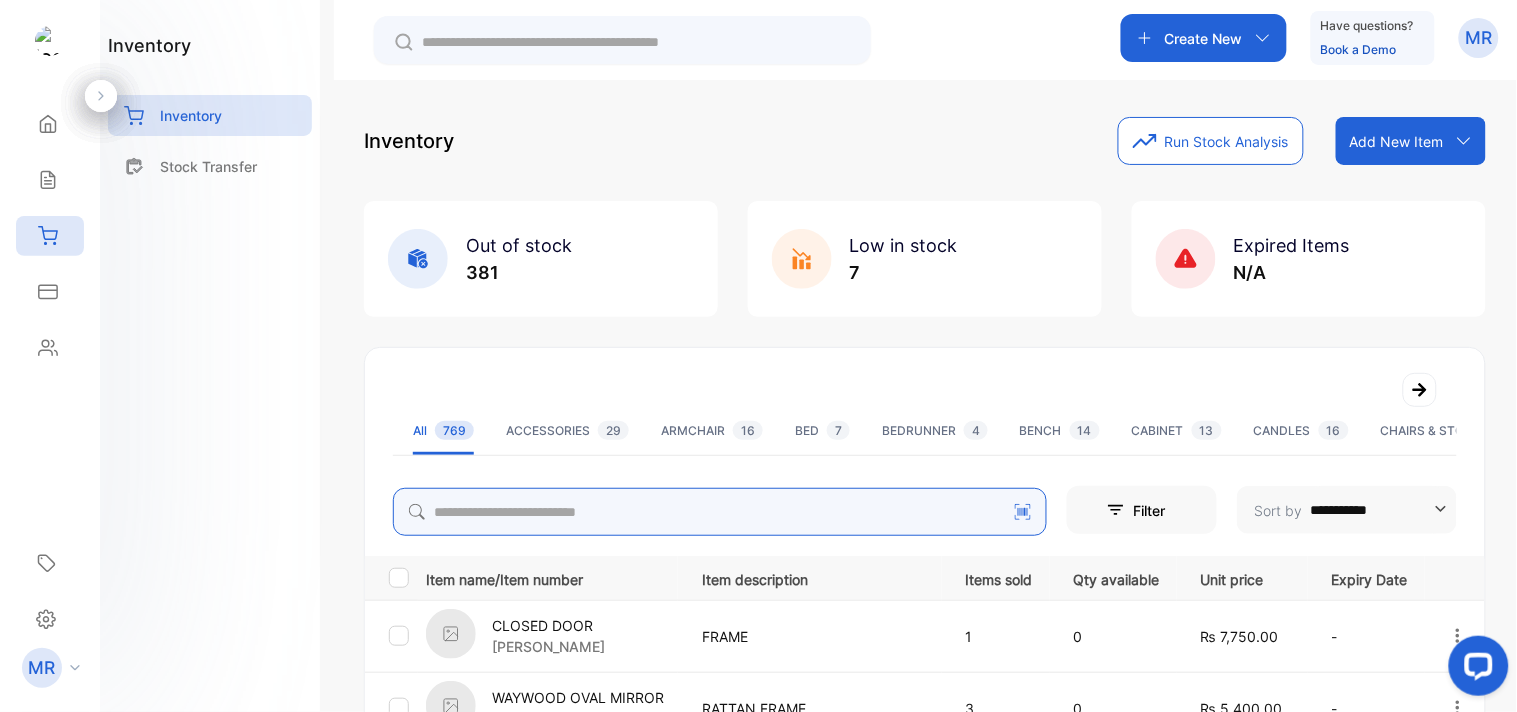 click at bounding box center (720, 512) 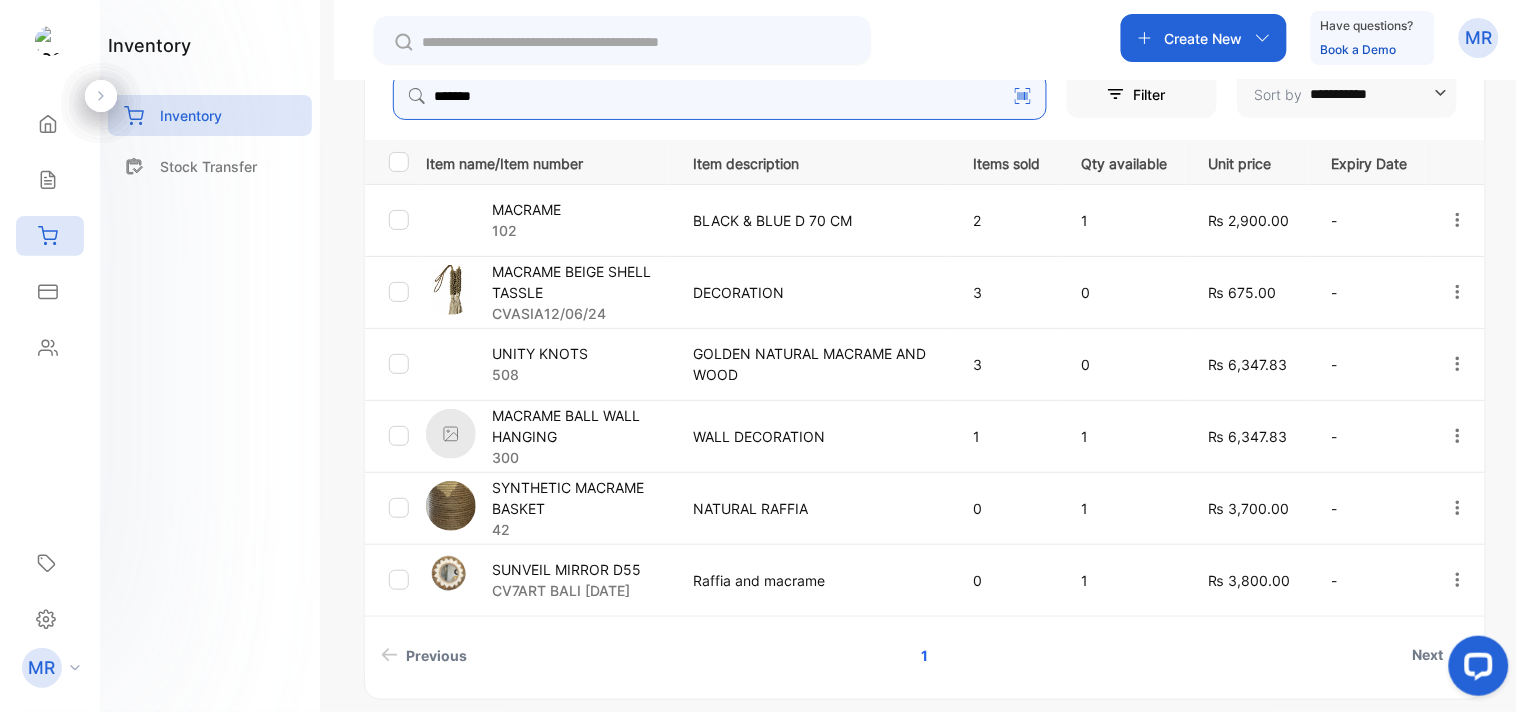 scroll, scrollTop: 417, scrollLeft: 0, axis: vertical 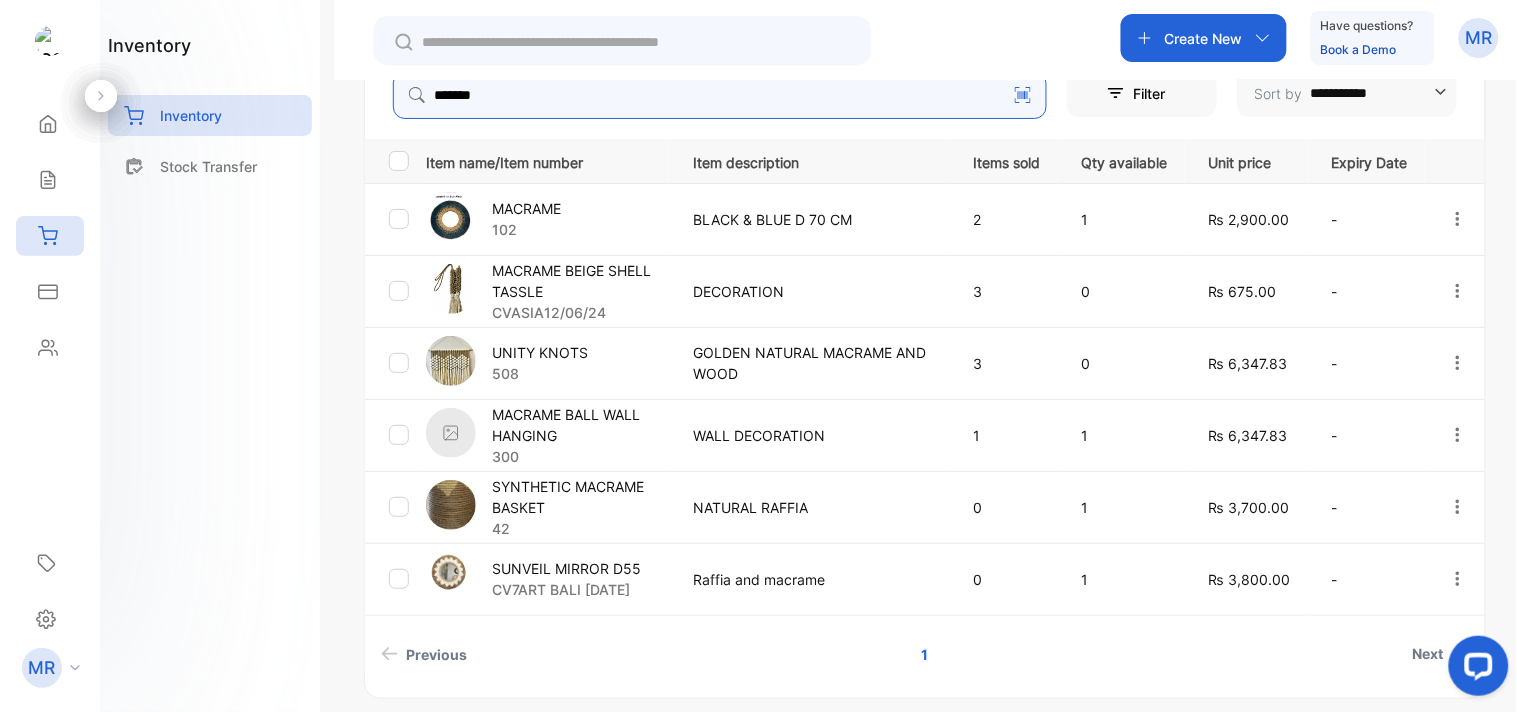 type on "*******" 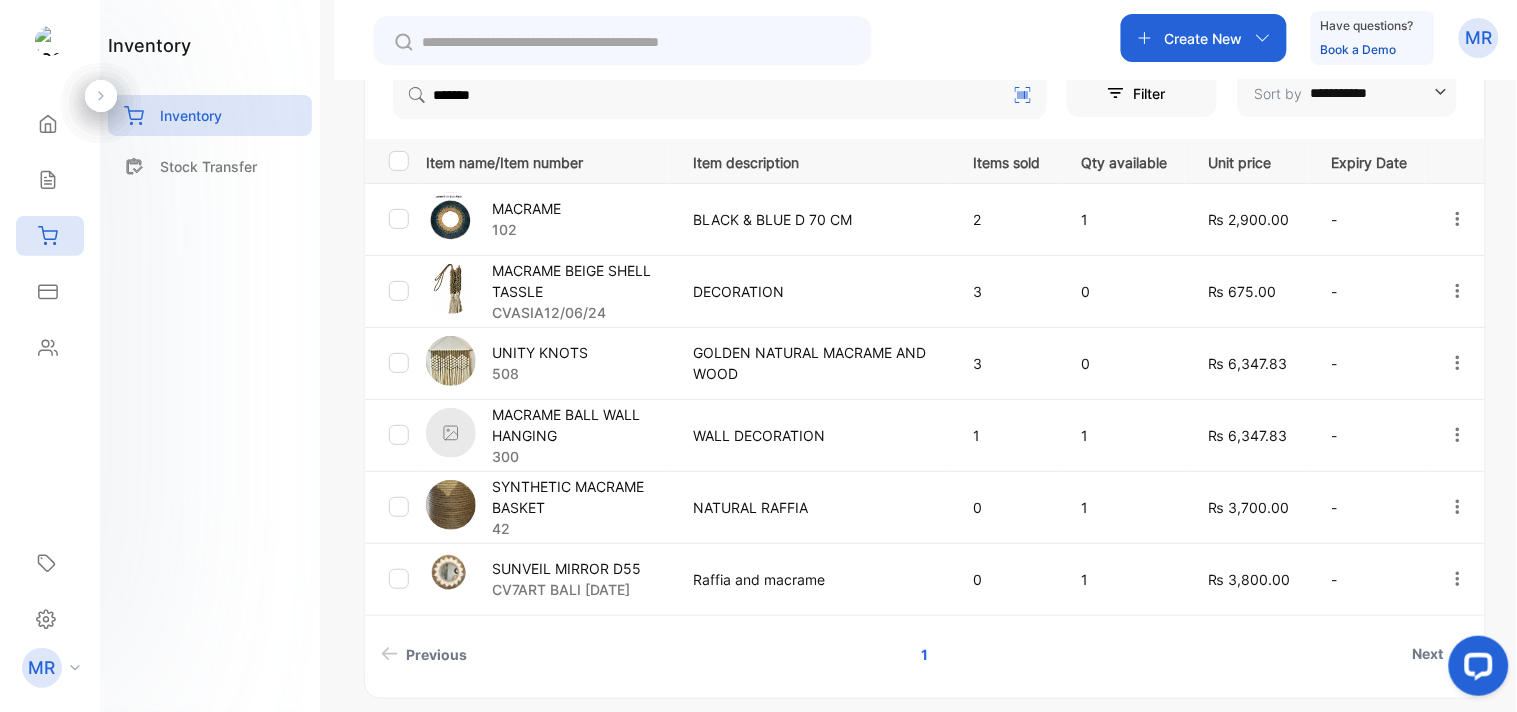 click on "MACRAME  102" at bounding box center (547, 219) 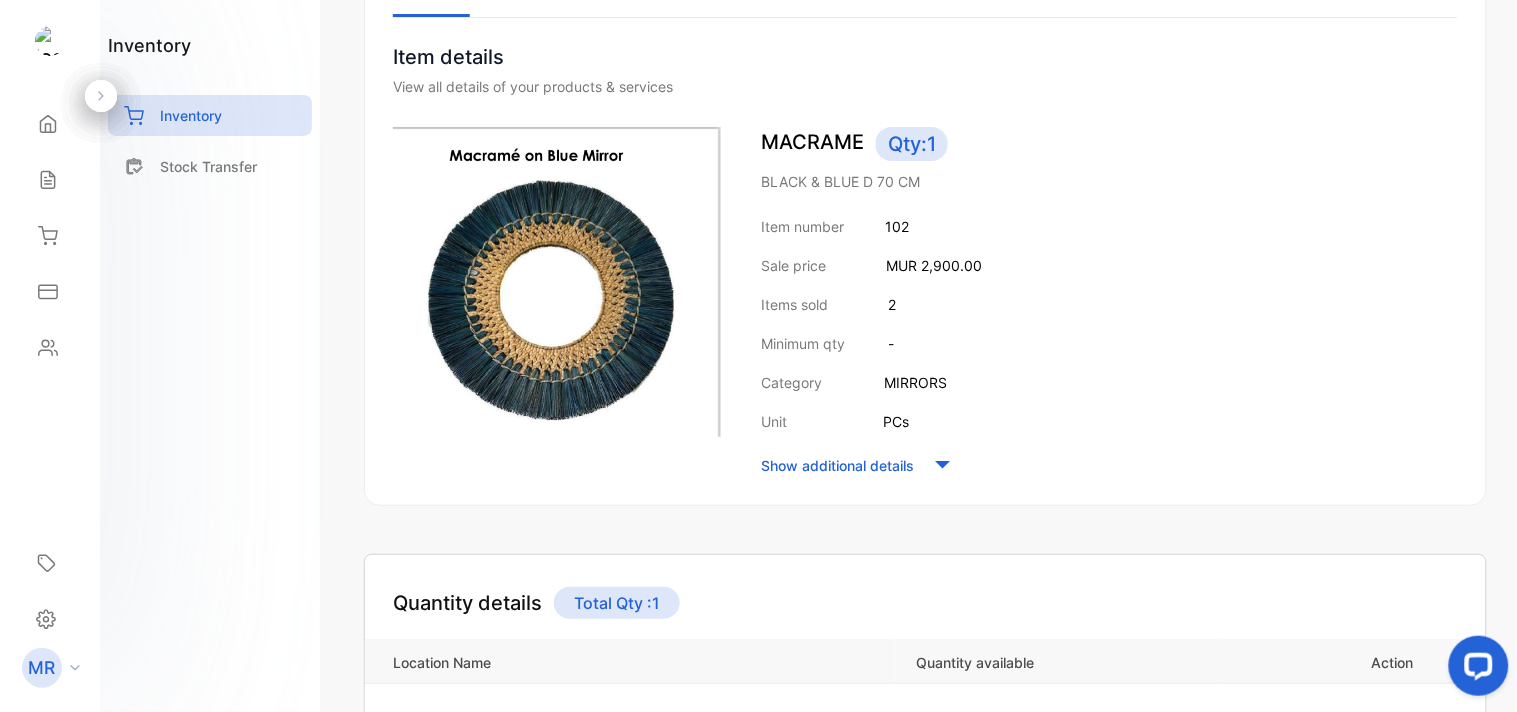 scroll, scrollTop: 0, scrollLeft: 0, axis: both 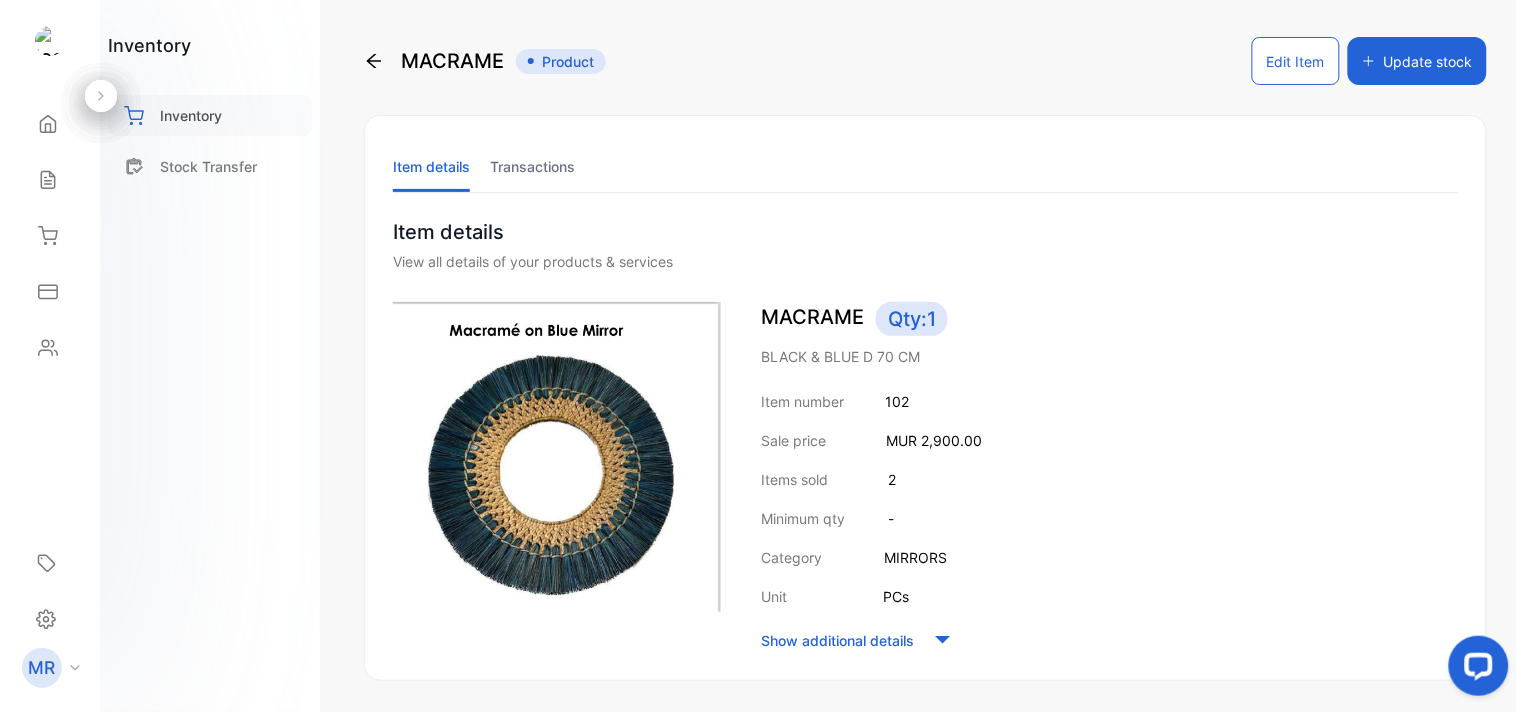 click on "Inventory" at bounding box center (191, 115) 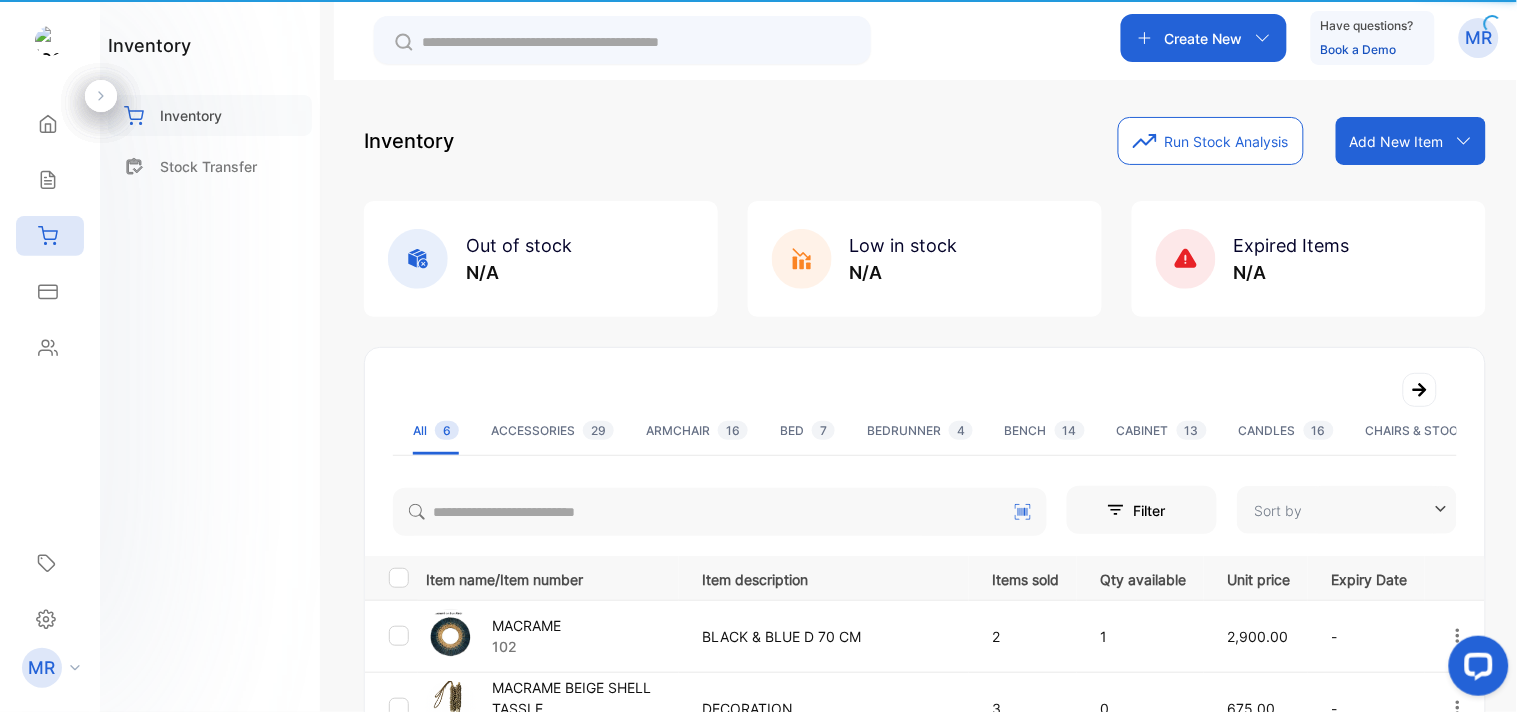 type on "**********" 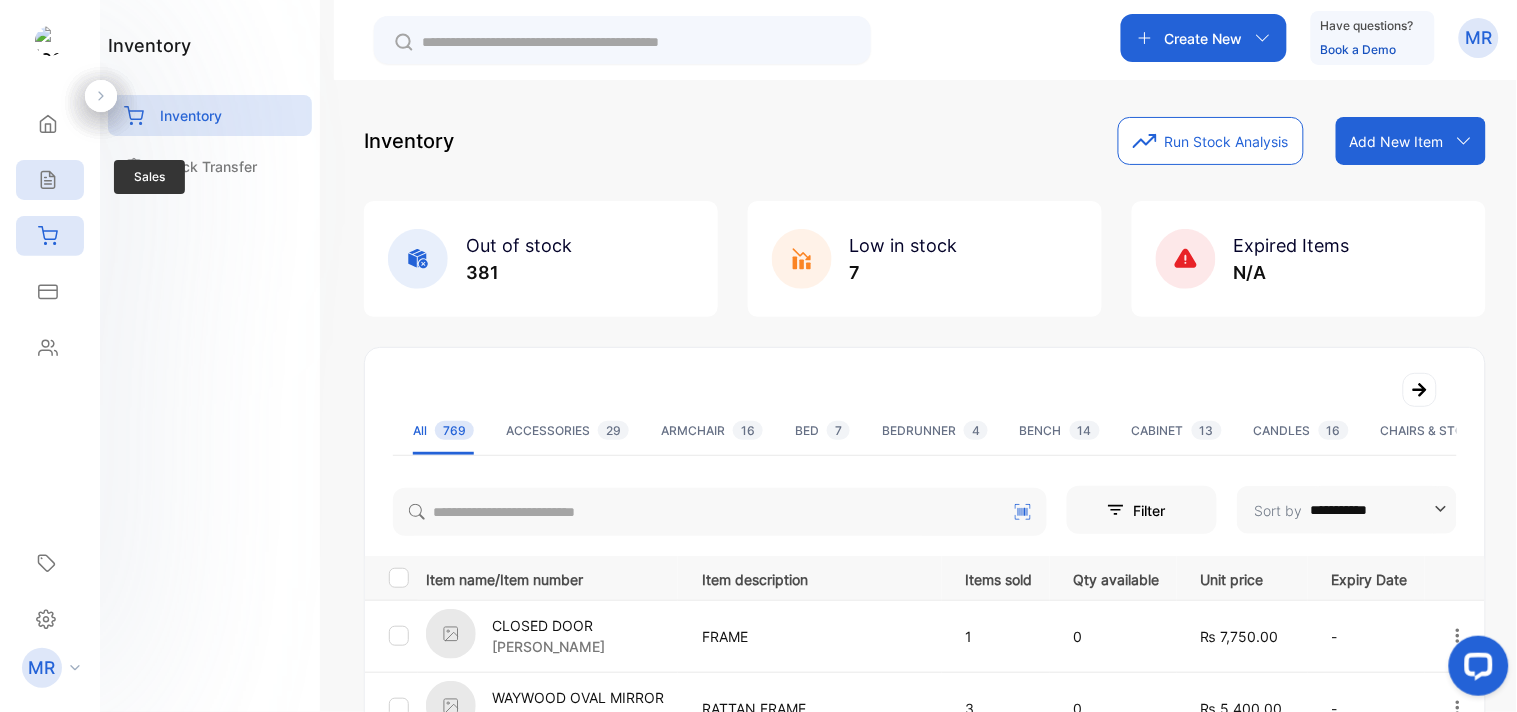 click 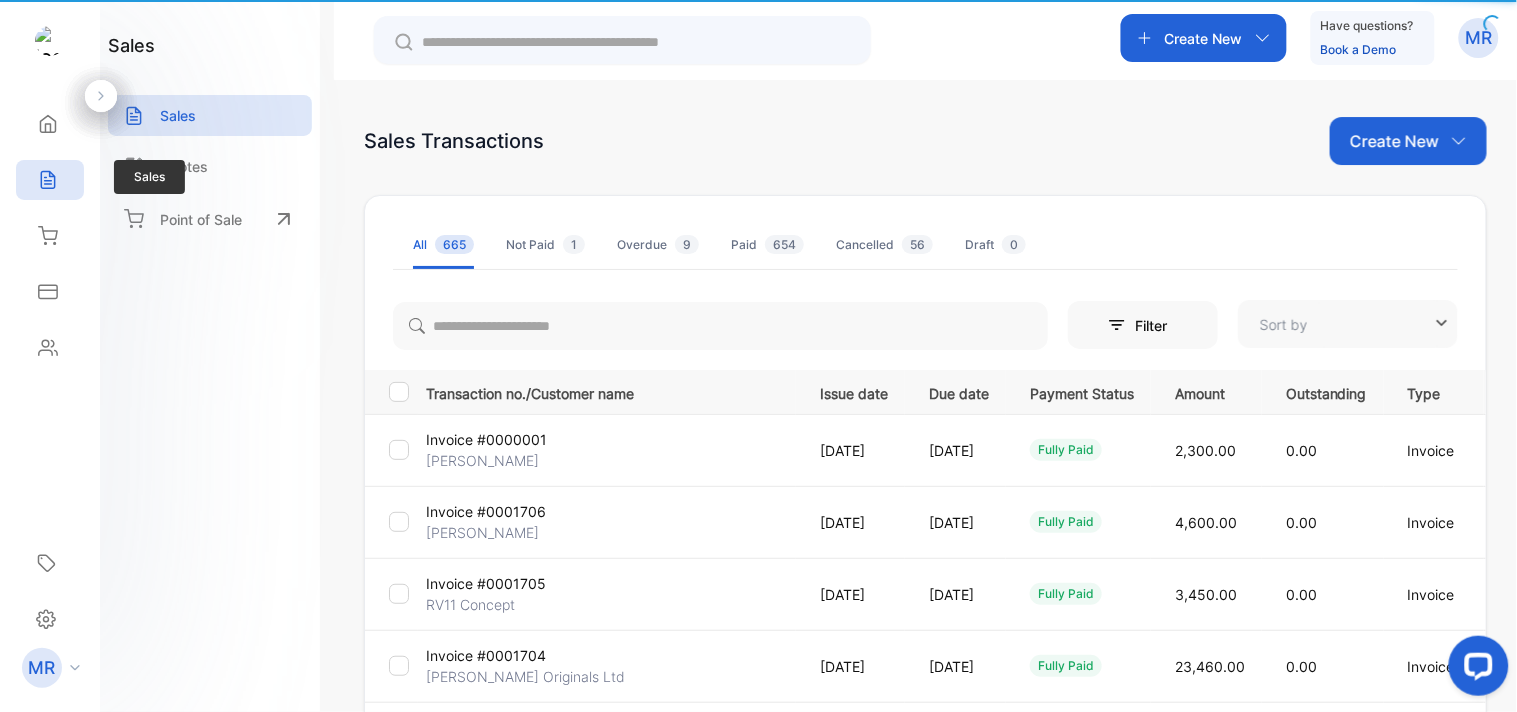 type on "**********" 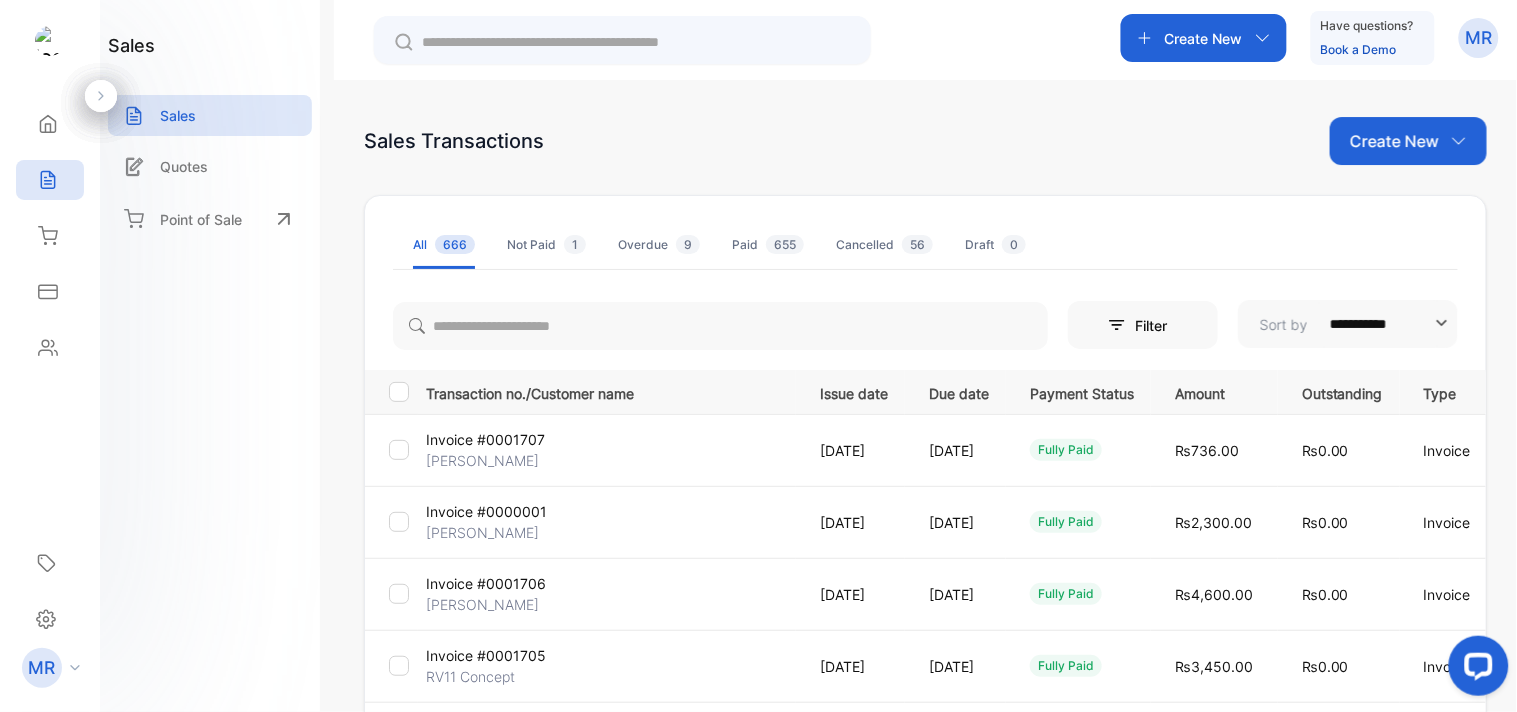 click on "Create New" at bounding box center (1408, 141) 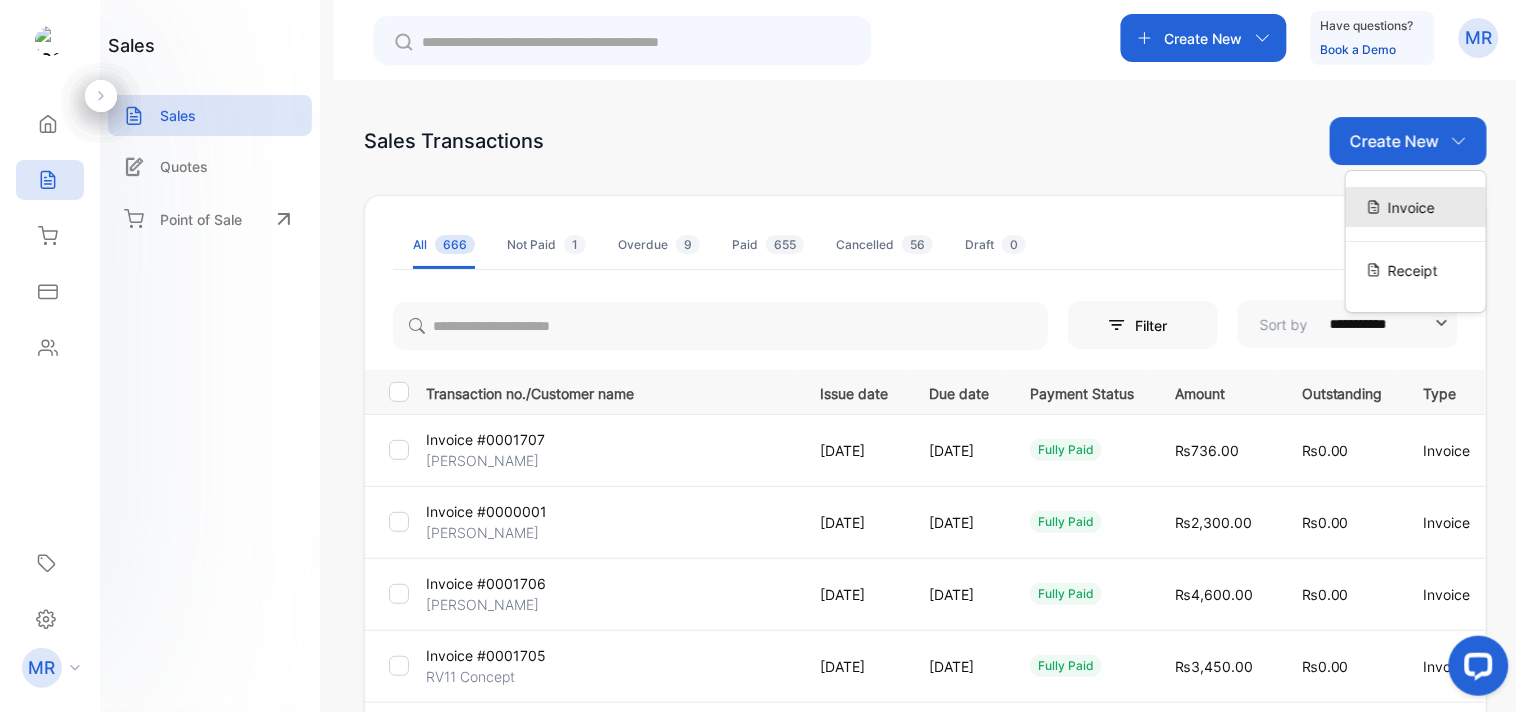 click on "Invoice" at bounding box center (1411, 207) 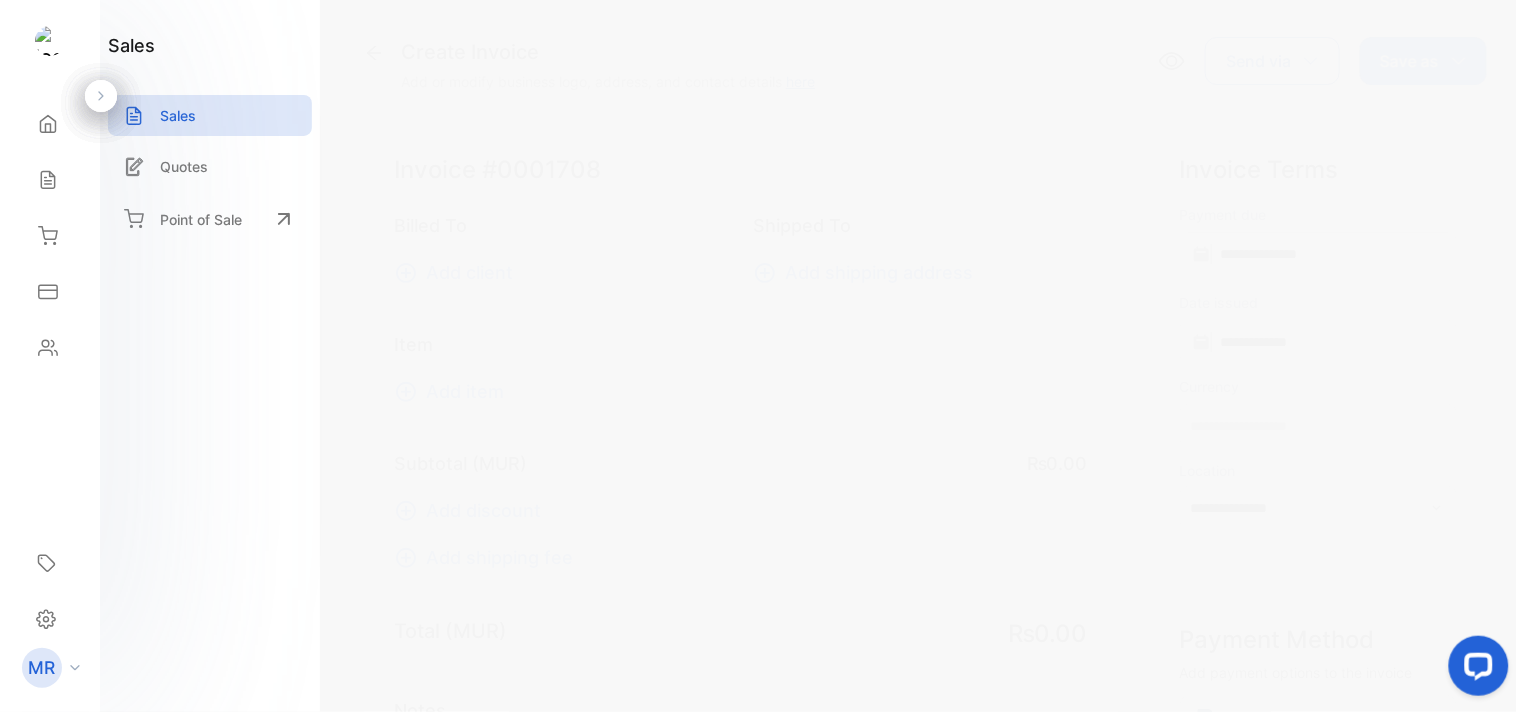 type on "**********" 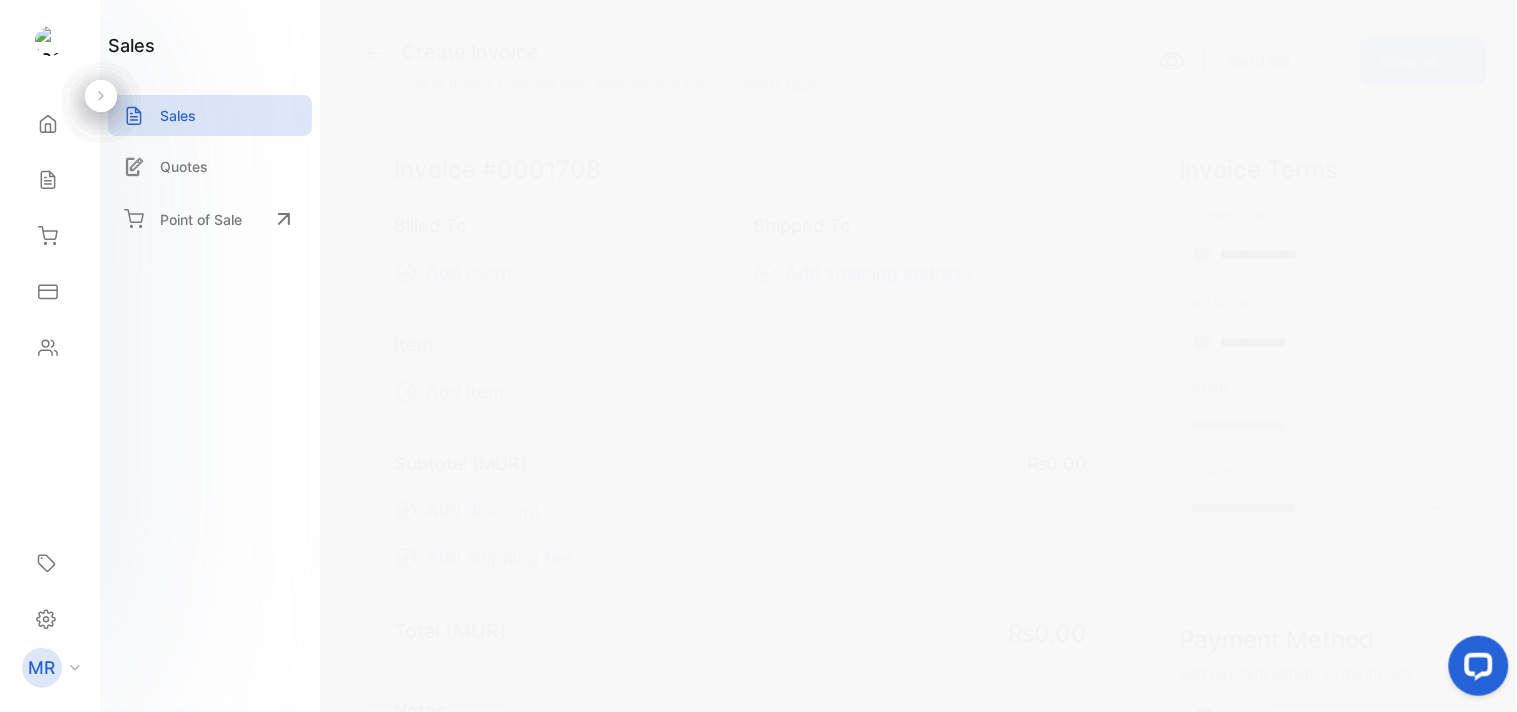 type on "**********" 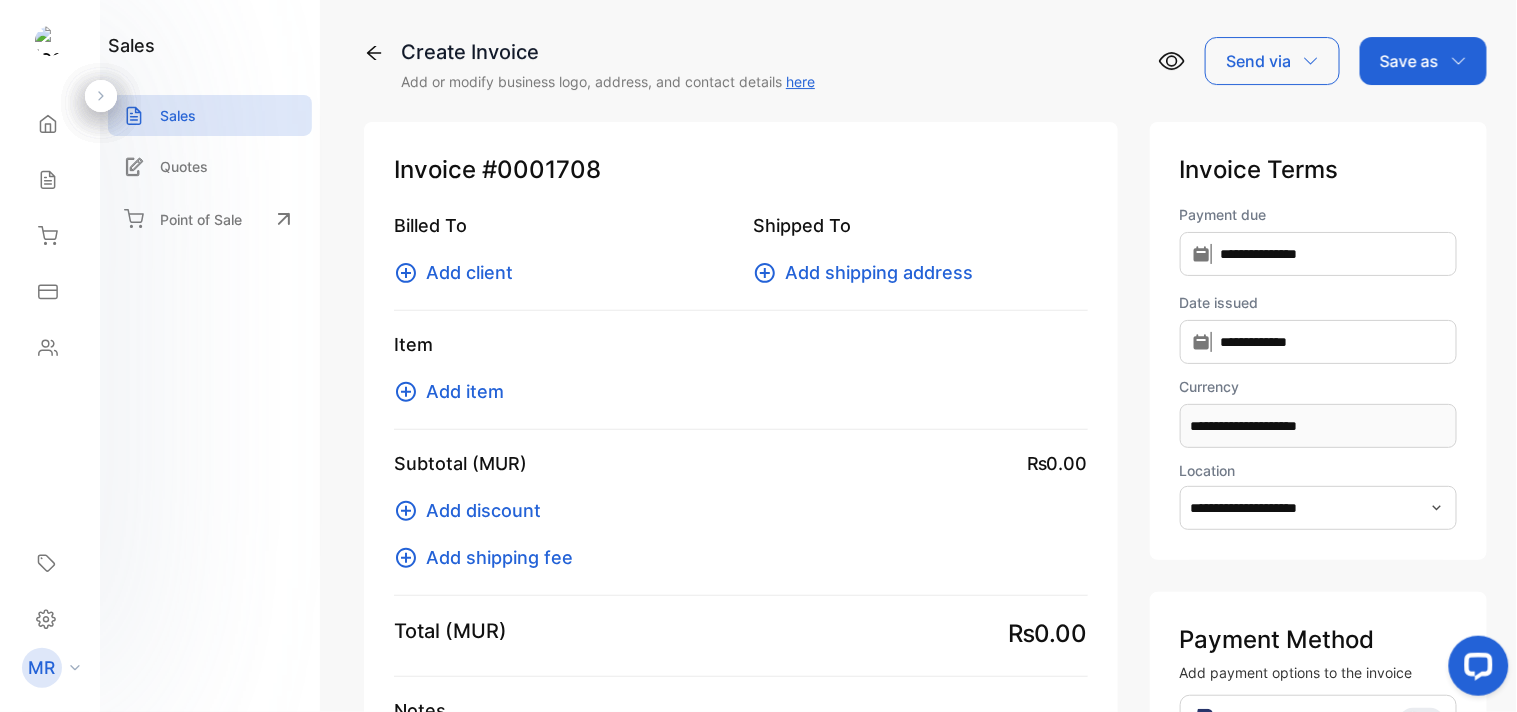 click on "Add item" at bounding box center [465, 391] 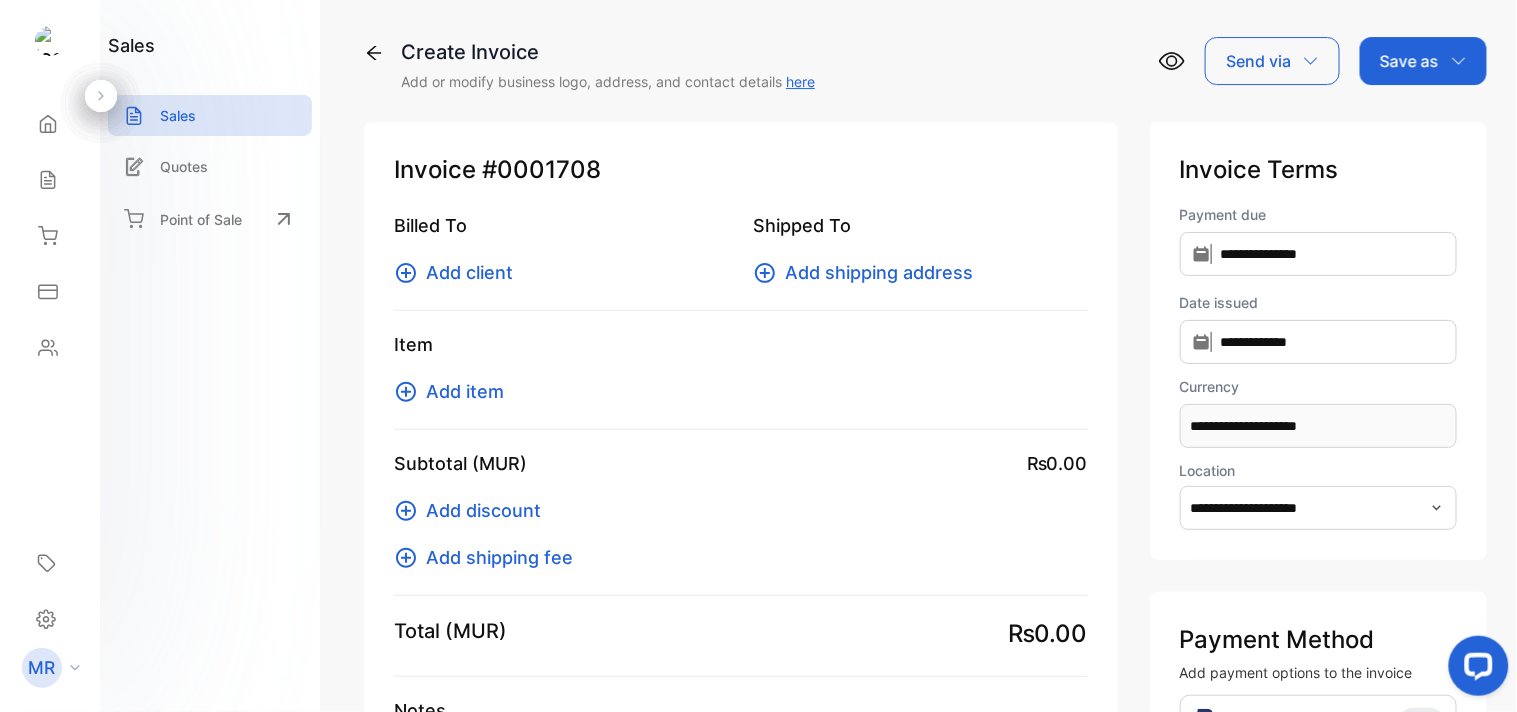 click 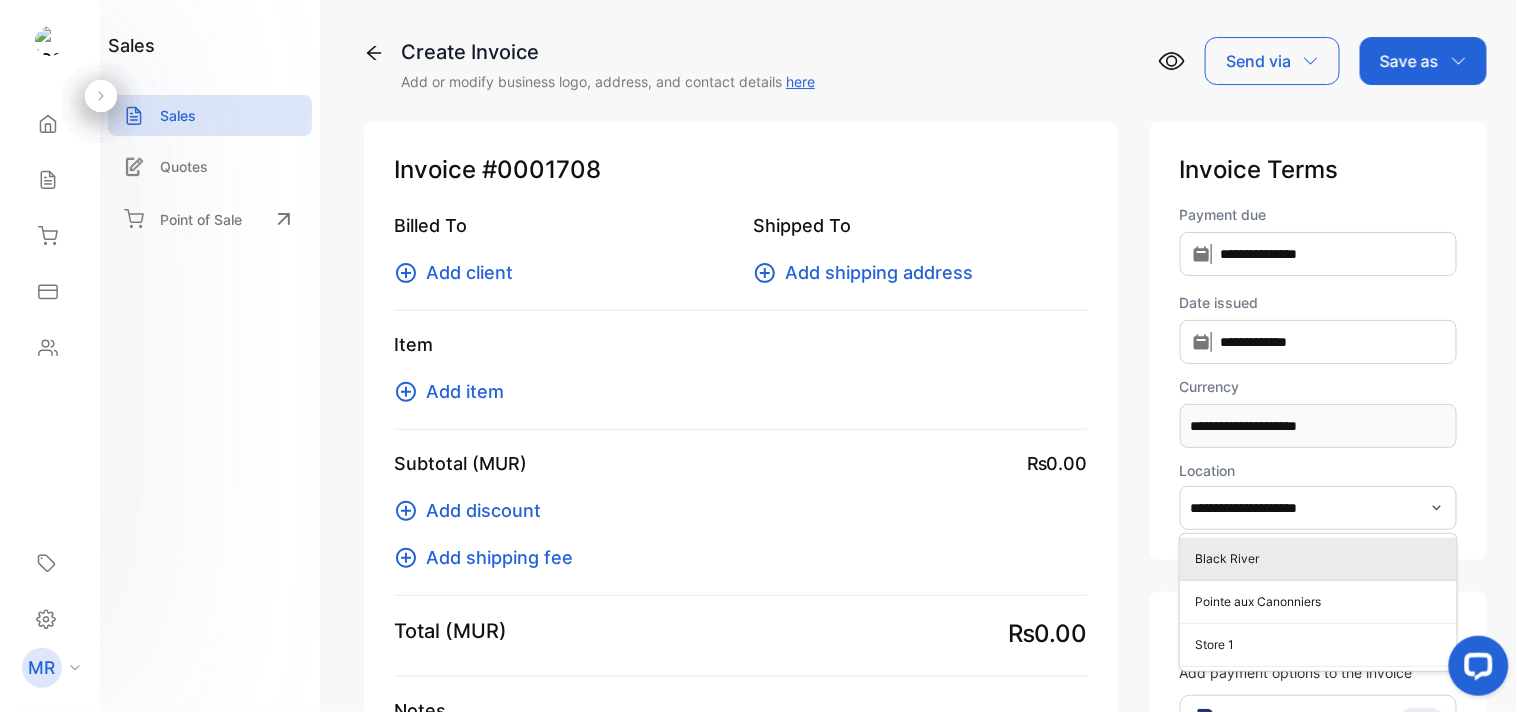 click on "Black River" at bounding box center [1322, 559] 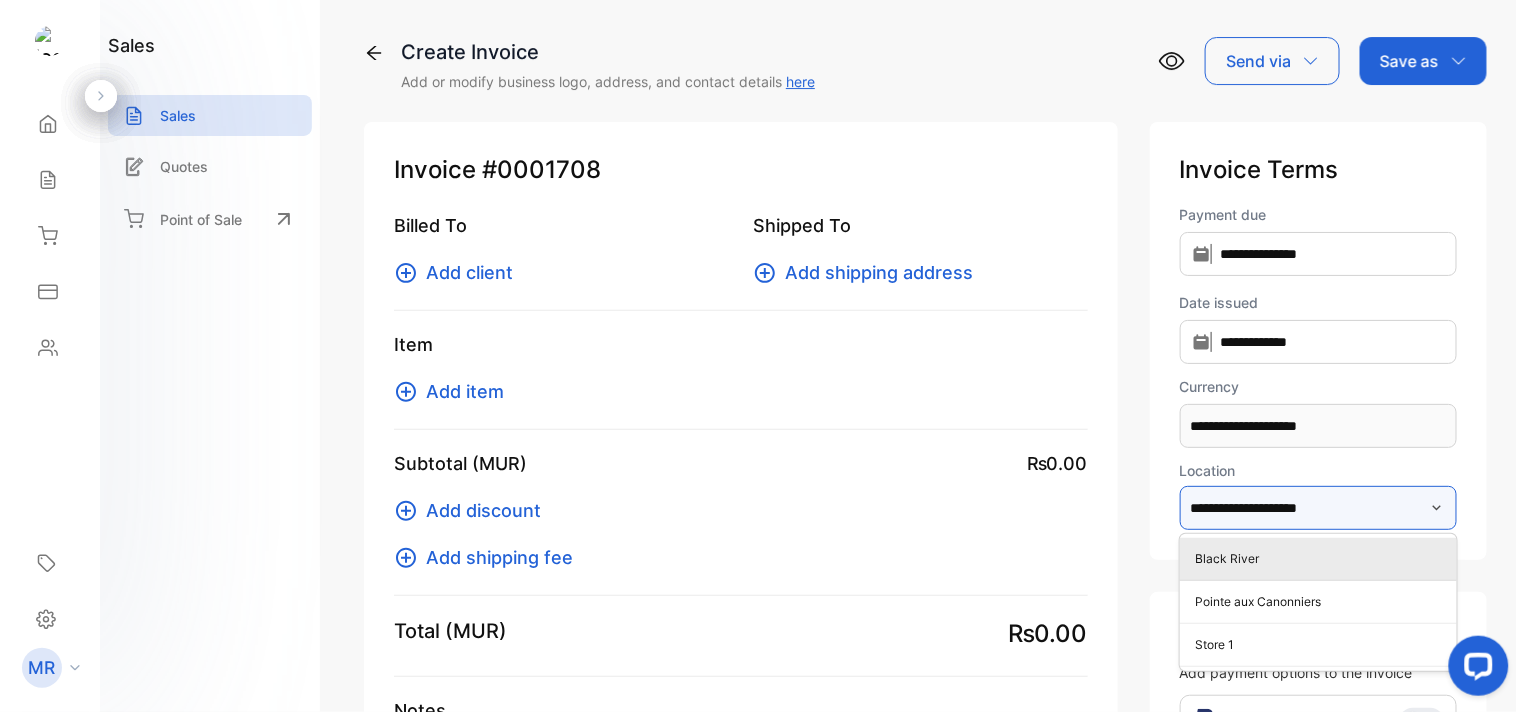 type on "**********" 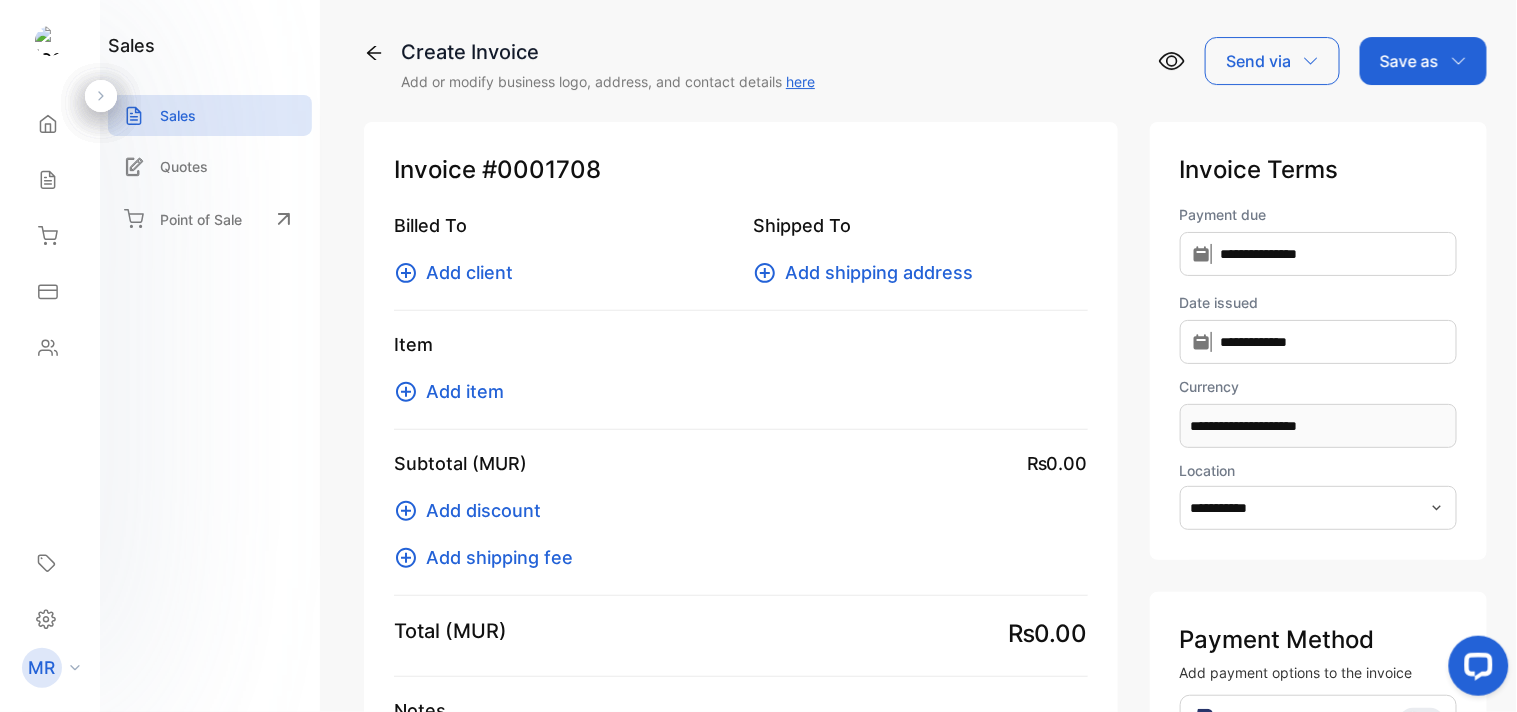 click on "Add item" at bounding box center (465, 391) 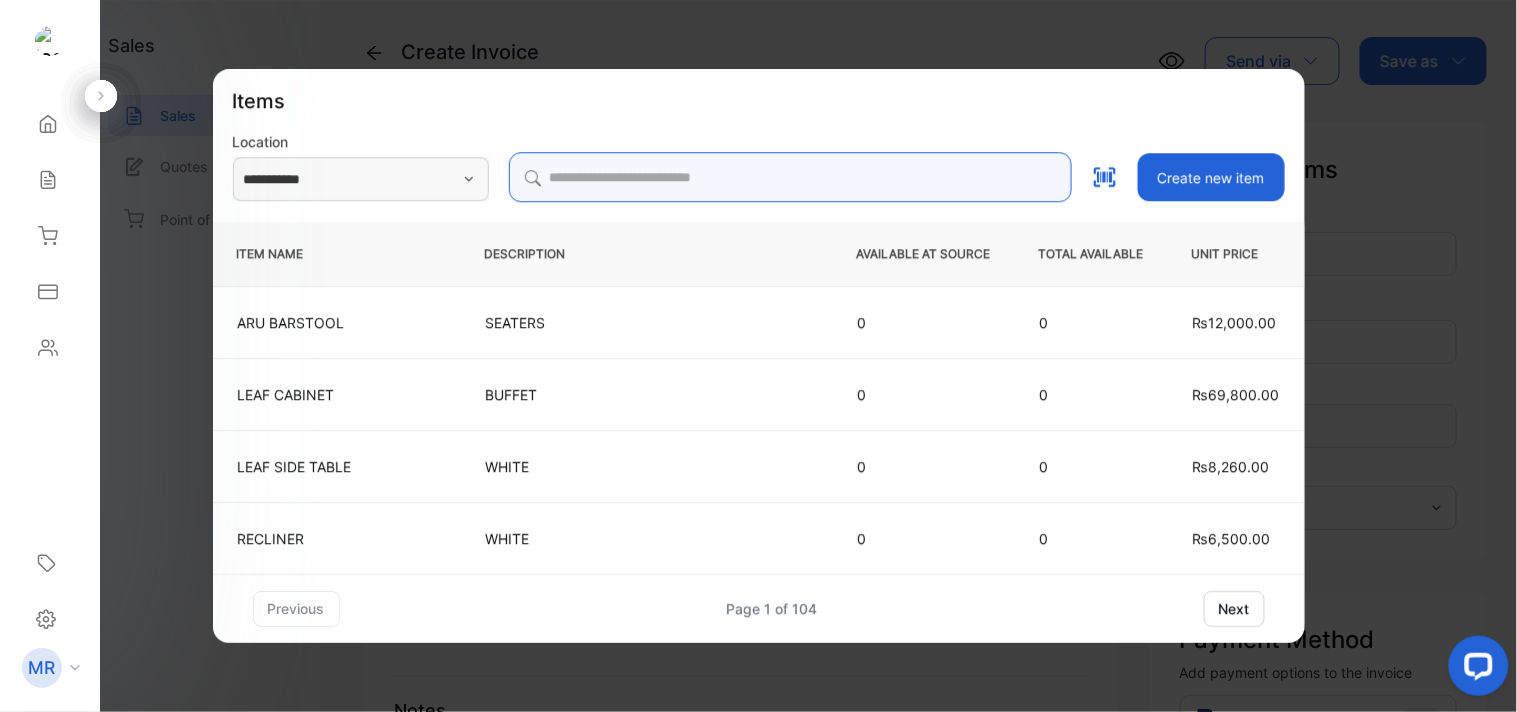 click at bounding box center (790, 177) 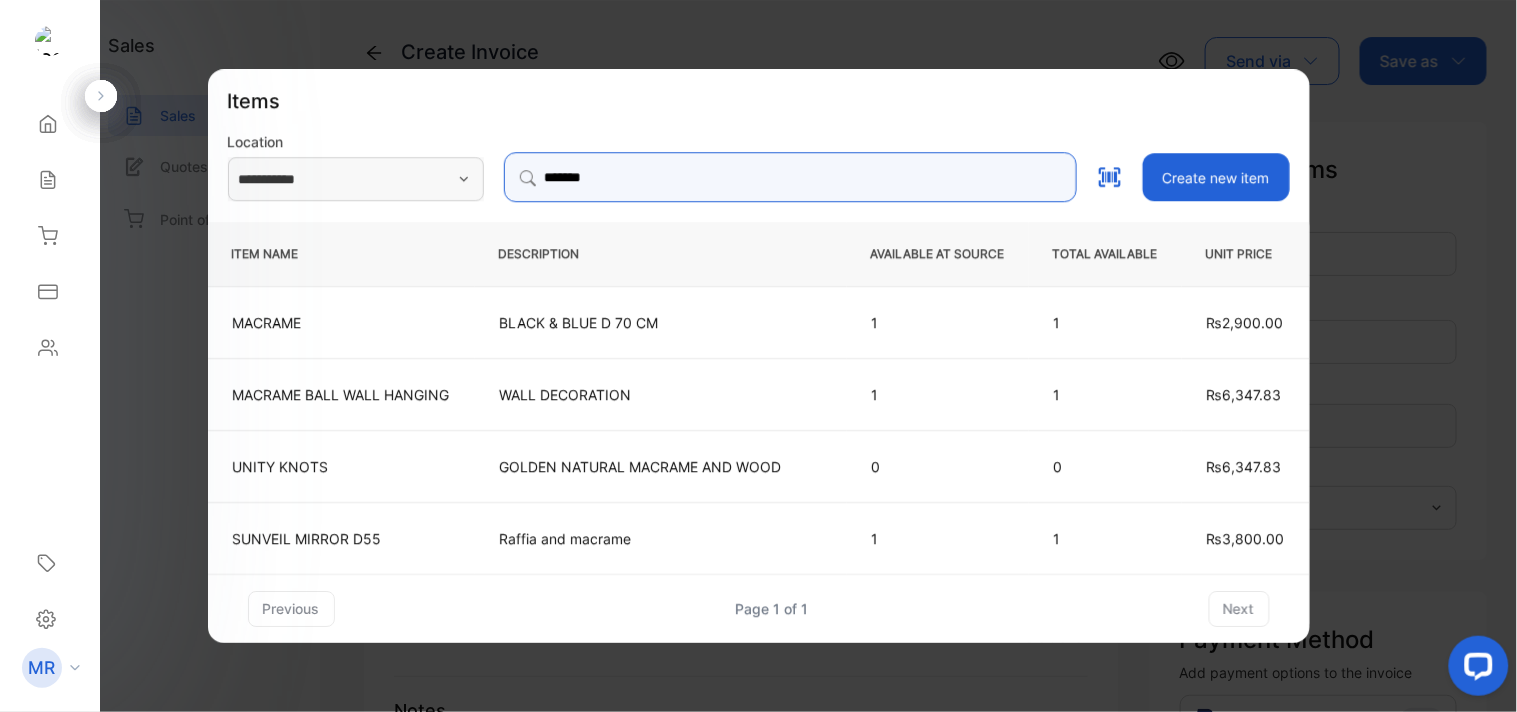 type on "*******" 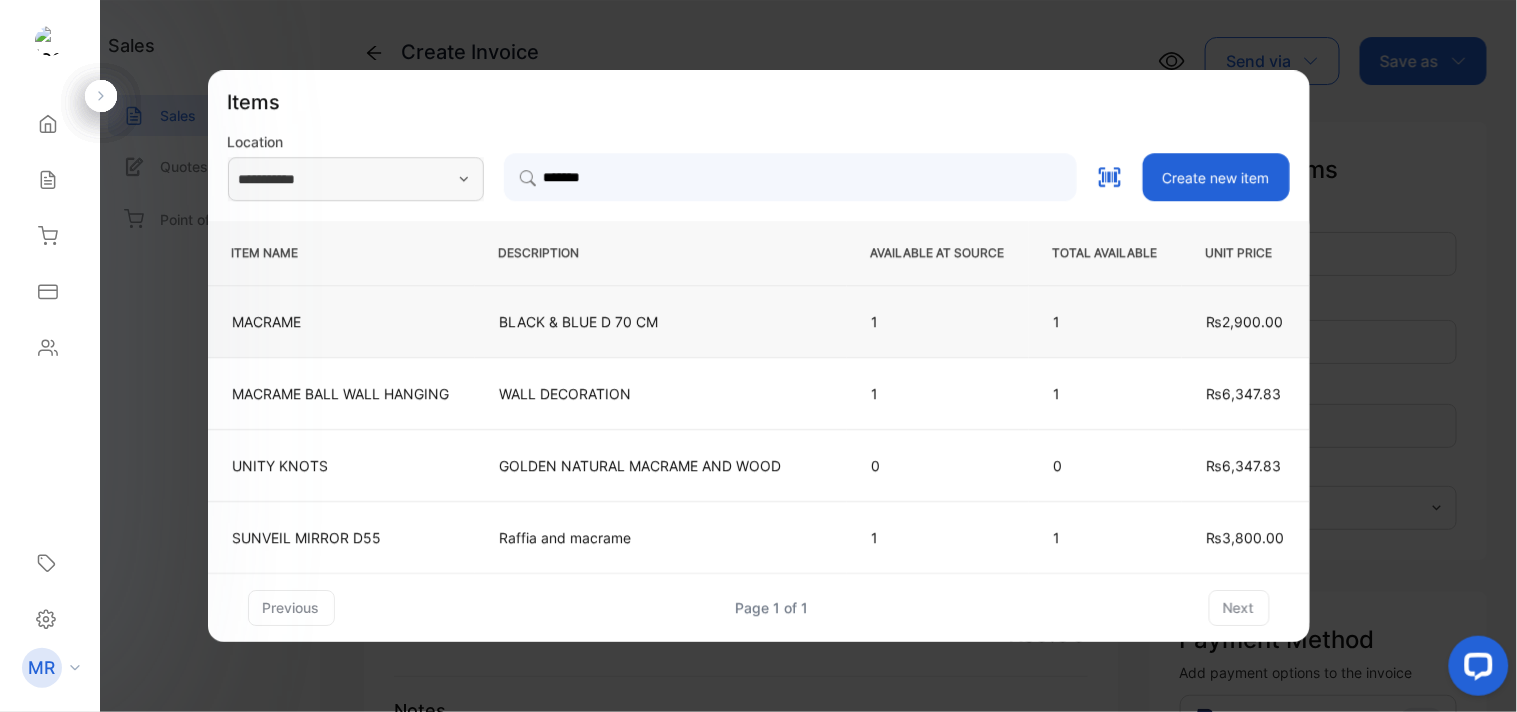 click on "BLACK & BLUE D 70 CM" at bounding box center [661, 321] 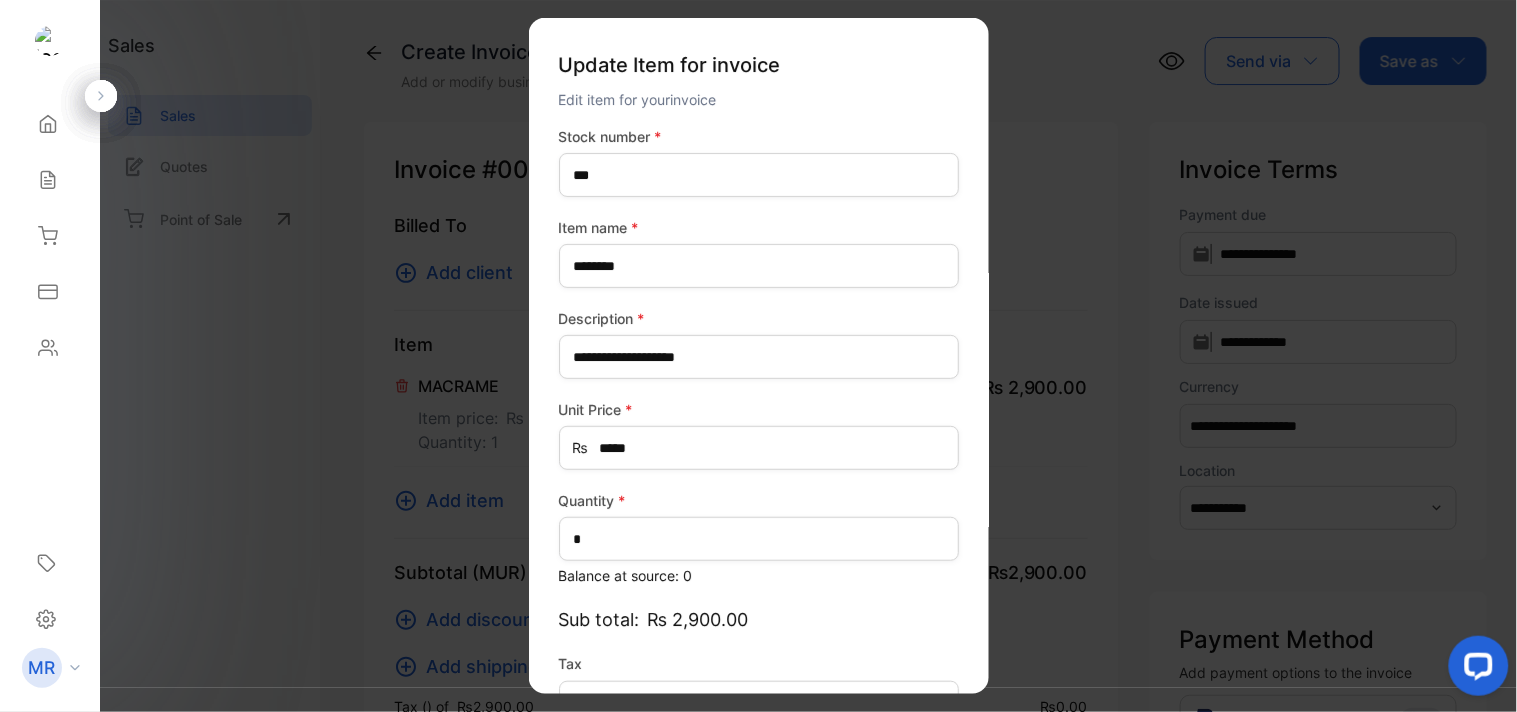 scroll, scrollTop: 130, scrollLeft: 0, axis: vertical 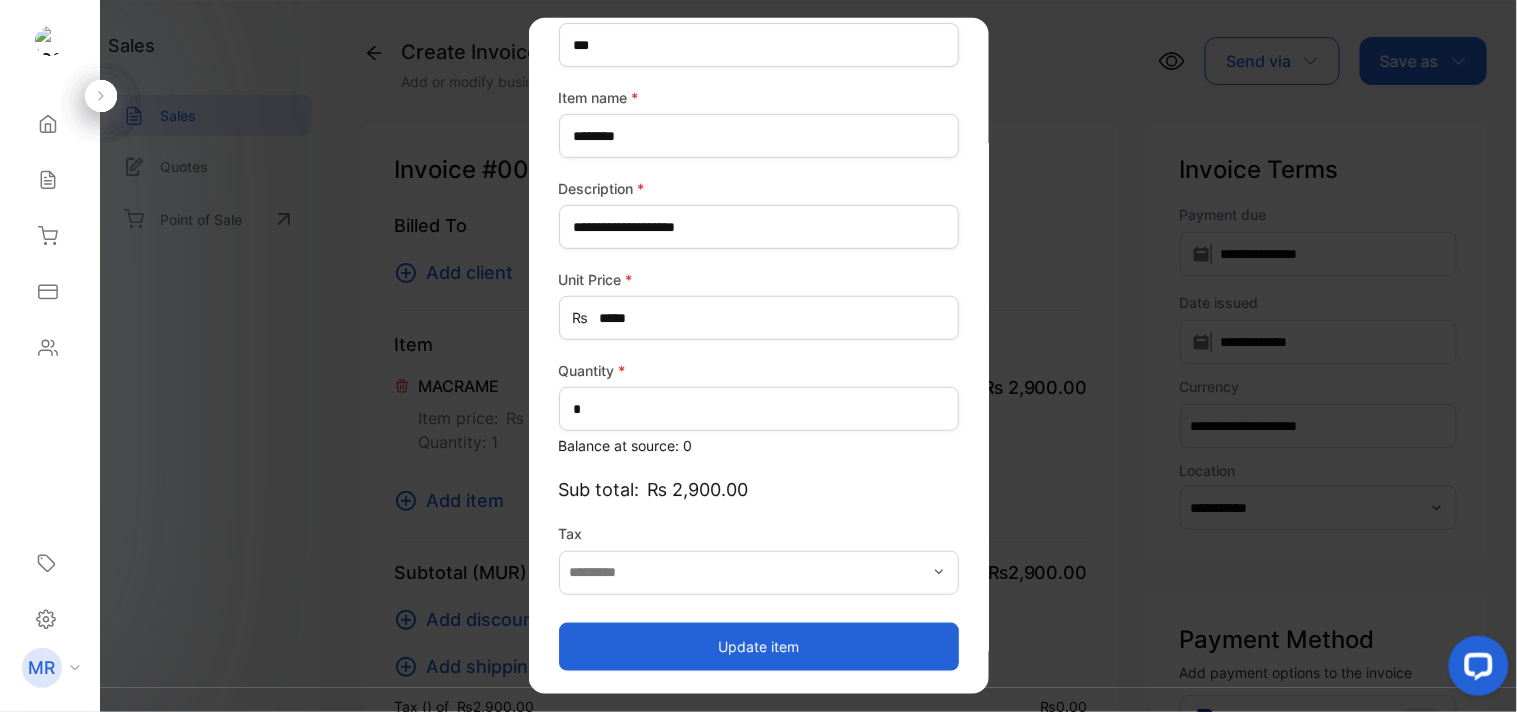 type on "*******" 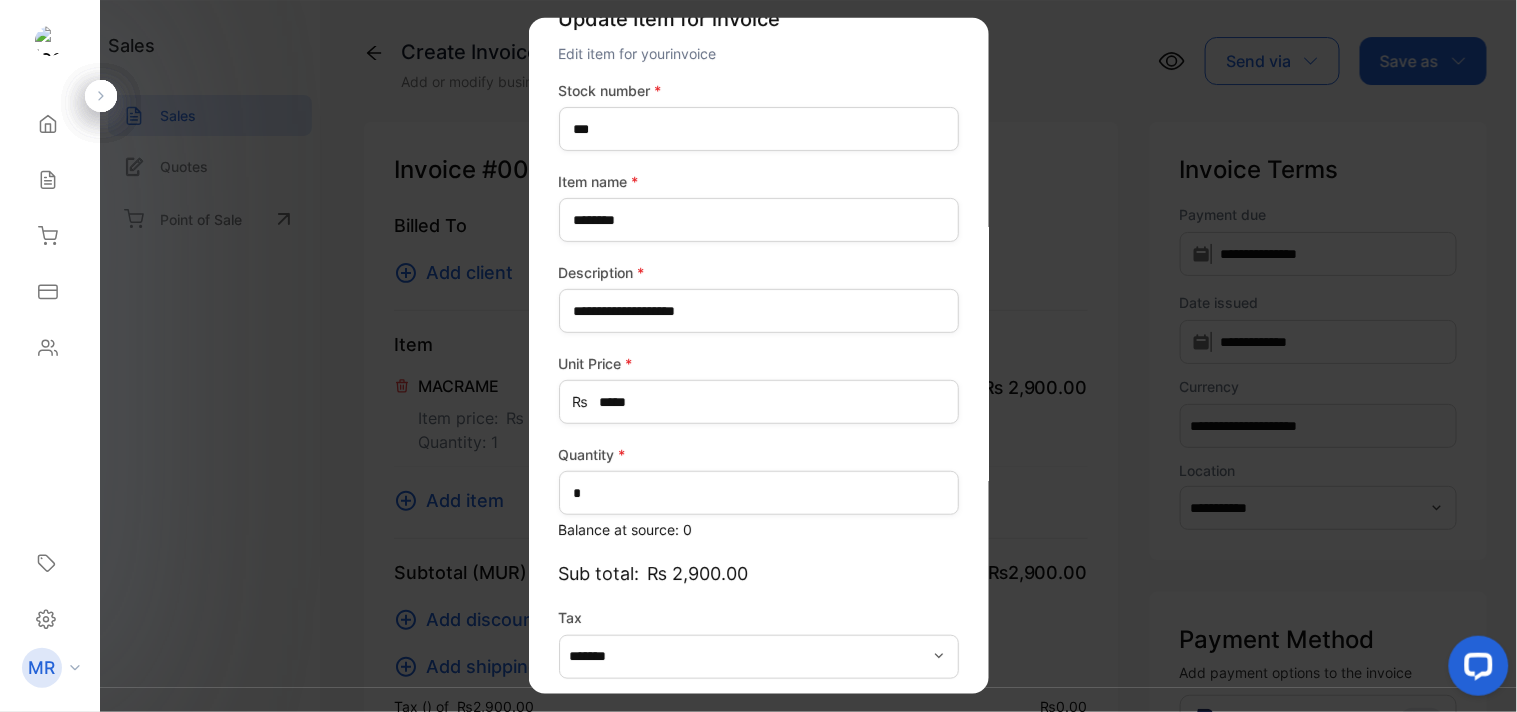 scroll, scrollTop: 45, scrollLeft: 0, axis: vertical 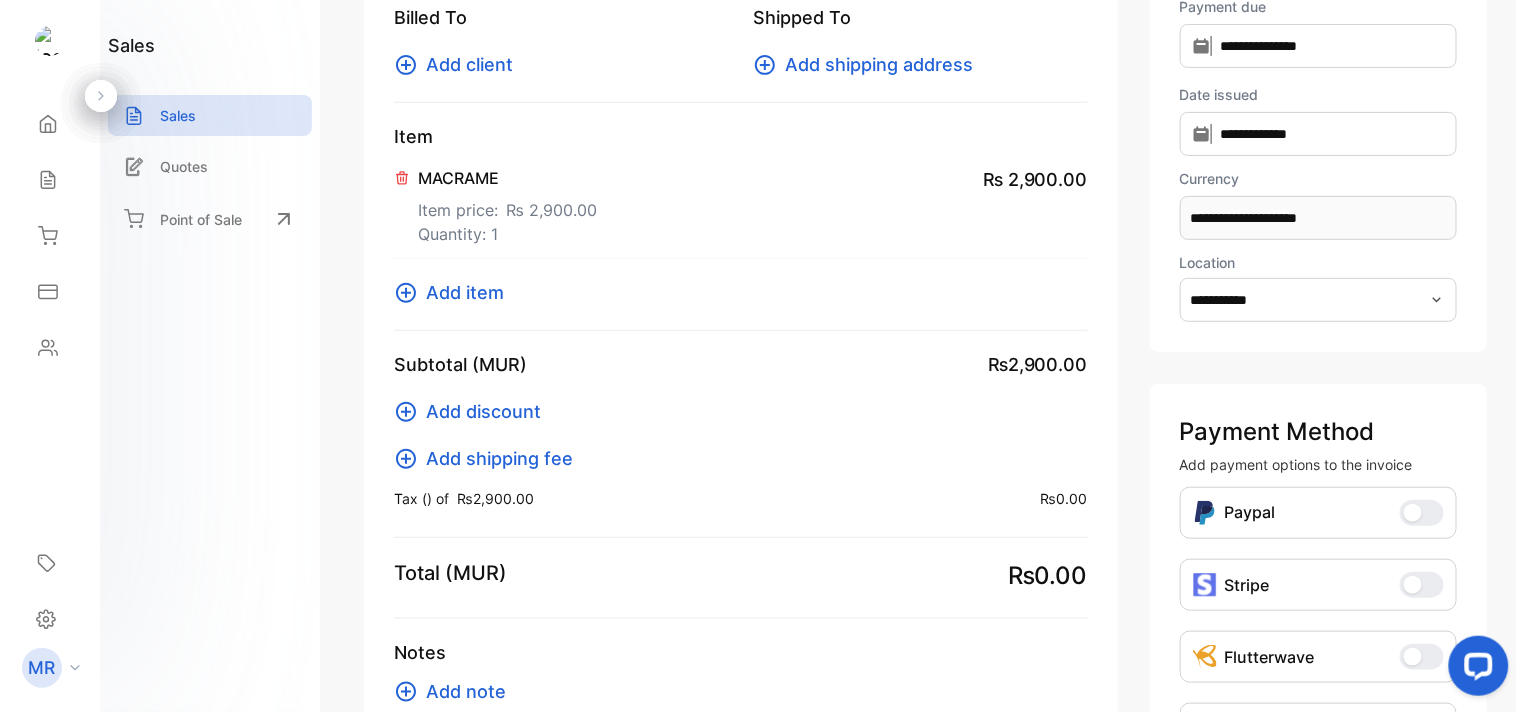 click on "Tax () of  ₨2,900.00  :" at bounding box center (464, 498) 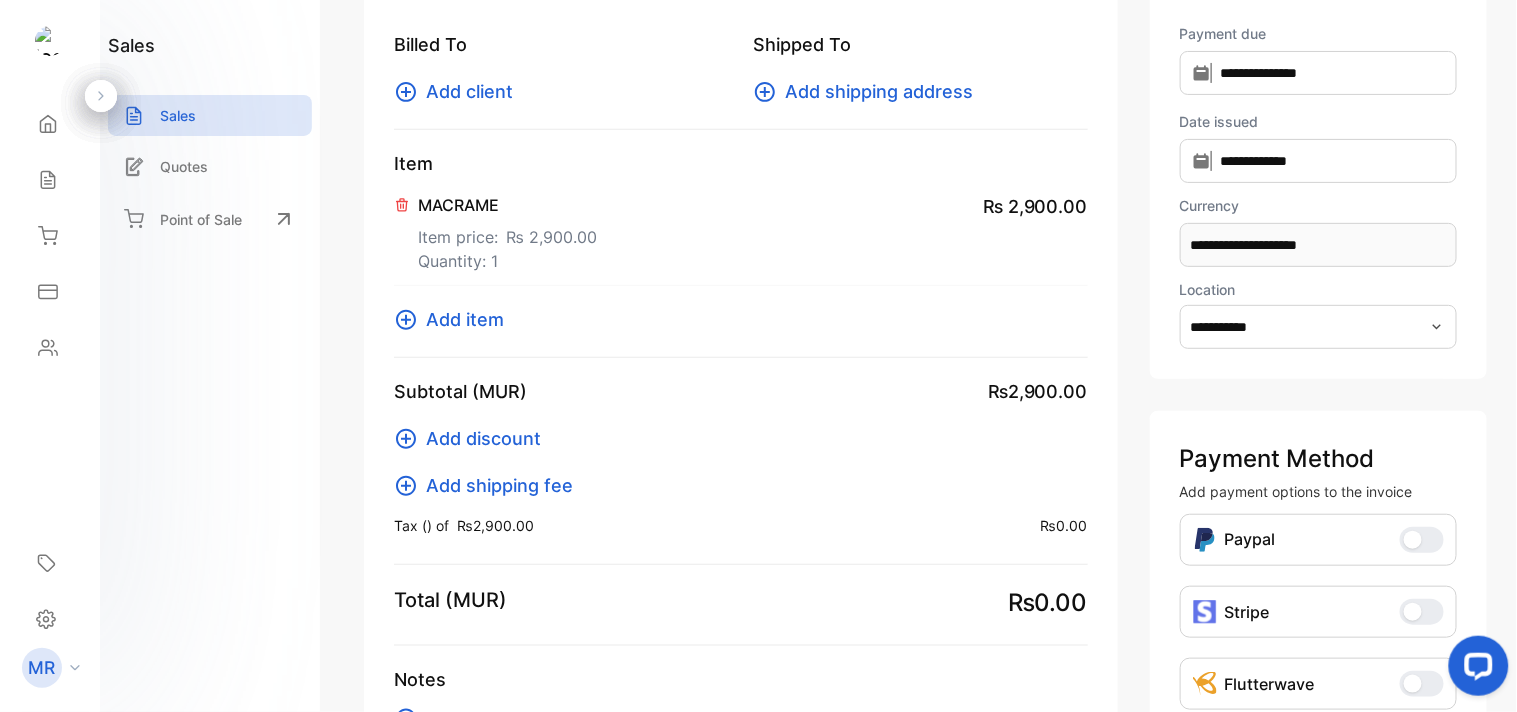 scroll, scrollTop: 0, scrollLeft: 0, axis: both 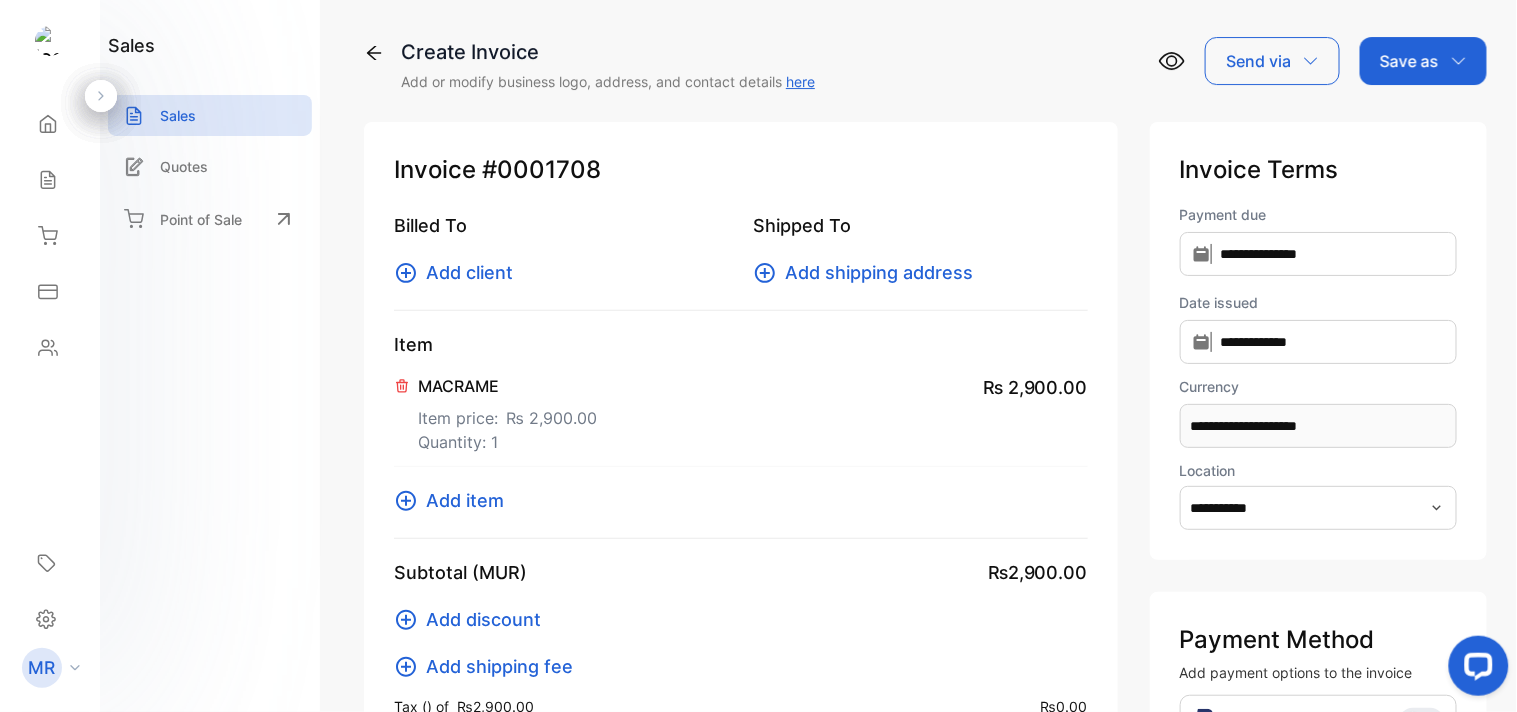 click 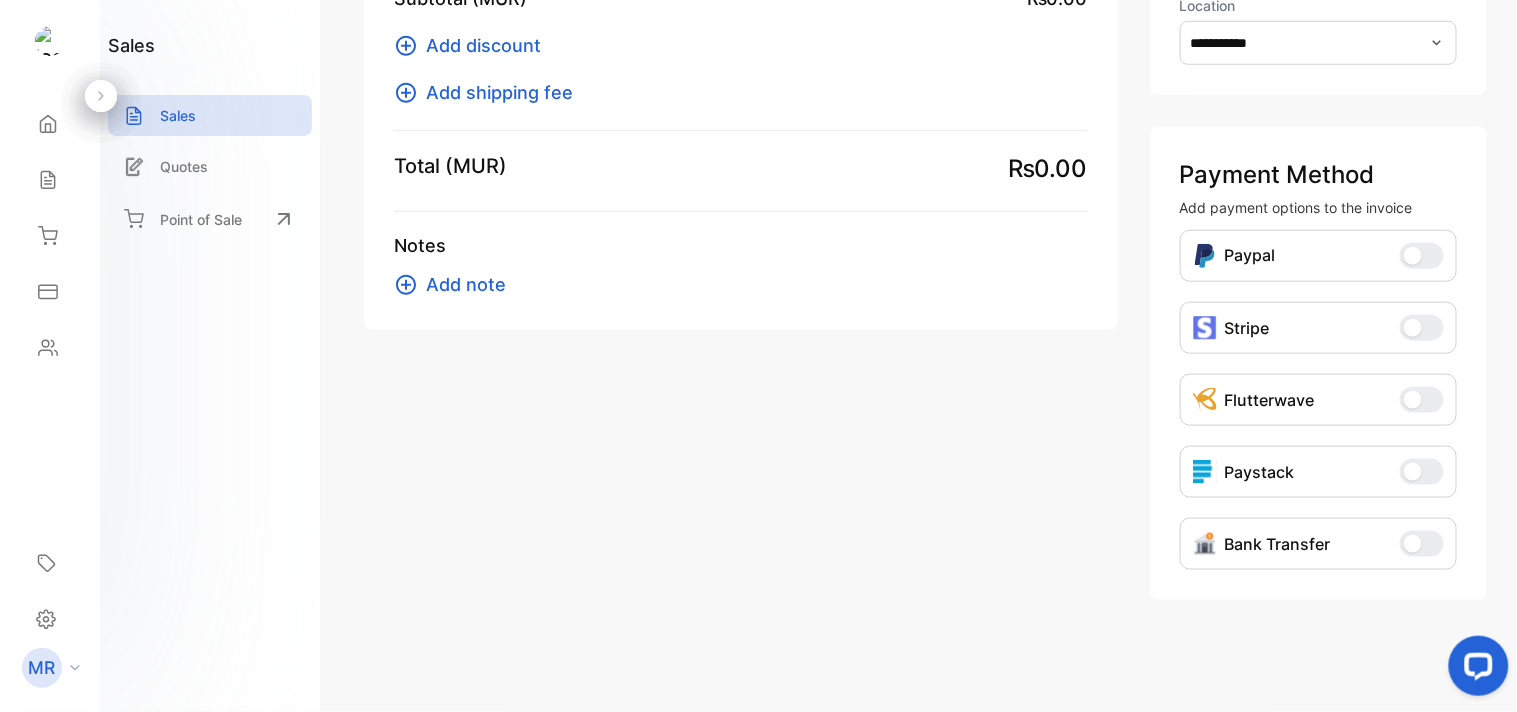 scroll, scrollTop: 0, scrollLeft: 0, axis: both 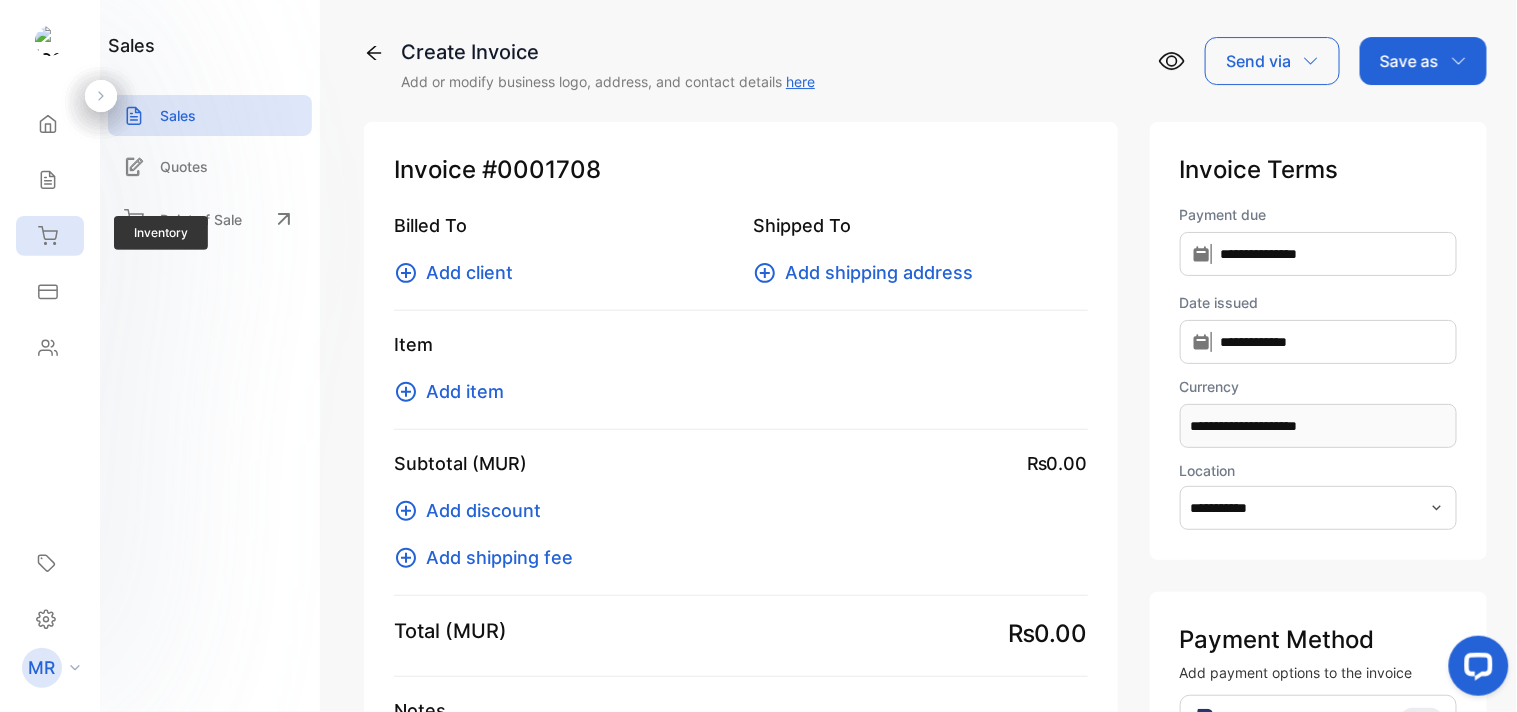 click 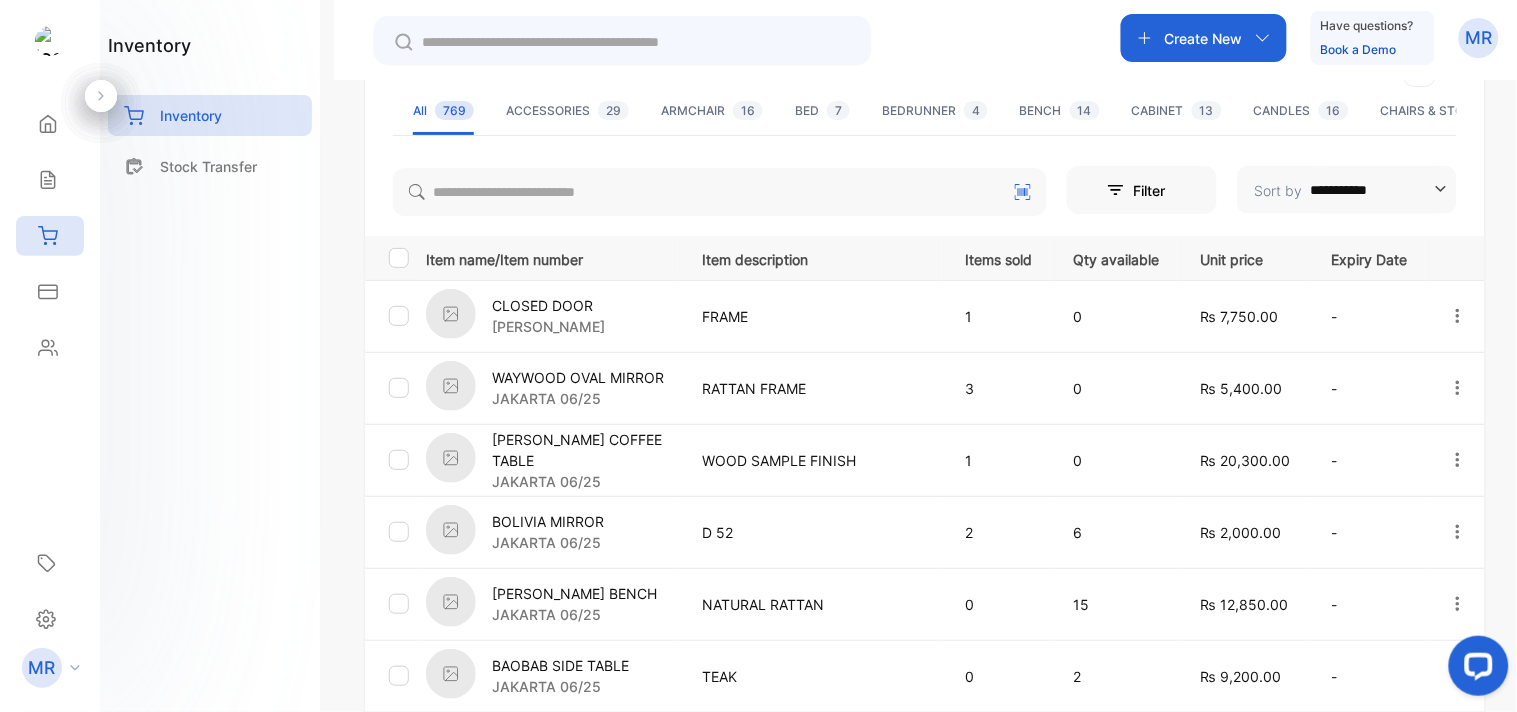 scroll, scrollTop: 0, scrollLeft: 0, axis: both 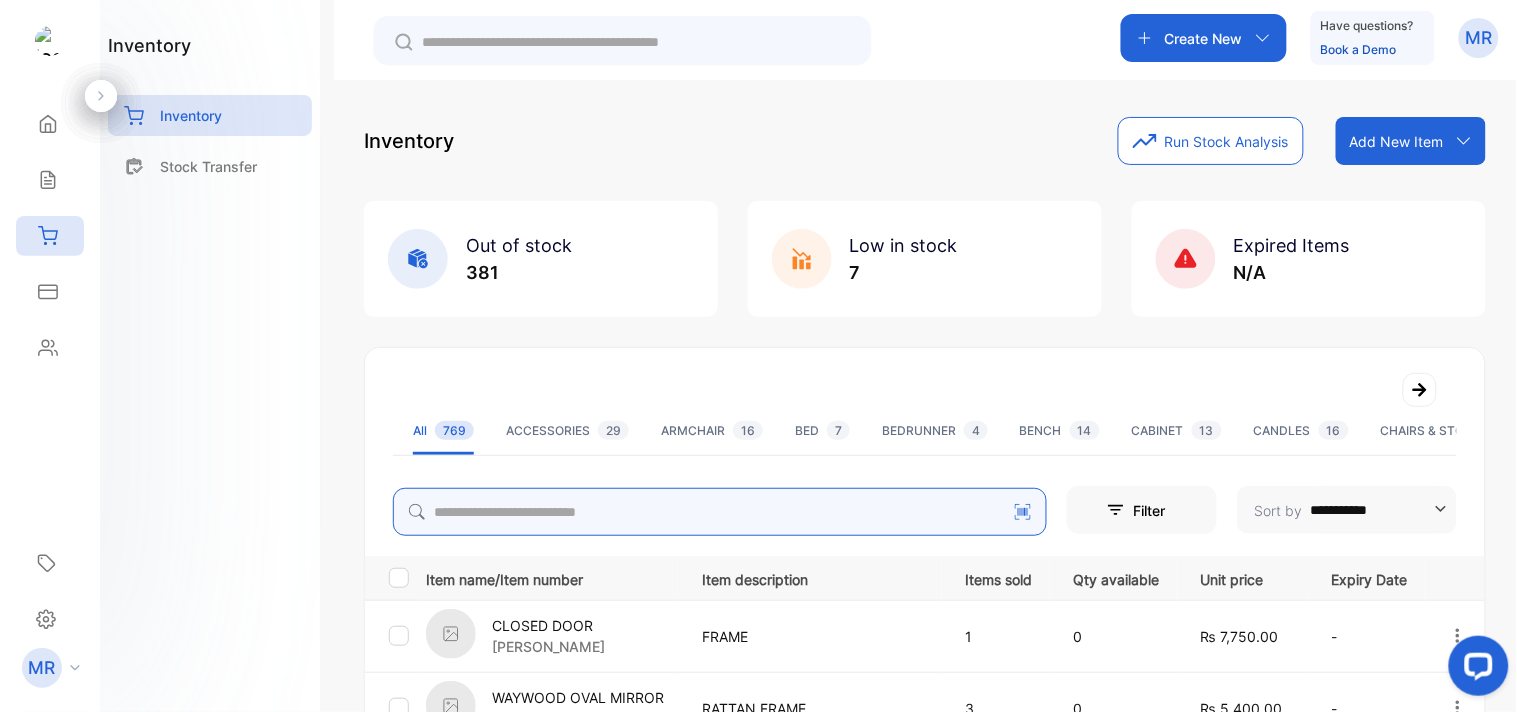 click at bounding box center (720, 512) 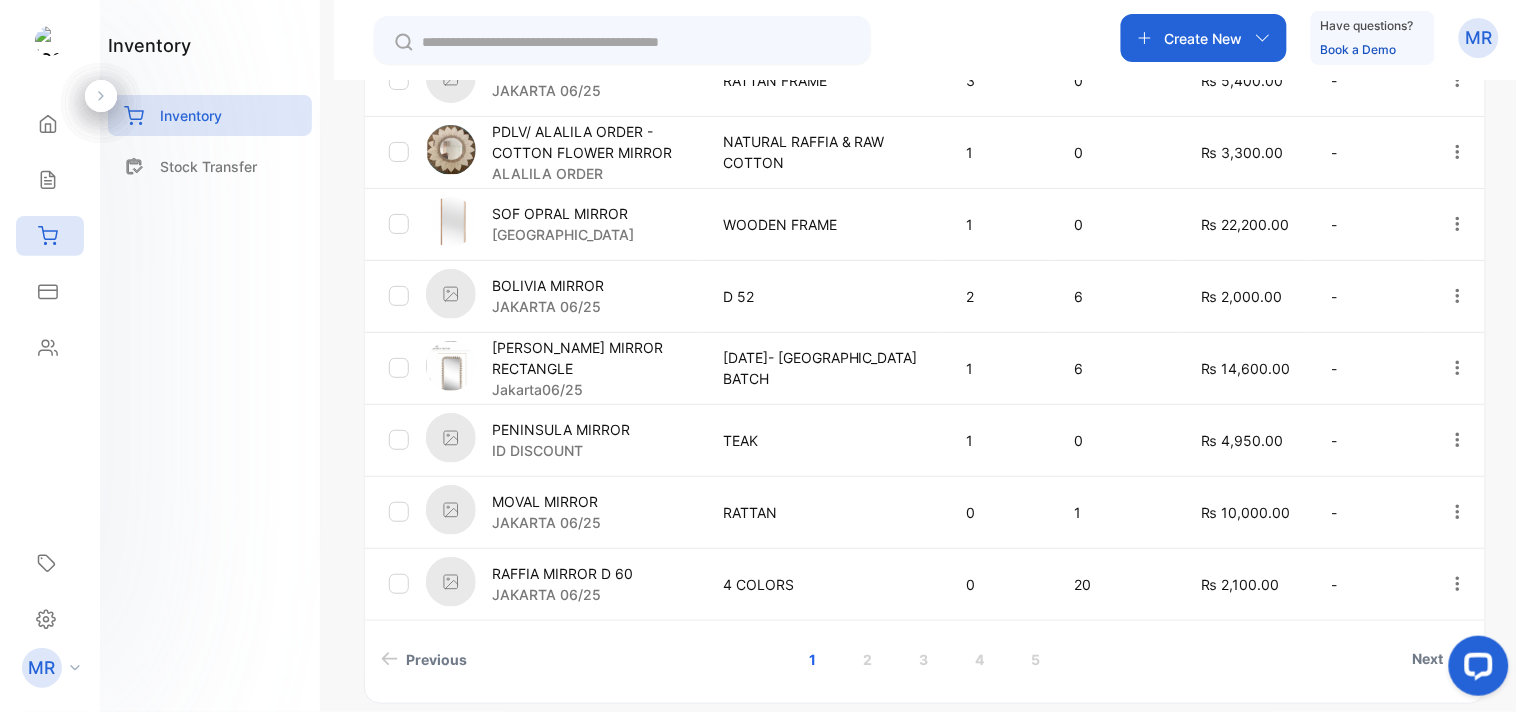 scroll, scrollTop: 713, scrollLeft: 0, axis: vertical 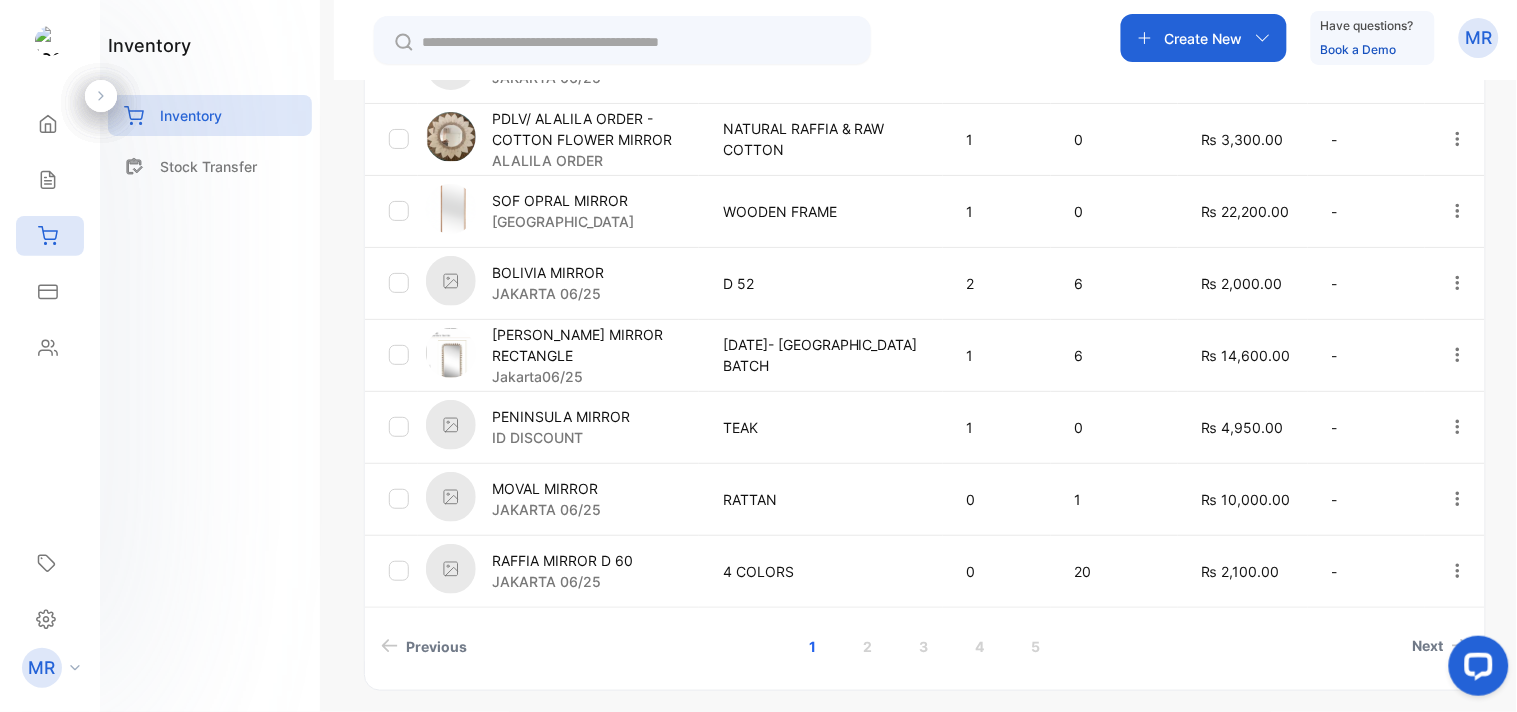 type on "******" 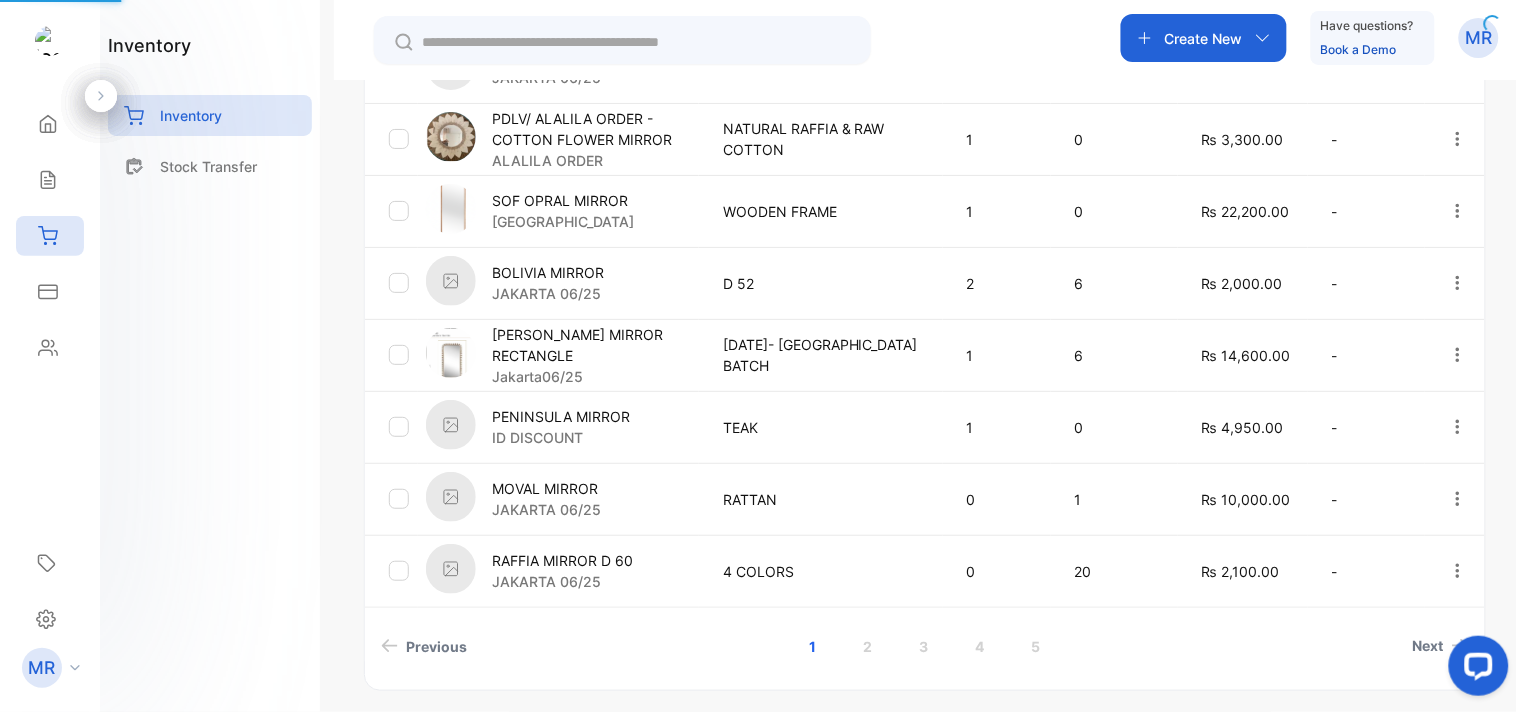 click on "RAFFIA MIRROR D 60 JAKARTA 06/25" at bounding box center (562, 571) 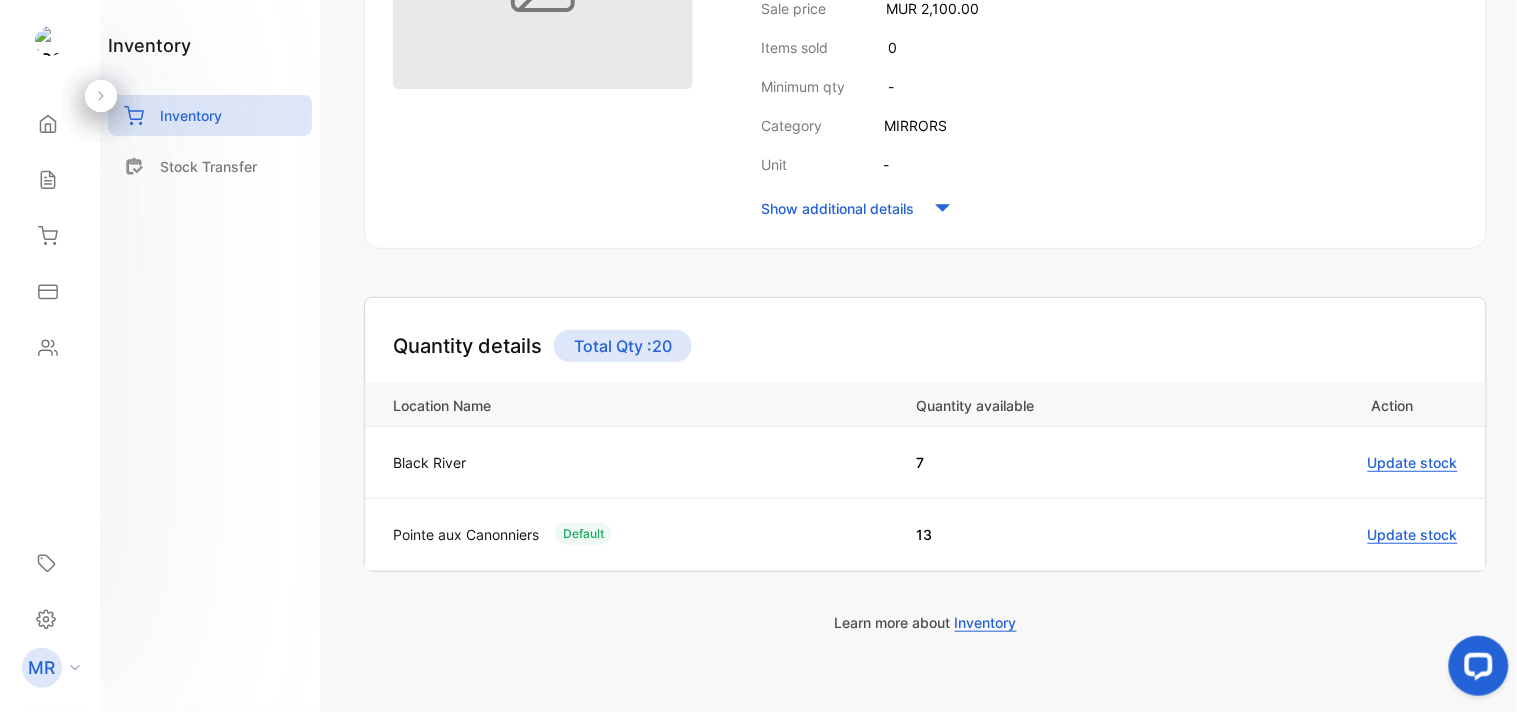 scroll, scrollTop: 464, scrollLeft: 0, axis: vertical 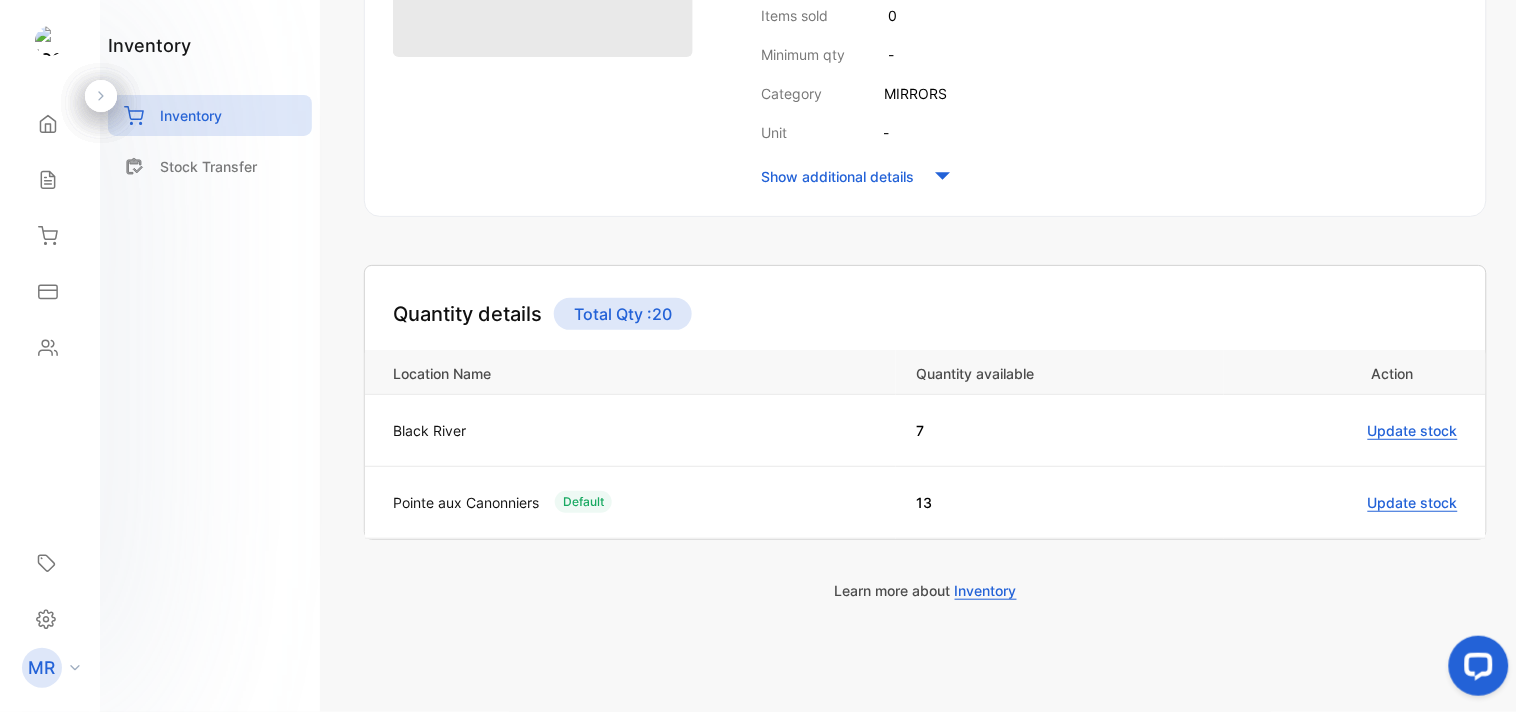 click on "Black River" at bounding box center [630, 430] 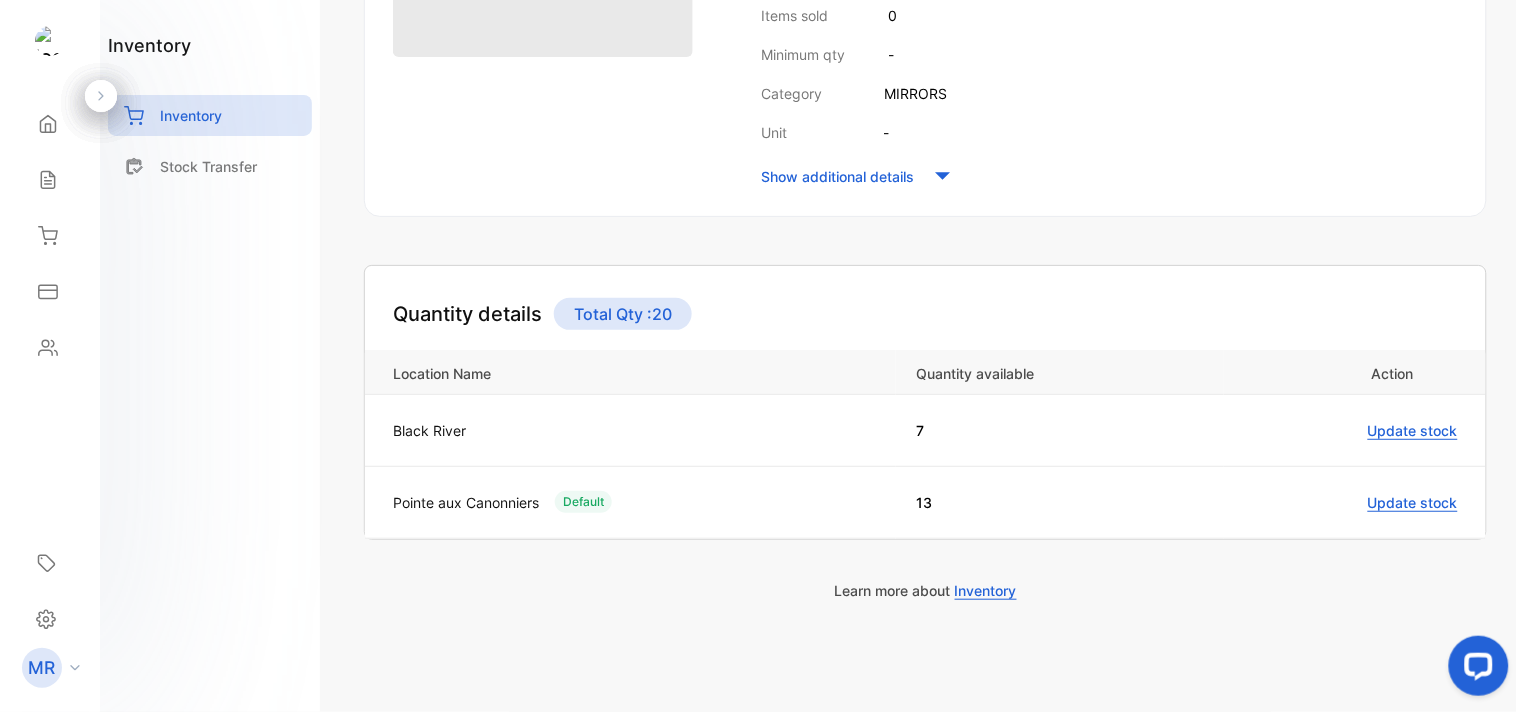 scroll, scrollTop: 0, scrollLeft: 0, axis: both 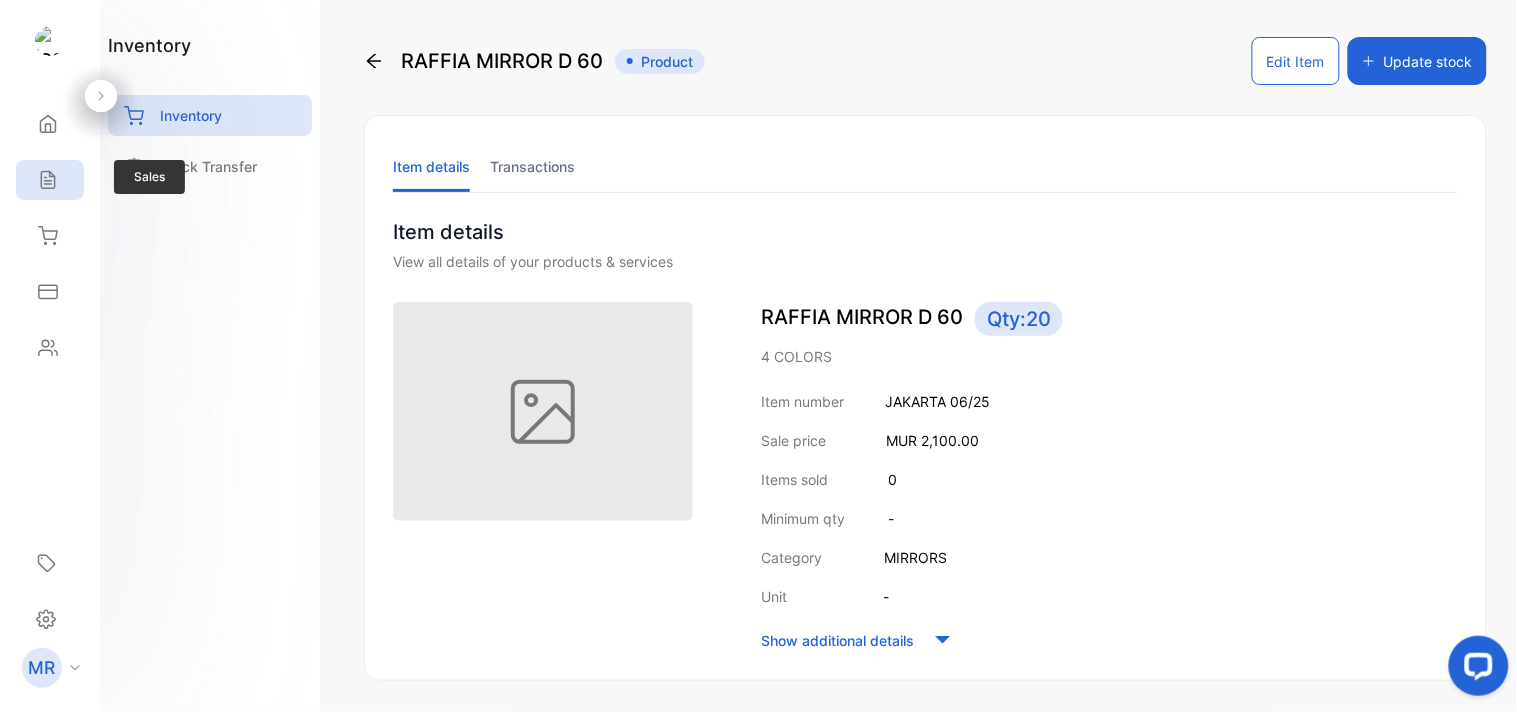click on "Sales" at bounding box center [50, 180] 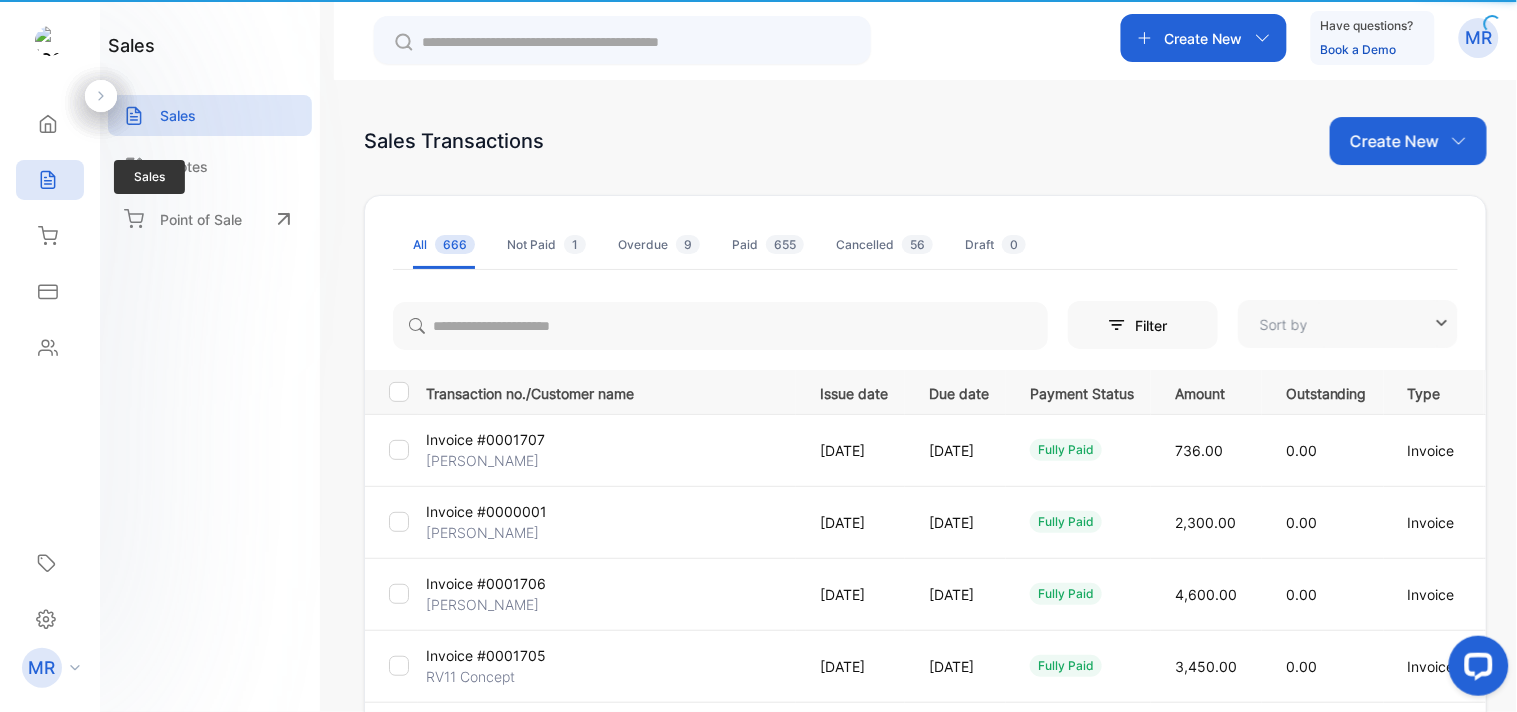 type on "**********" 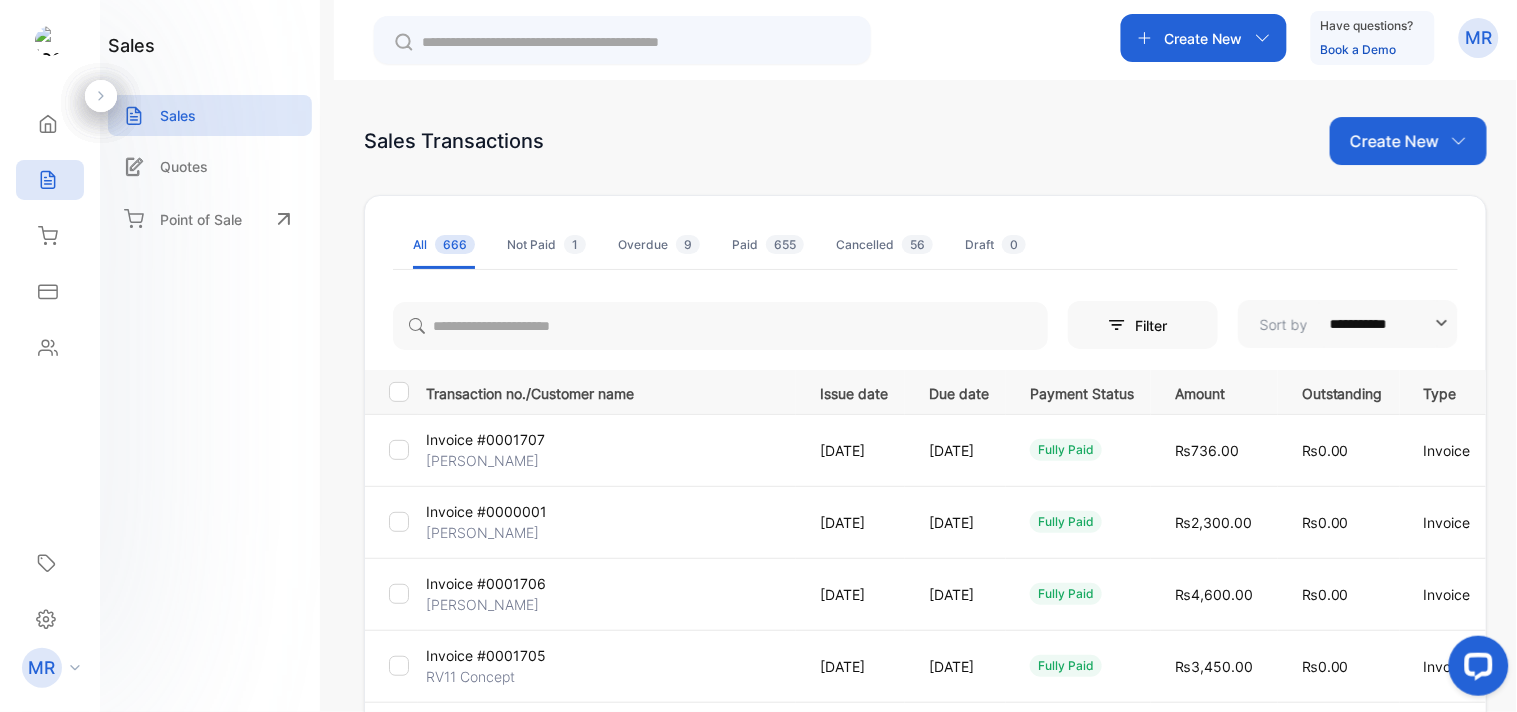 click on "Create New" at bounding box center (1408, 141) 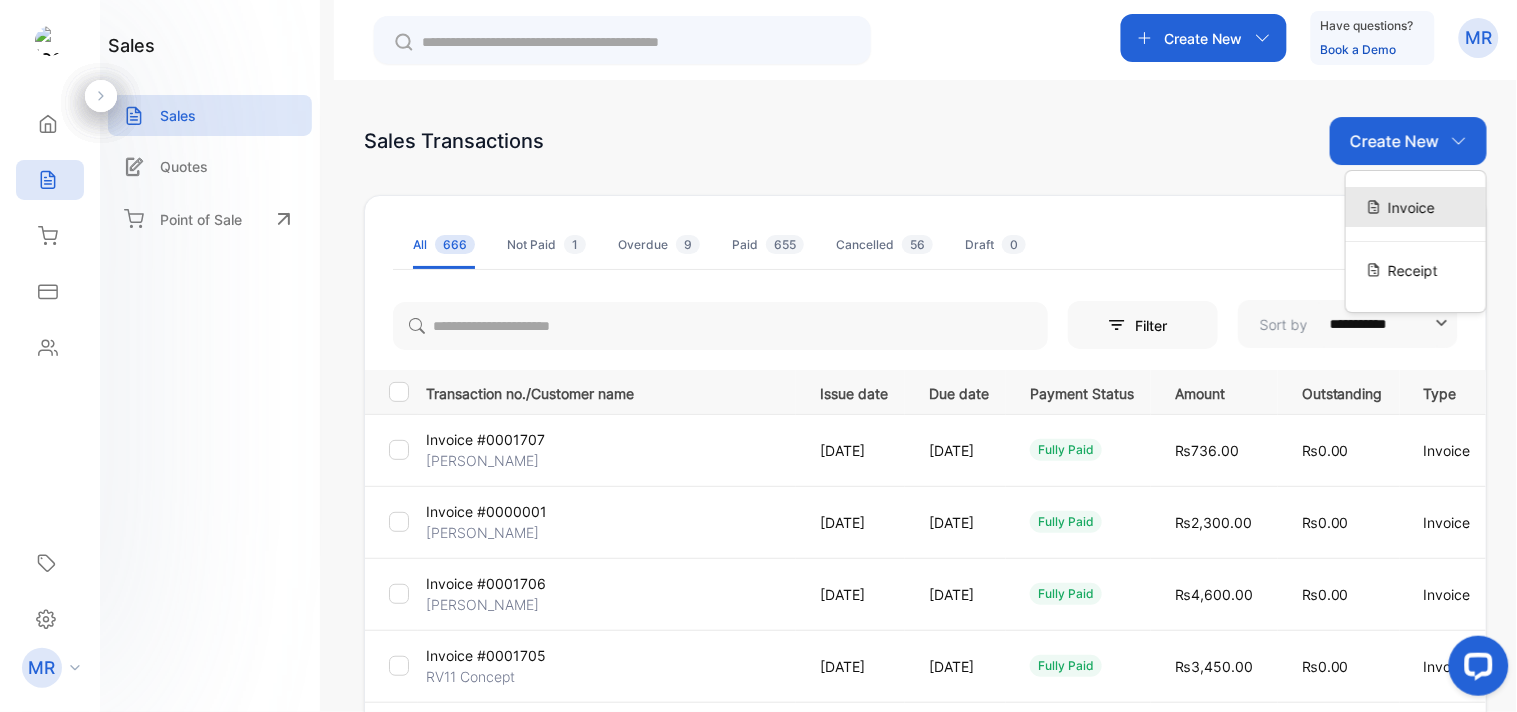 click on "Invoice" at bounding box center (1411, 207) 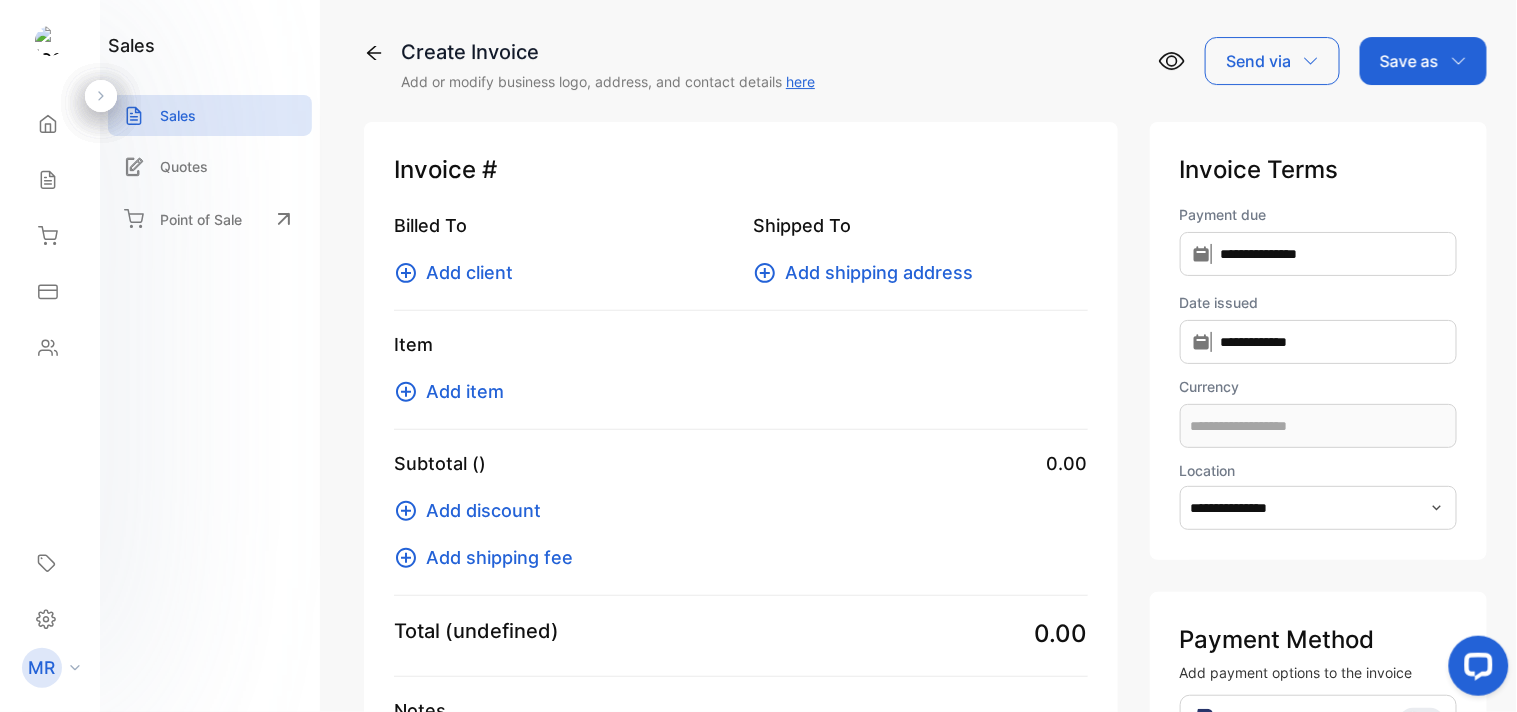 type on "**********" 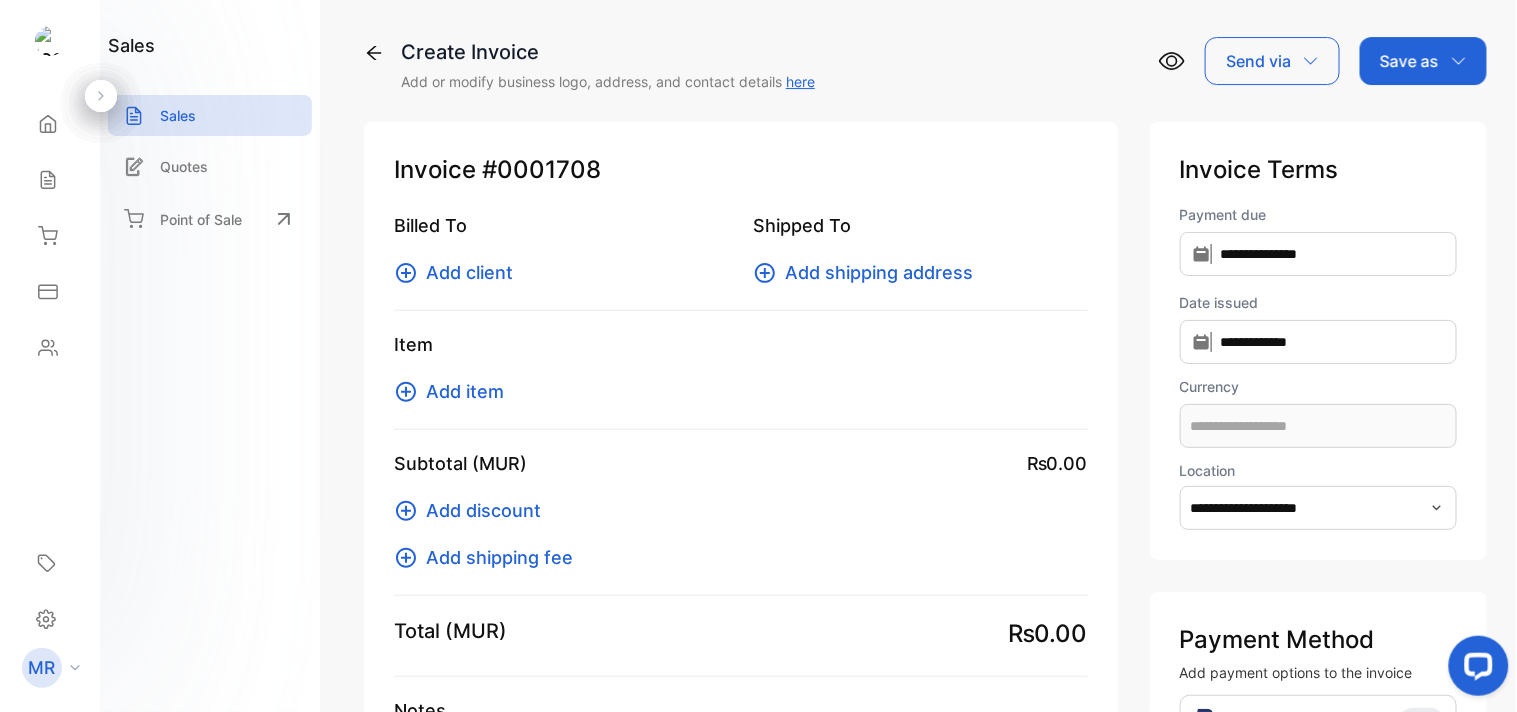 type on "**********" 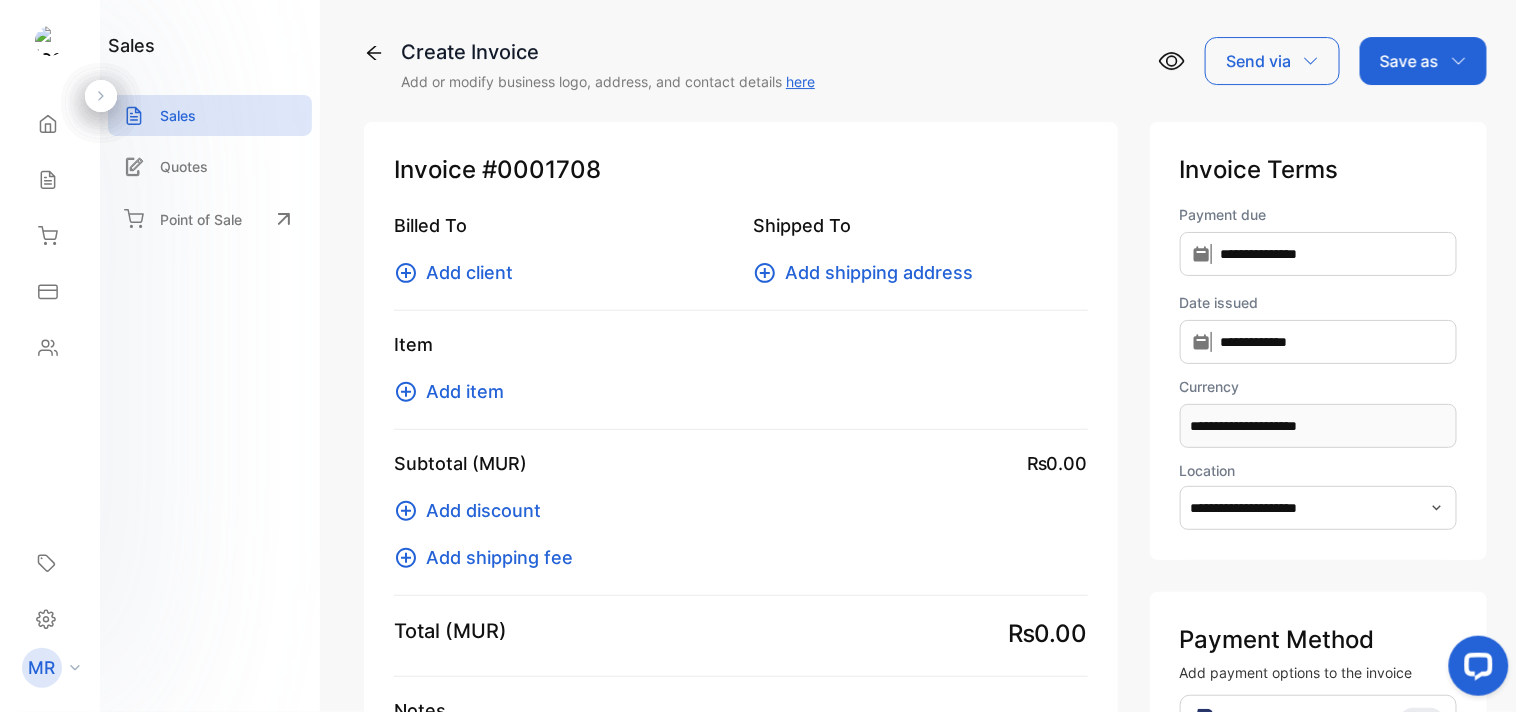 click on "Add item" at bounding box center (465, 391) 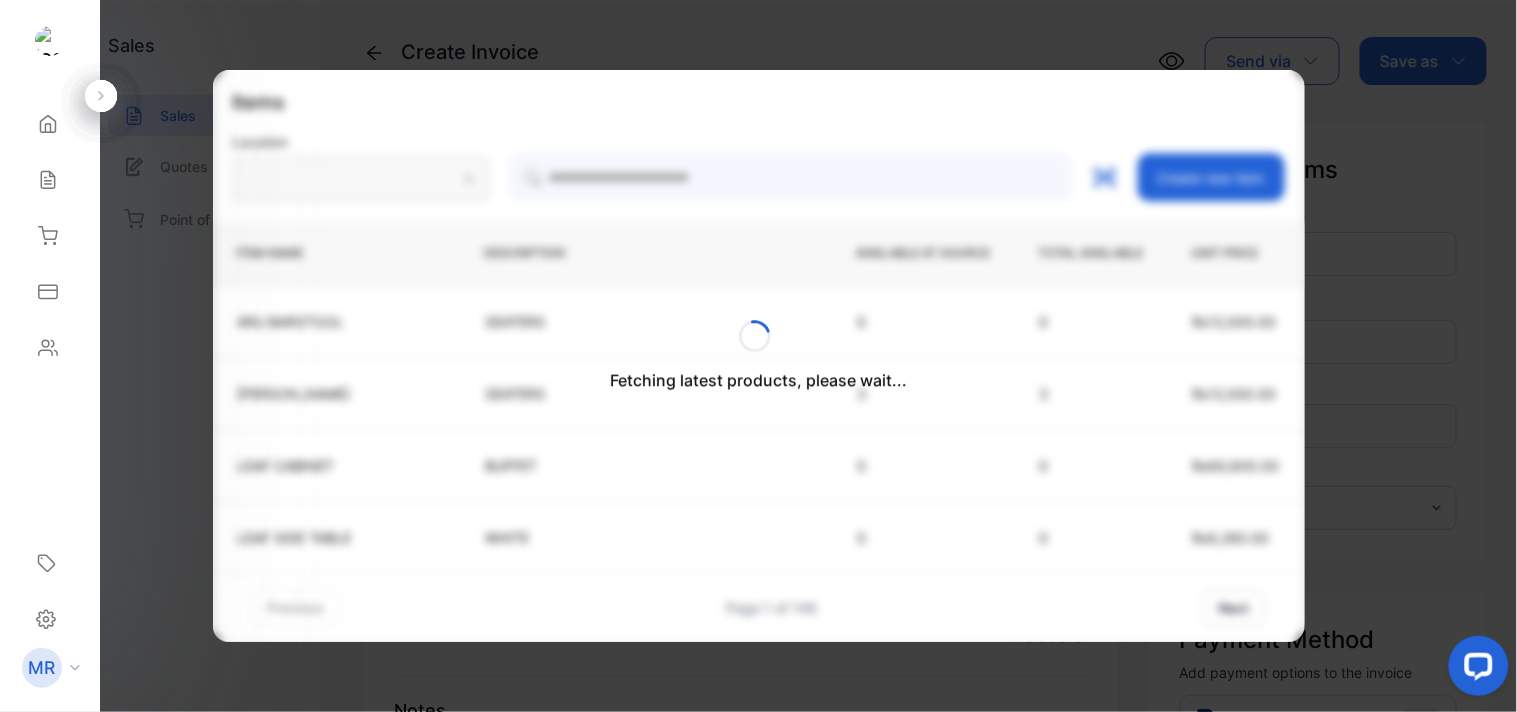 type on "**********" 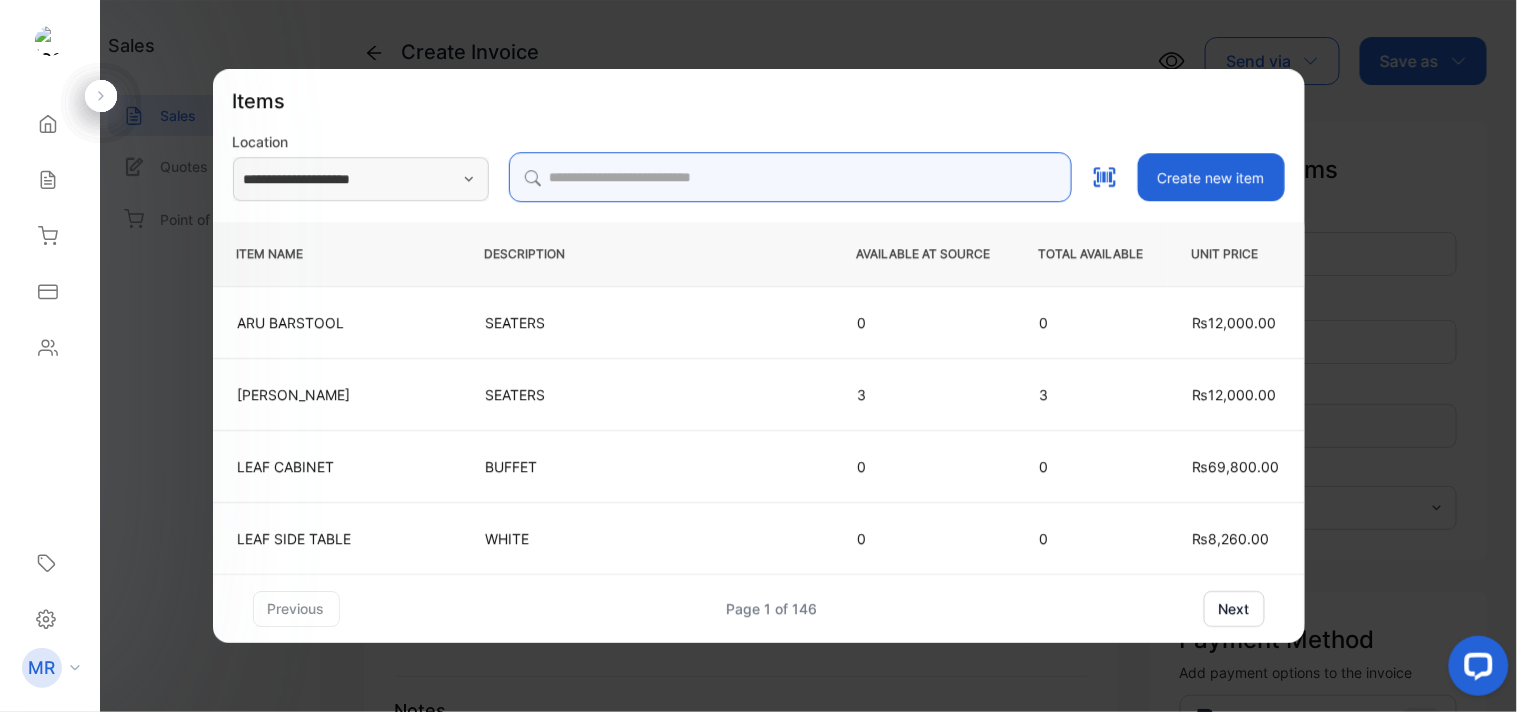 click at bounding box center [790, 177] 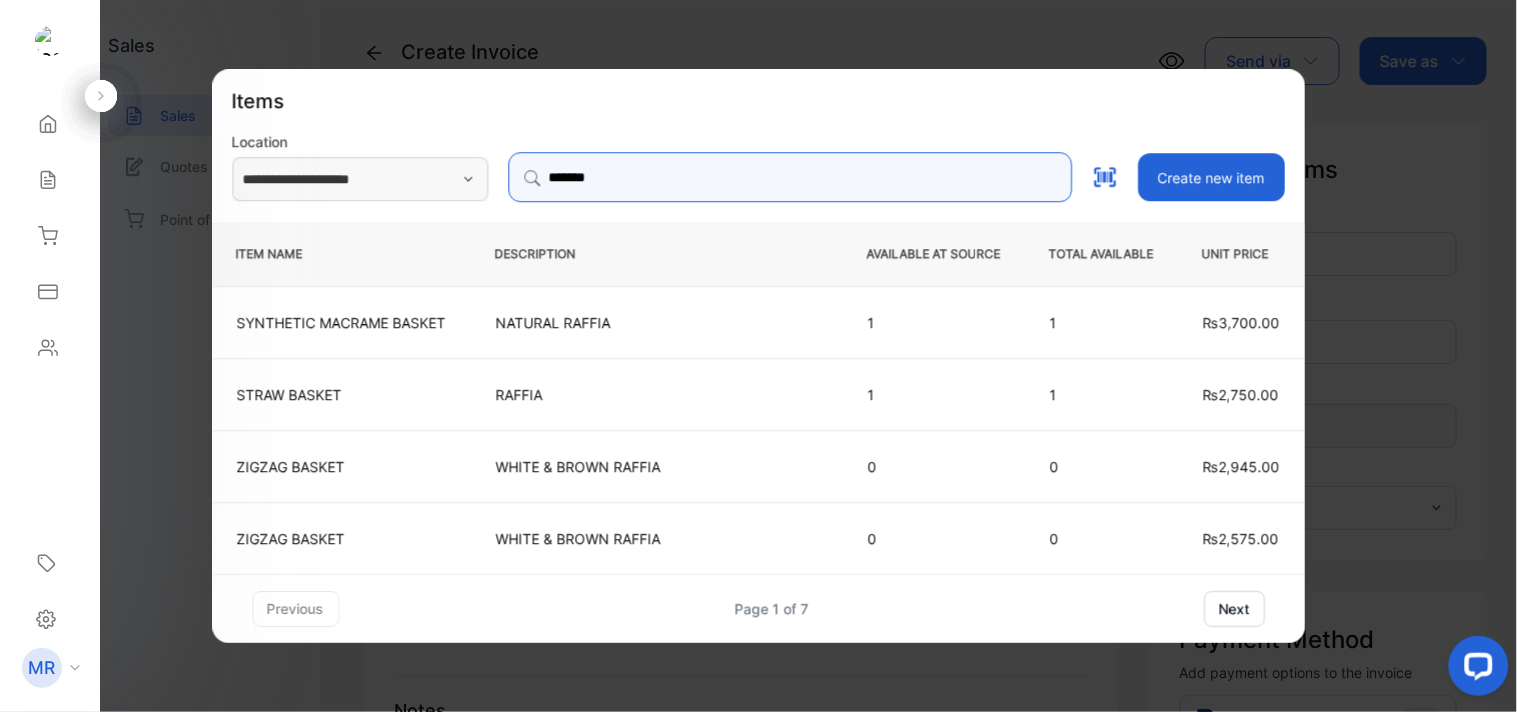 type on "**********" 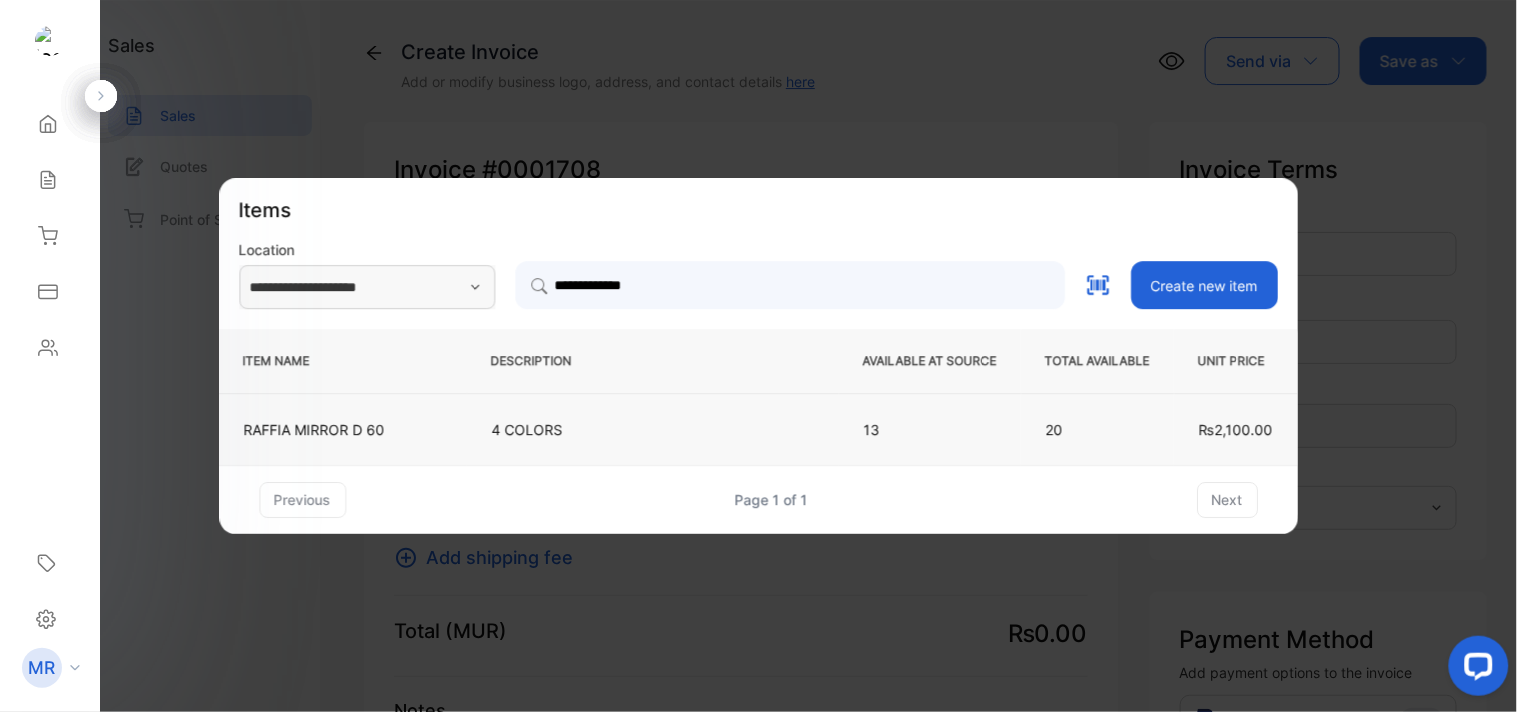 click on "4 COLORS" at bounding box center (653, 429) 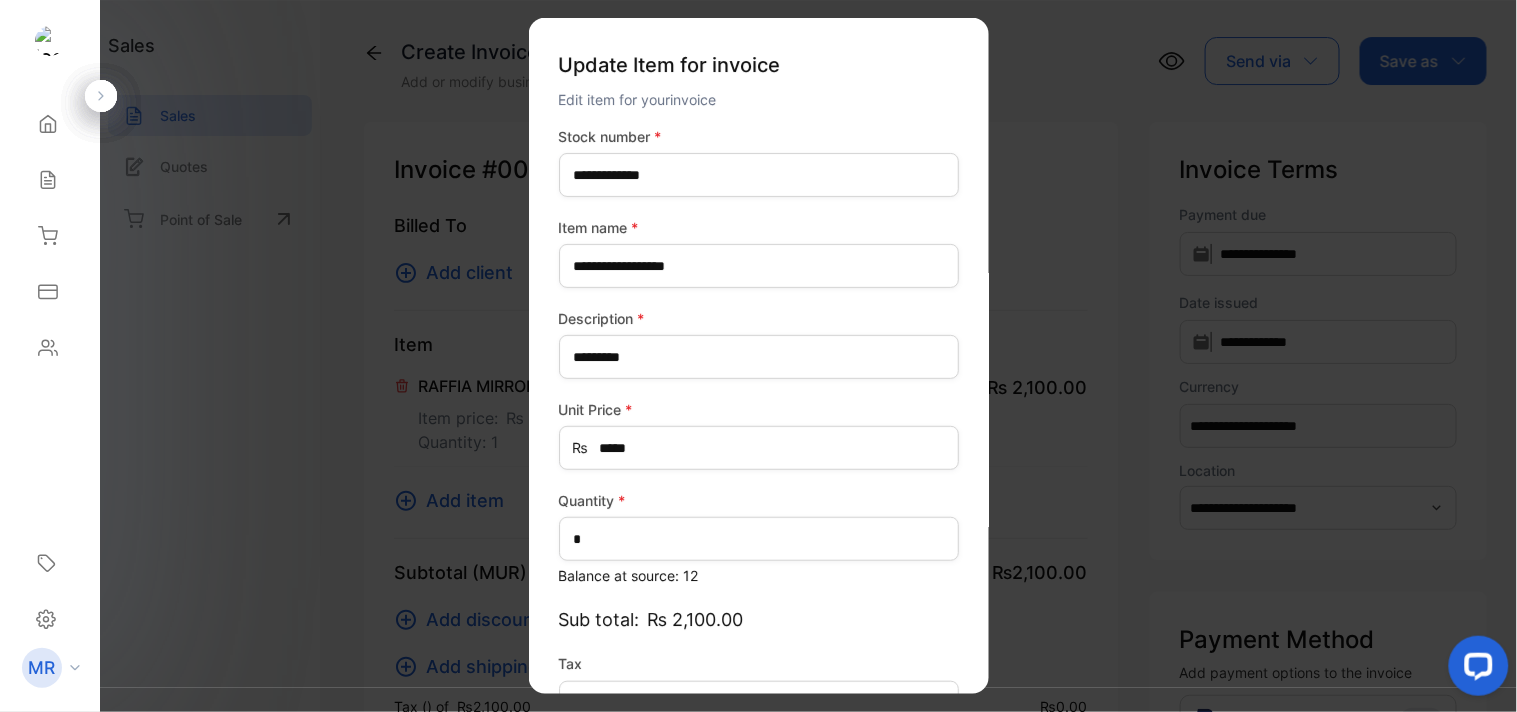 scroll, scrollTop: 130, scrollLeft: 0, axis: vertical 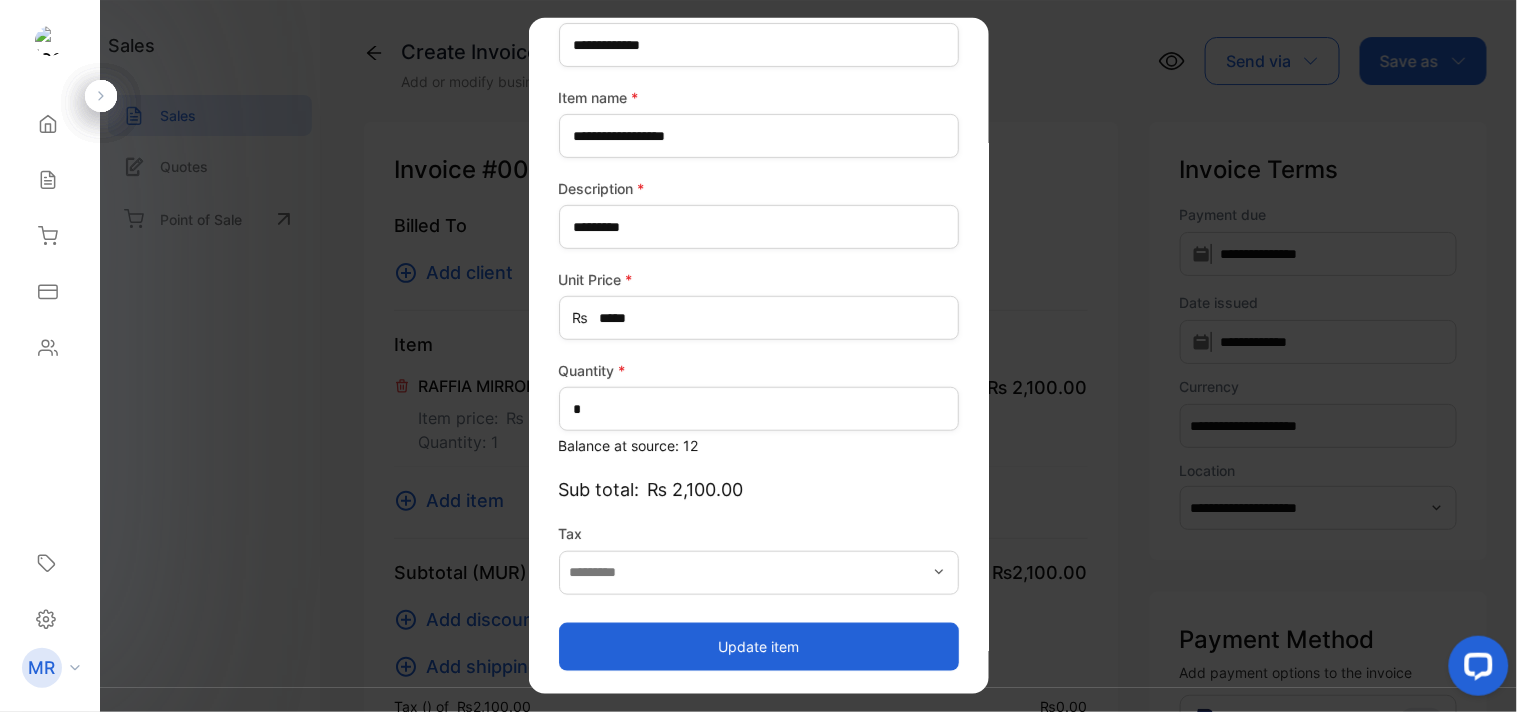 type on "*******" 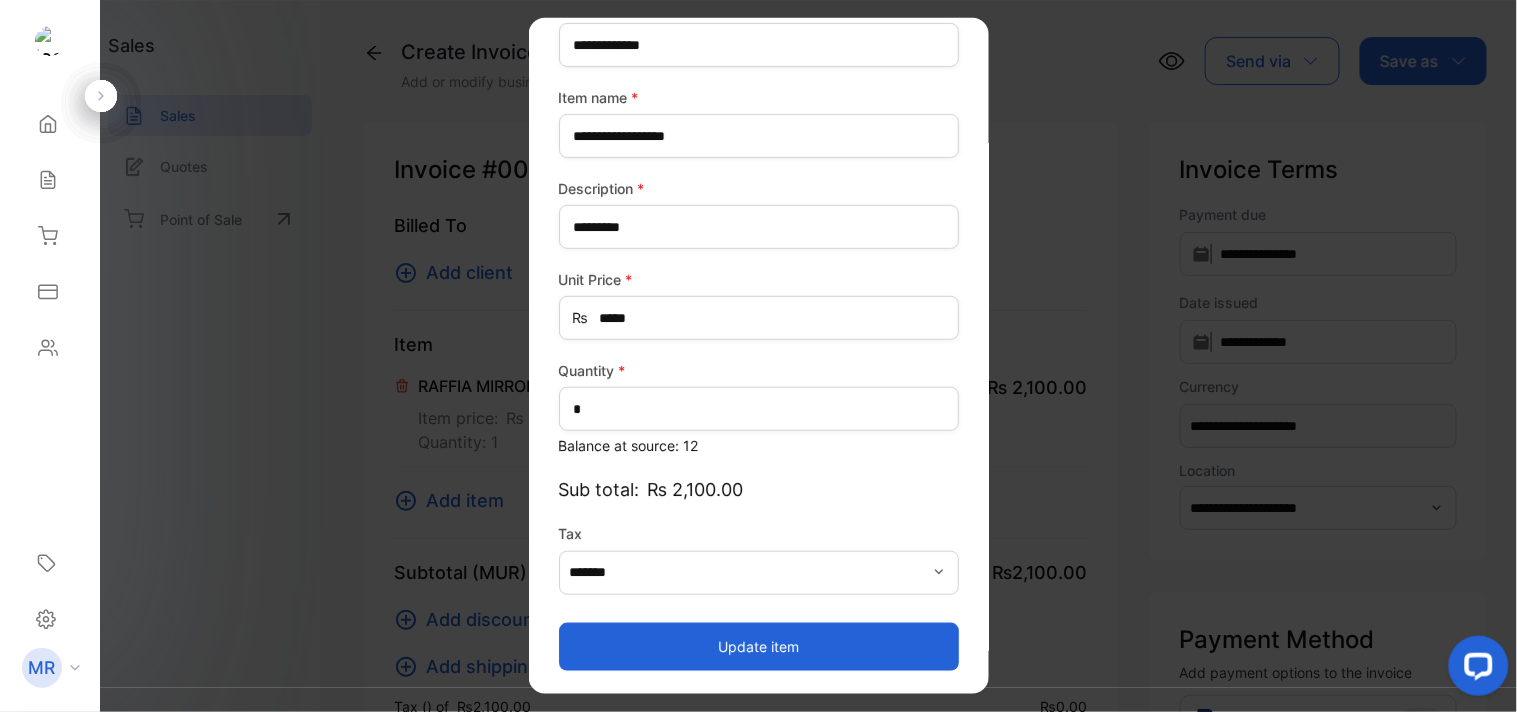click on "Update item" at bounding box center [759, 646] 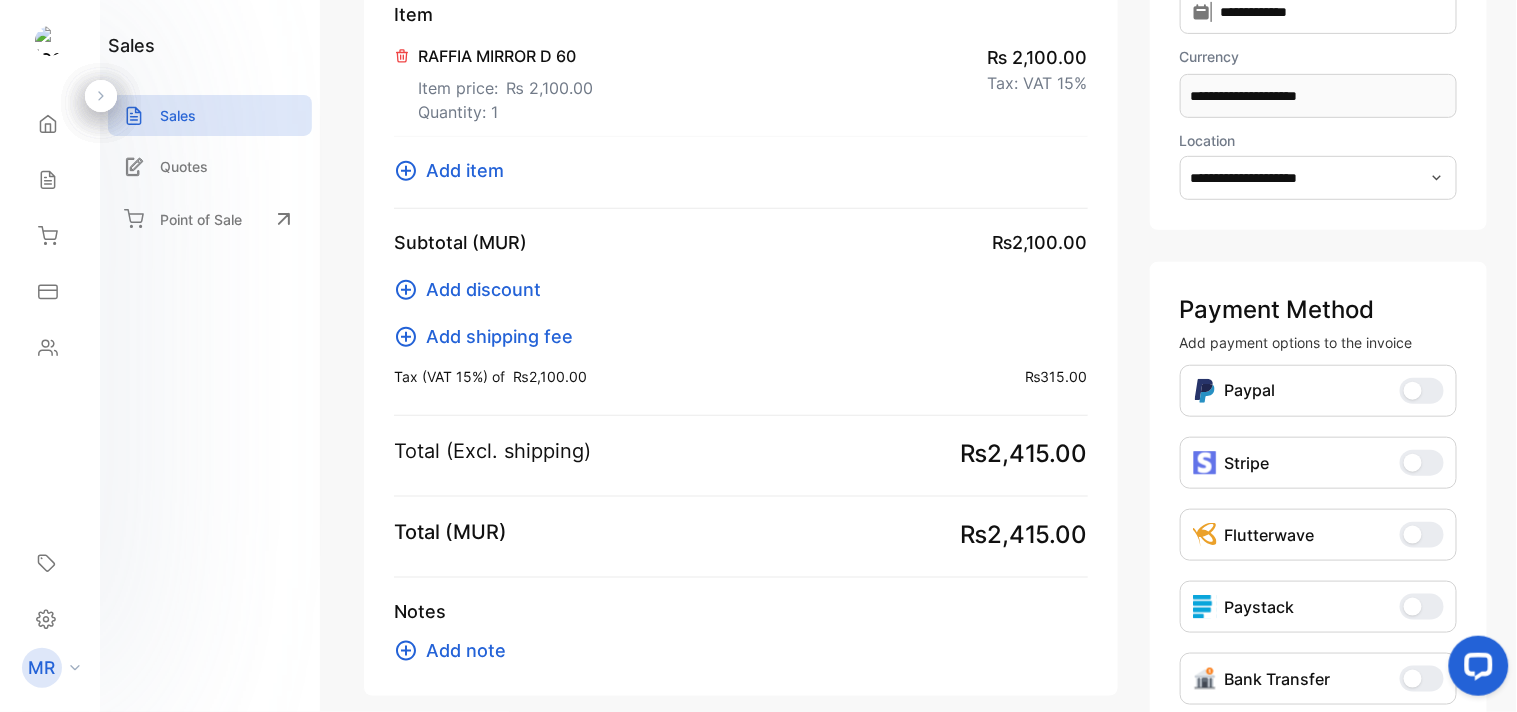 scroll, scrollTop: 331, scrollLeft: 0, axis: vertical 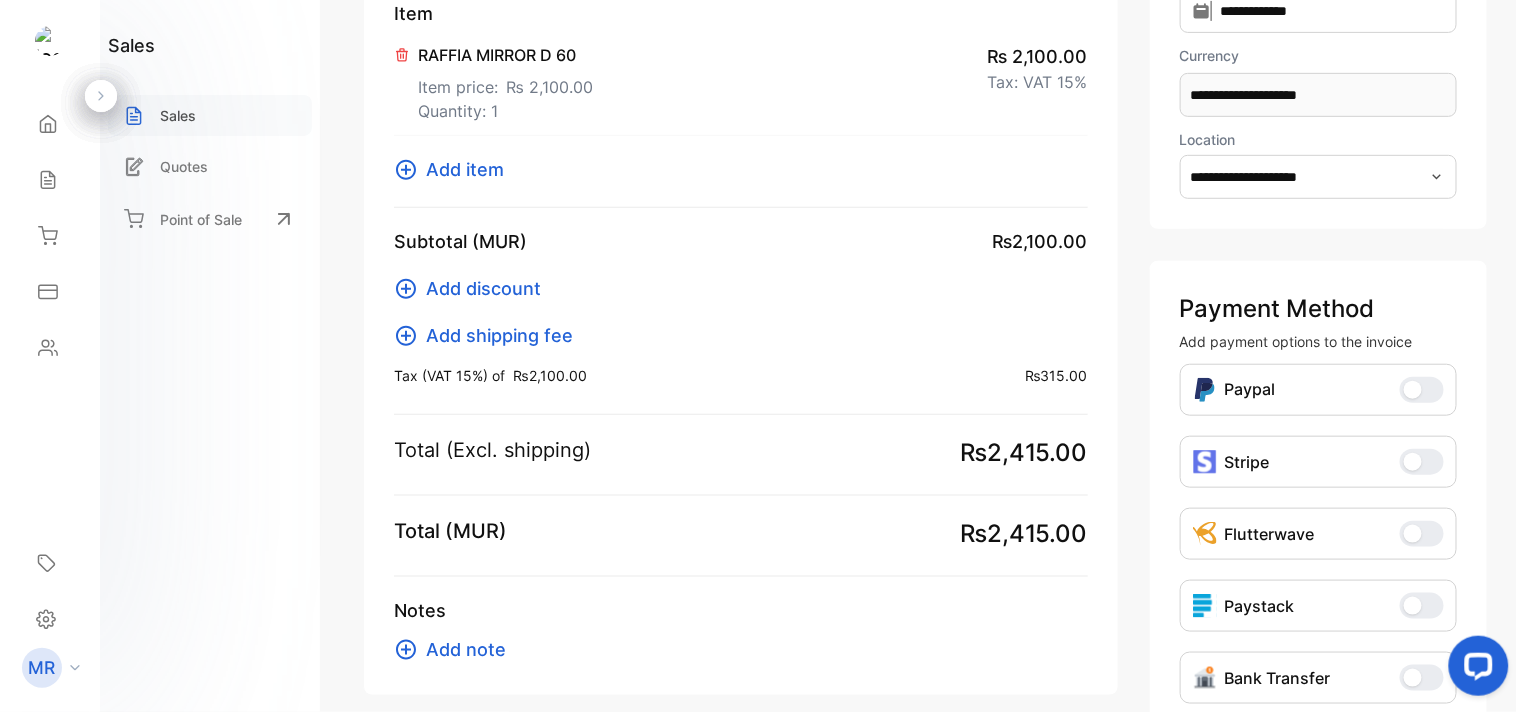 click on "Sales" at bounding box center (178, 115) 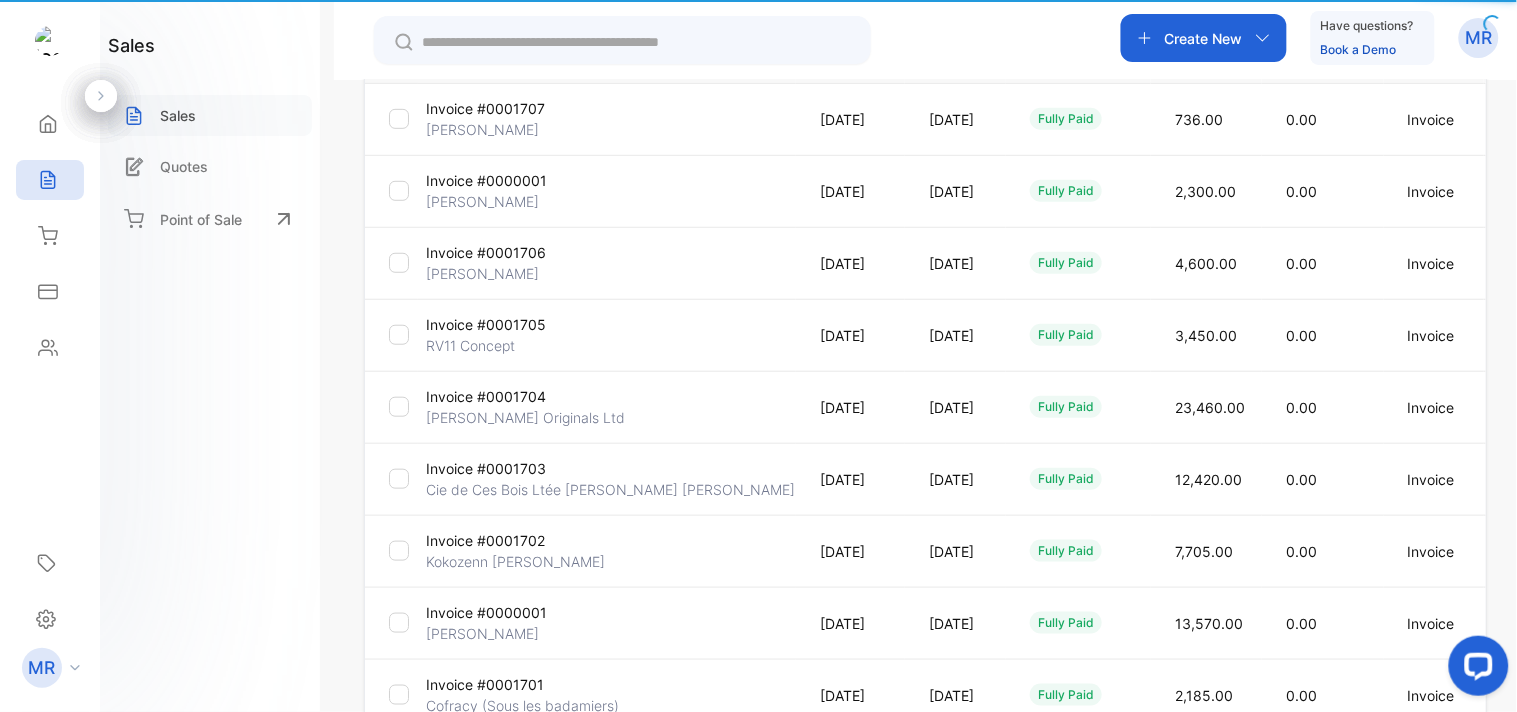 type on "**********" 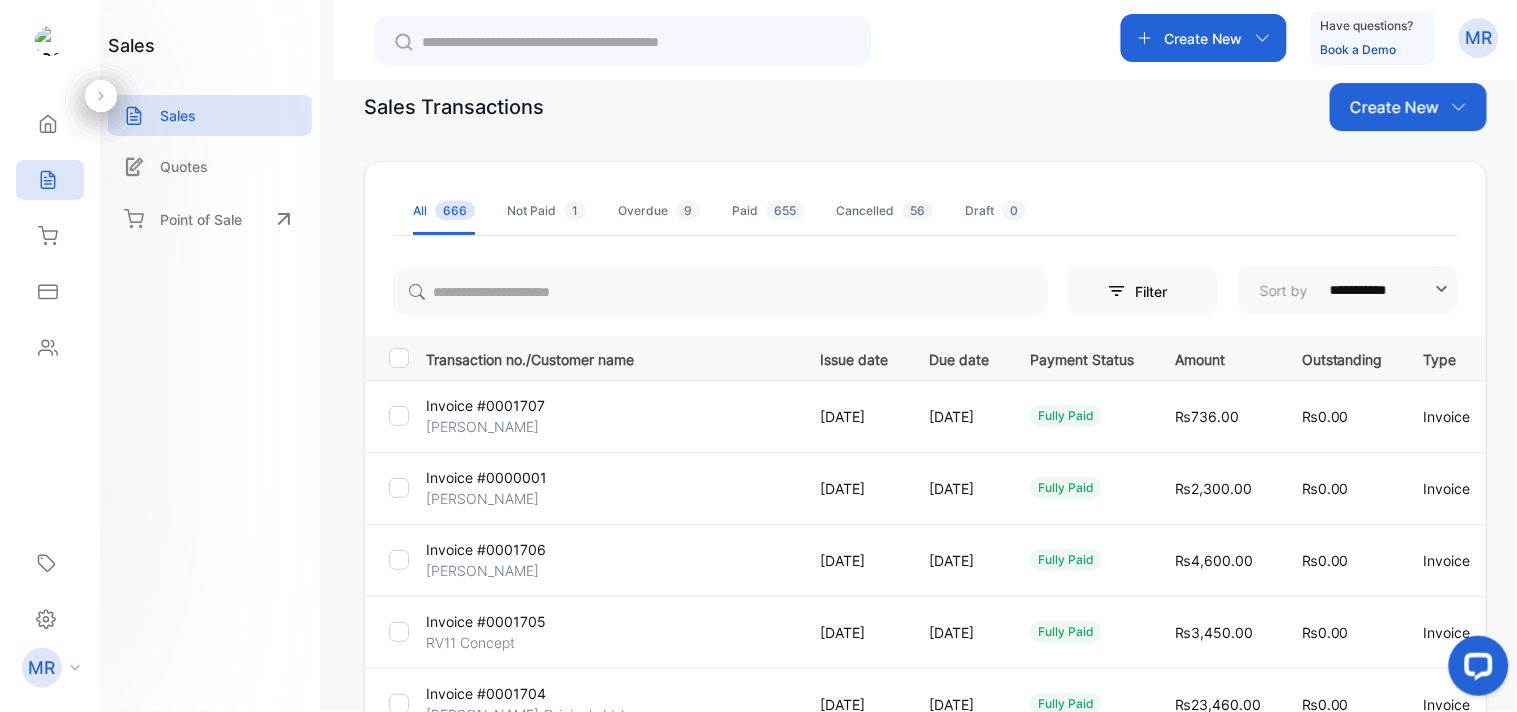 scroll, scrollTop: 33, scrollLeft: 0, axis: vertical 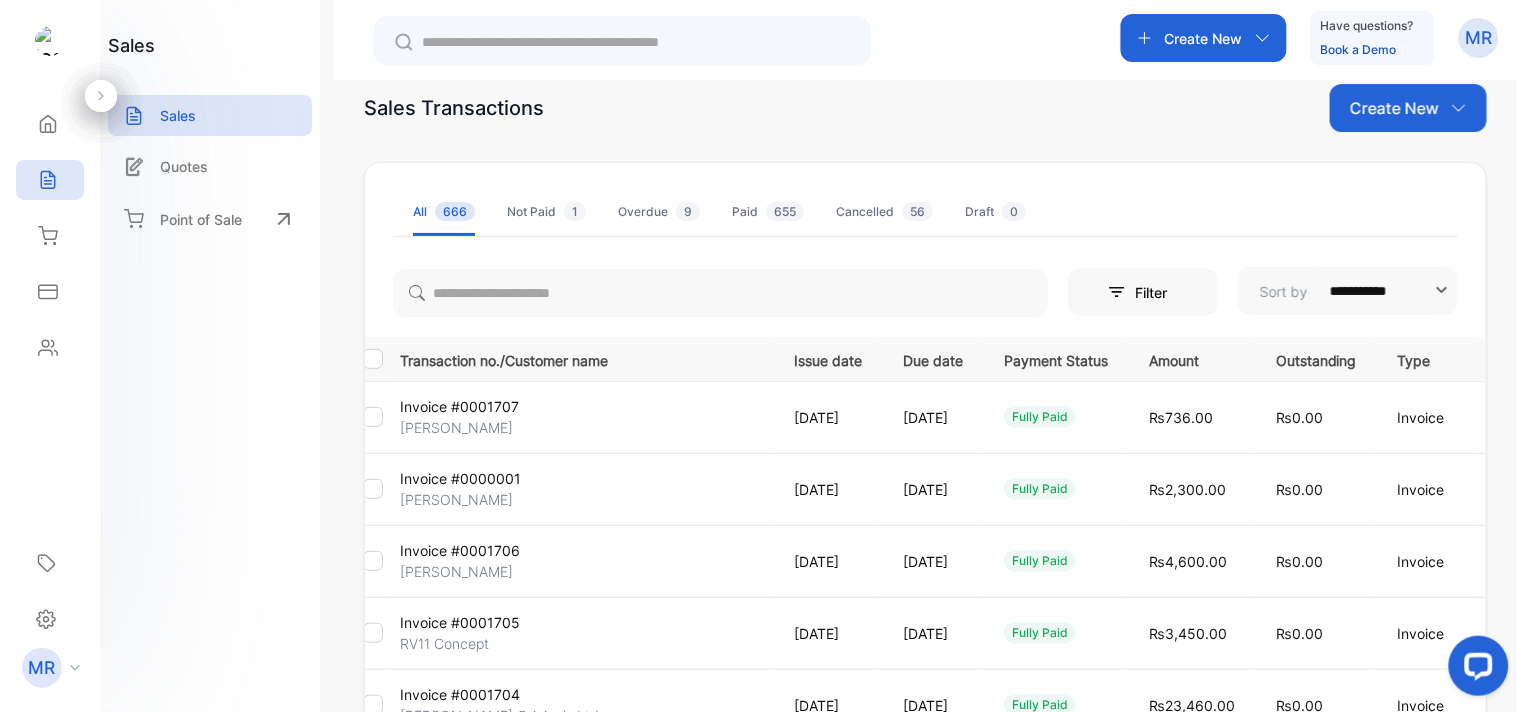 click 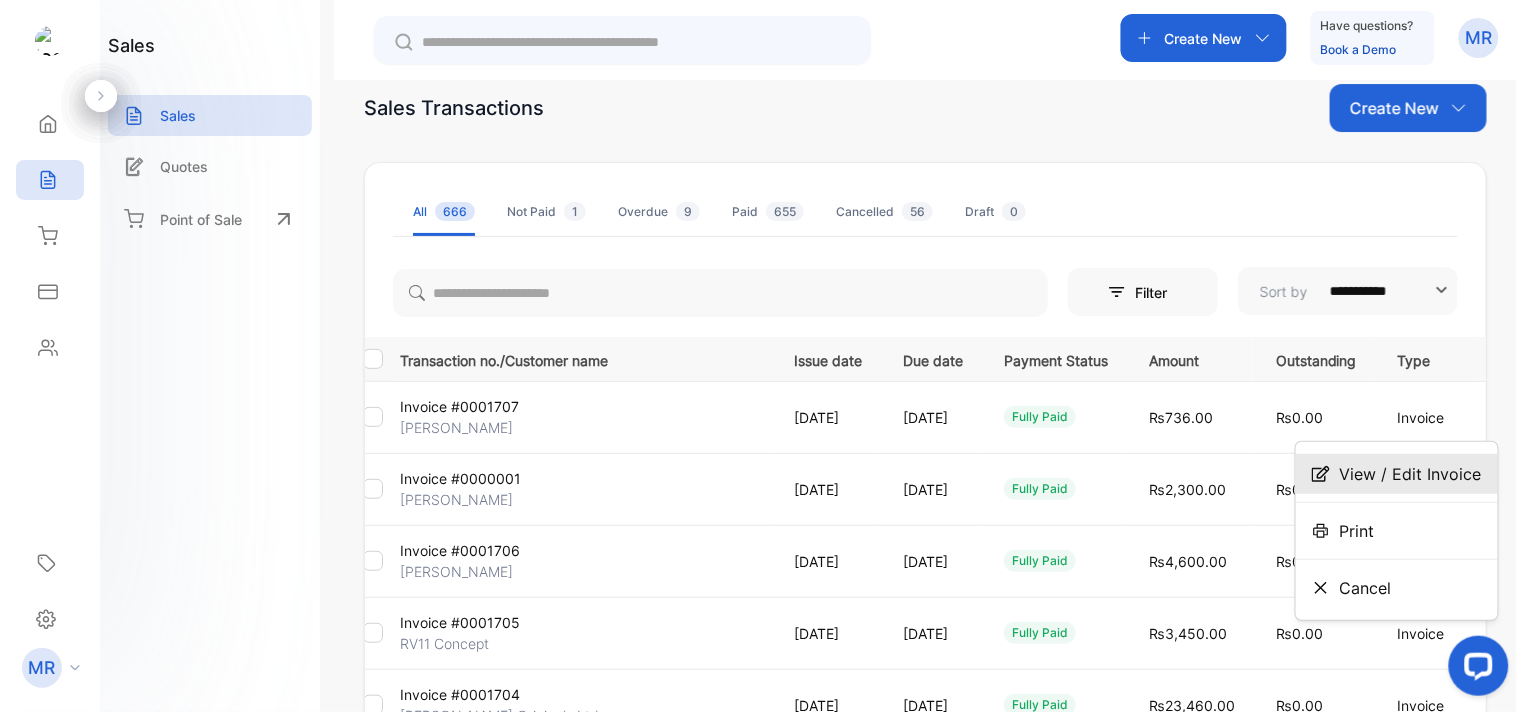 click on "View / Edit Invoice" at bounding box center [1411, 474] 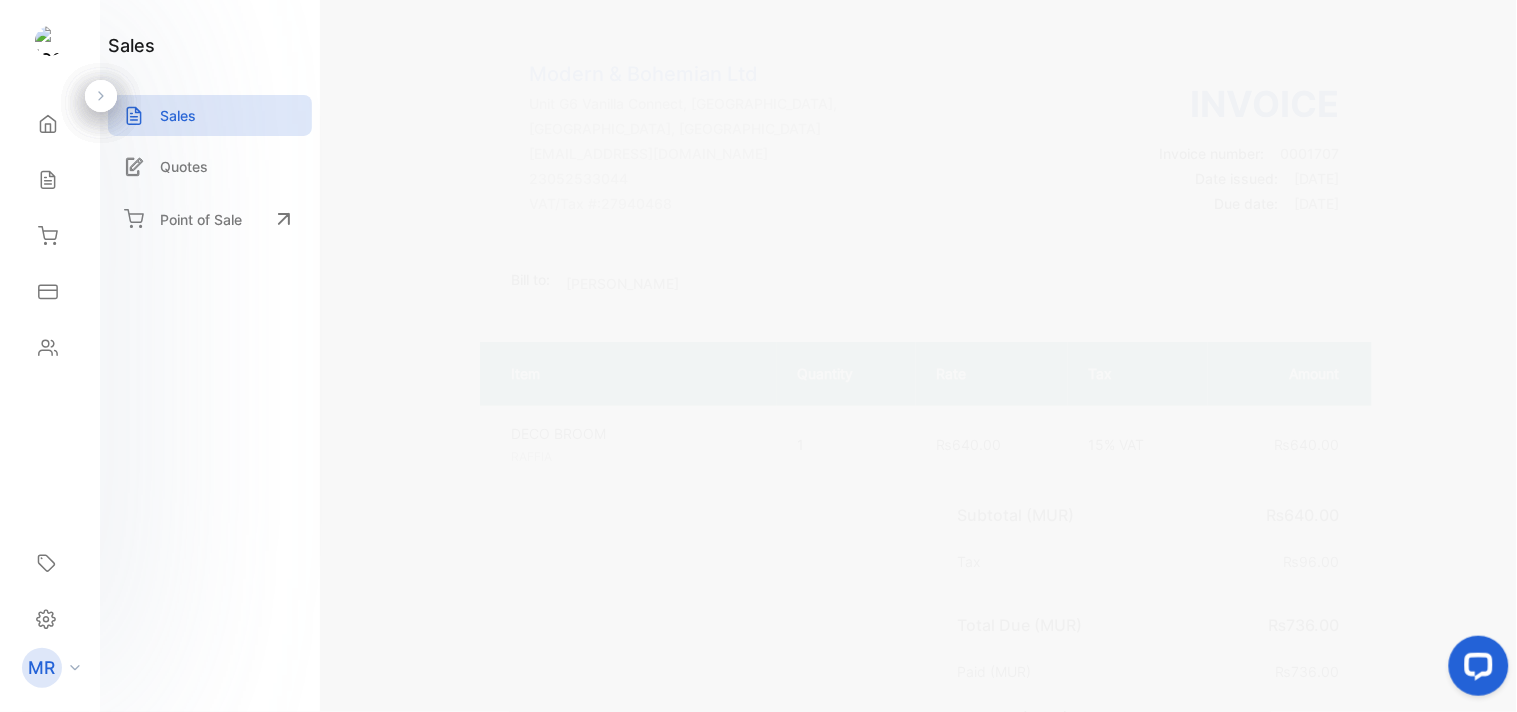 scroll, scrollTop: 0, scrollLeft: 0, axis: both 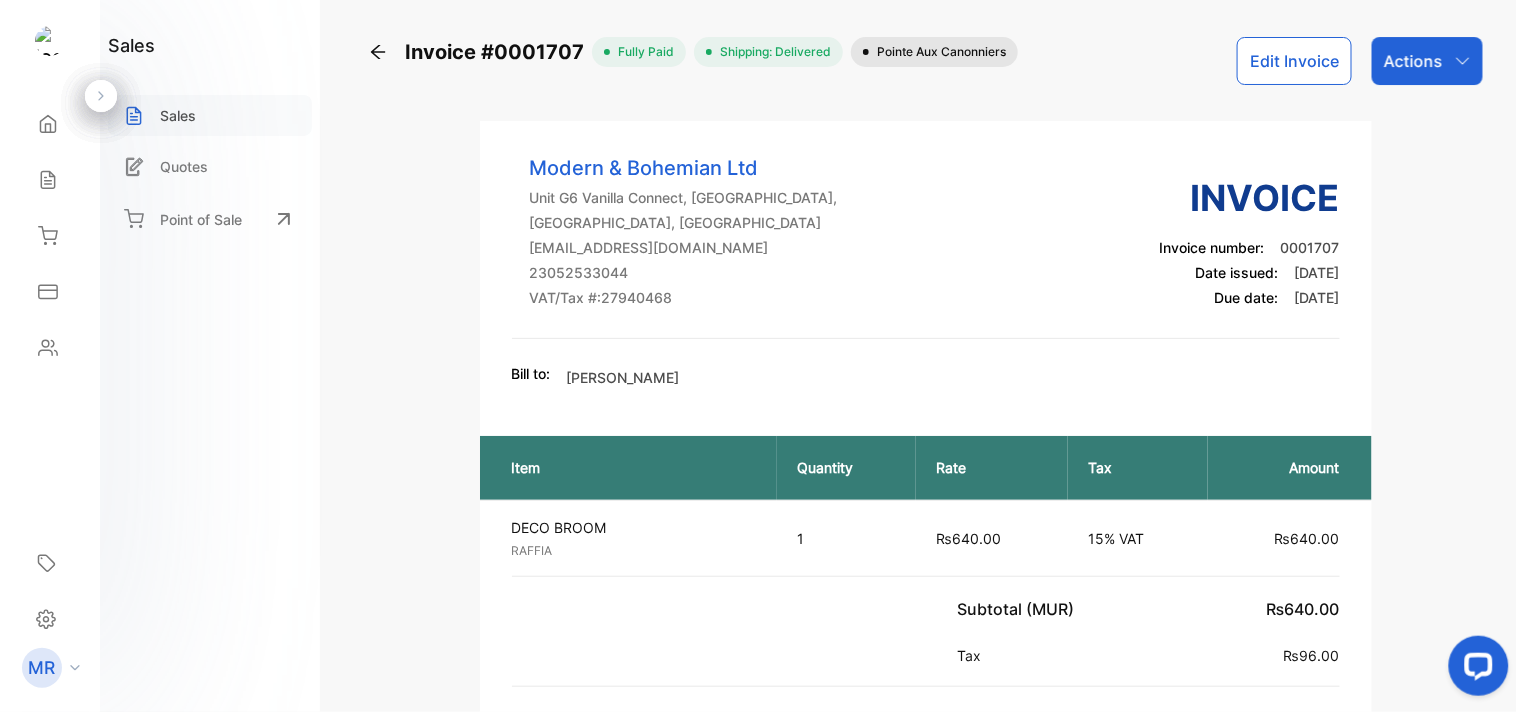 click on "Sales" at bounding box center (210, 115) 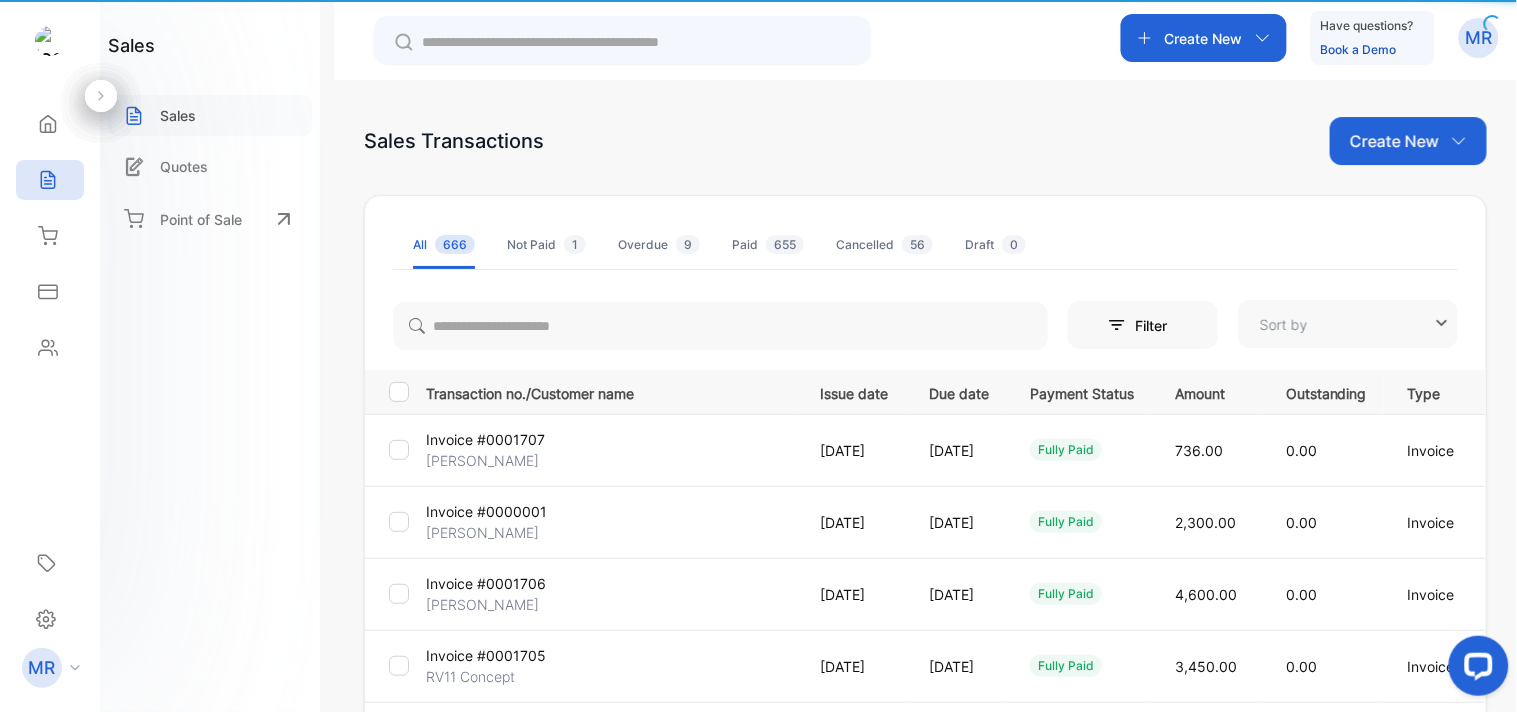 type on "**********" 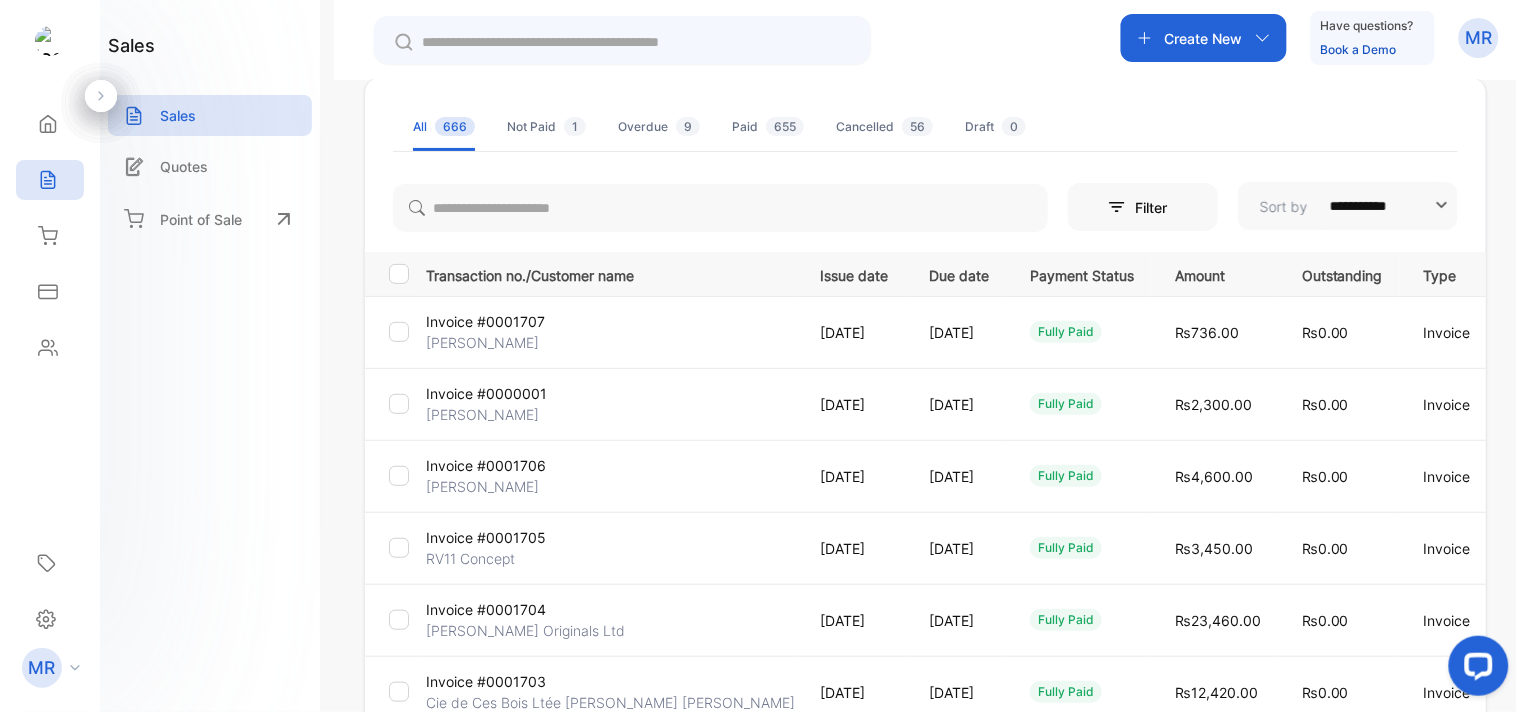 scroll, scrollTop: 0, scrollLeft: 0, axis: both 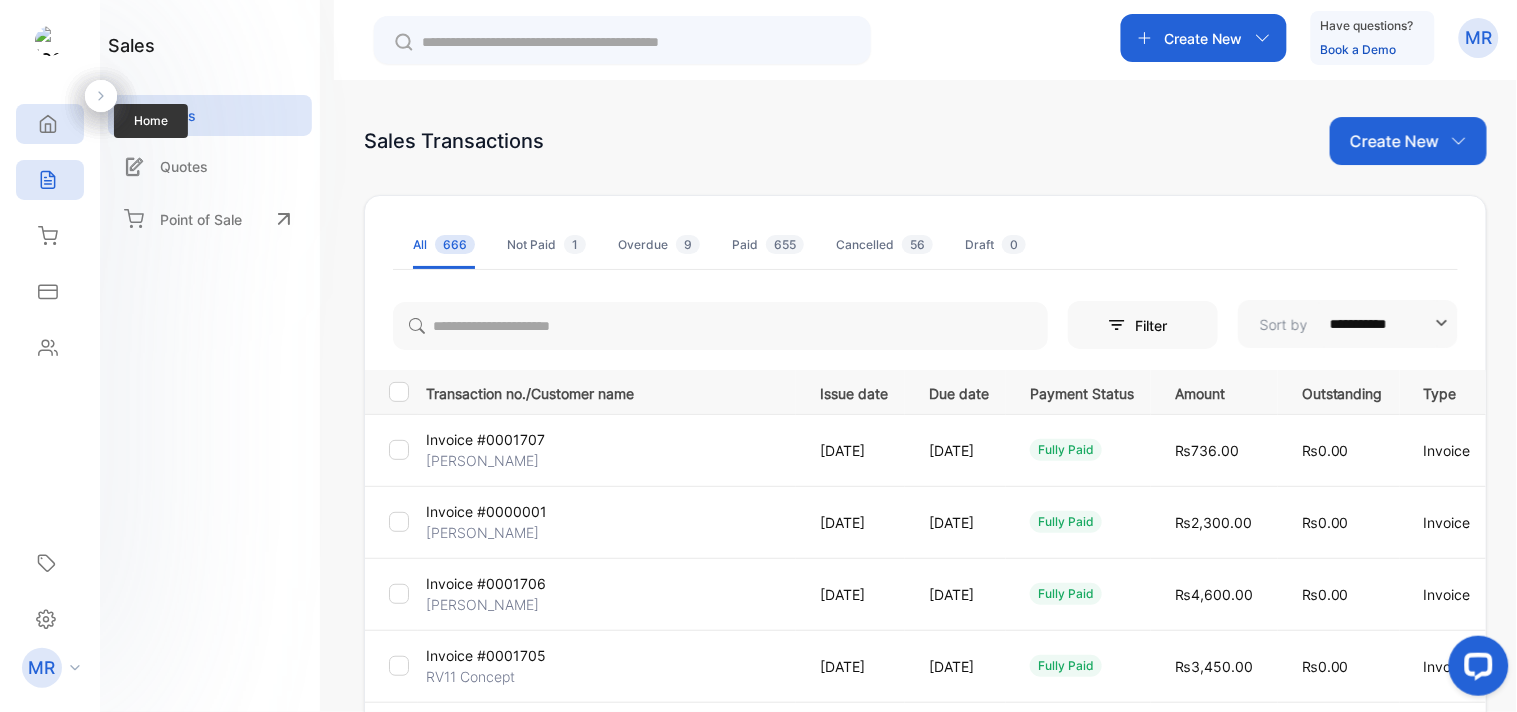 click 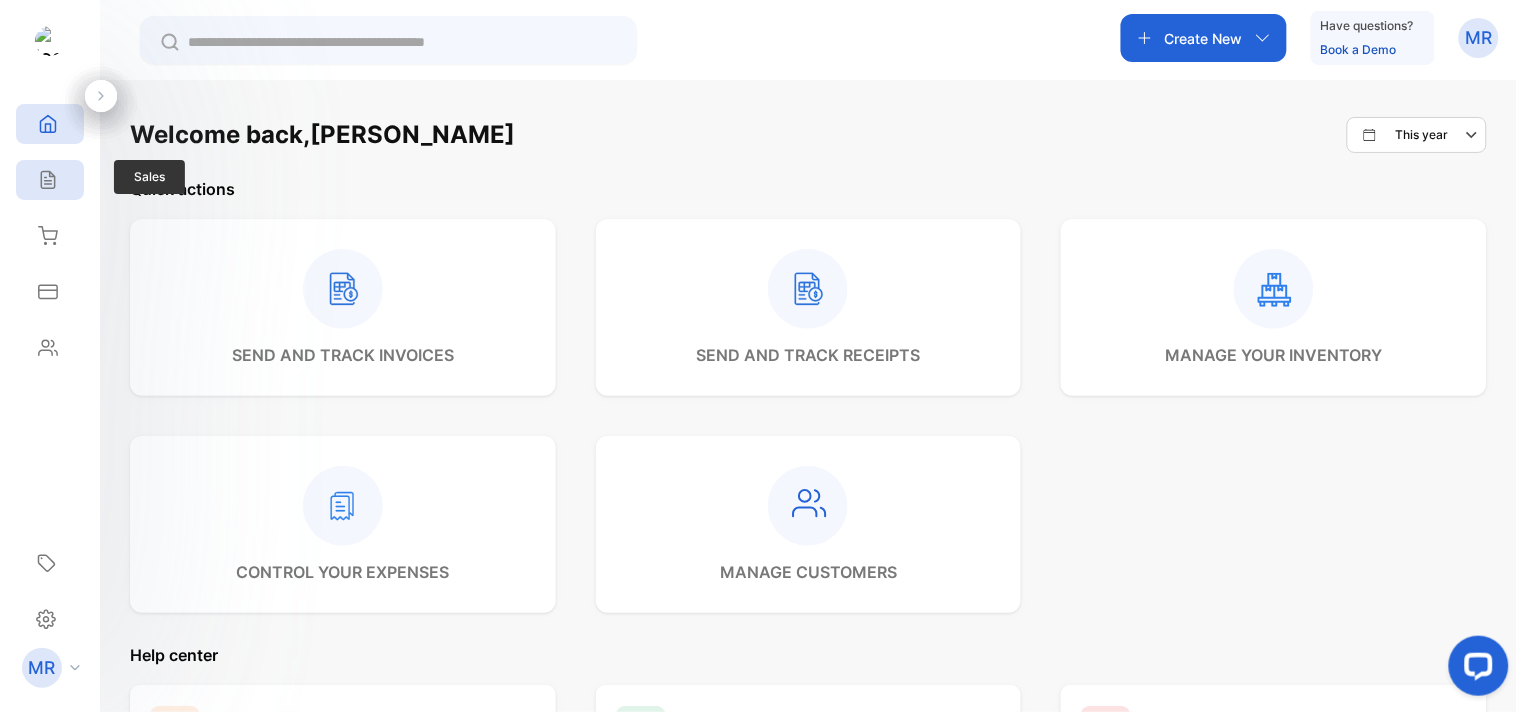 click on "Sales" at bounding box center (50, 180) 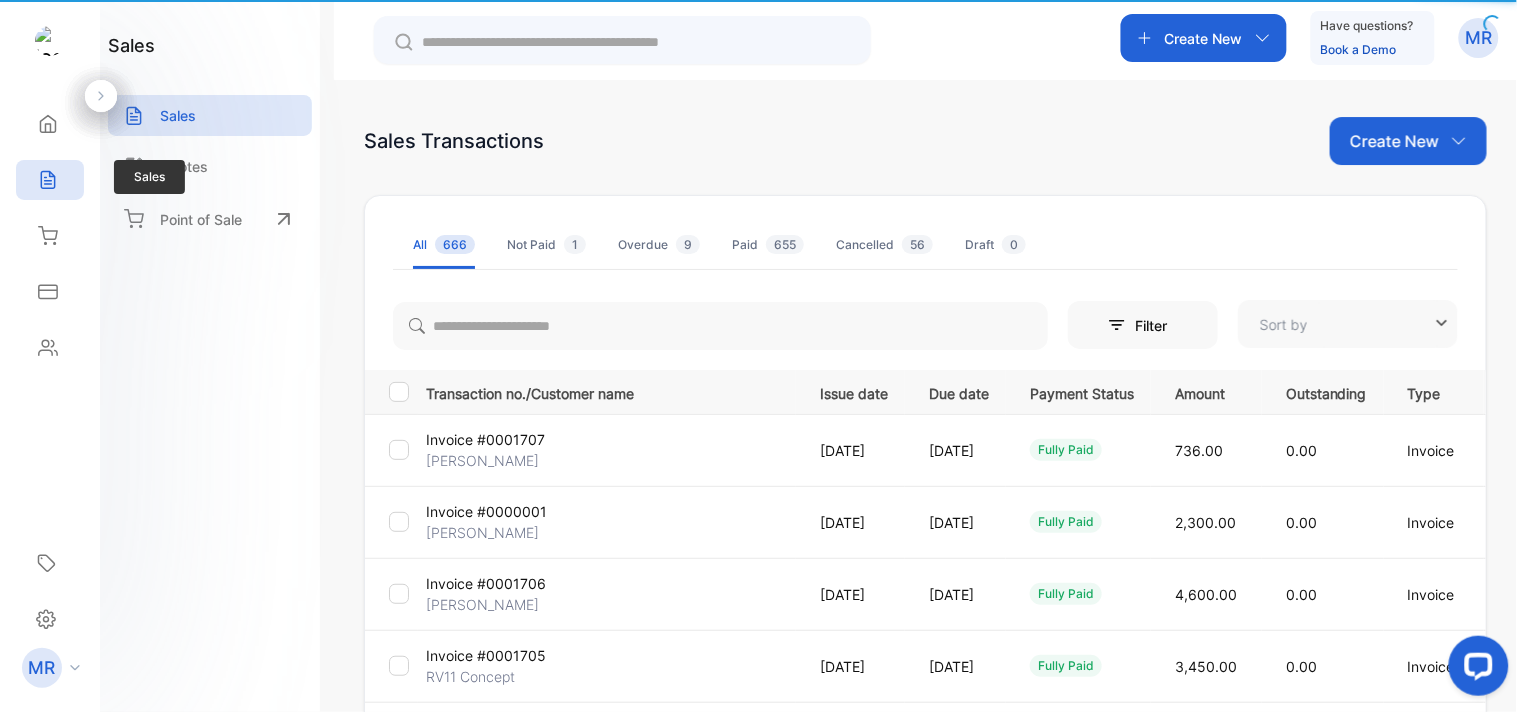 type on "**********" 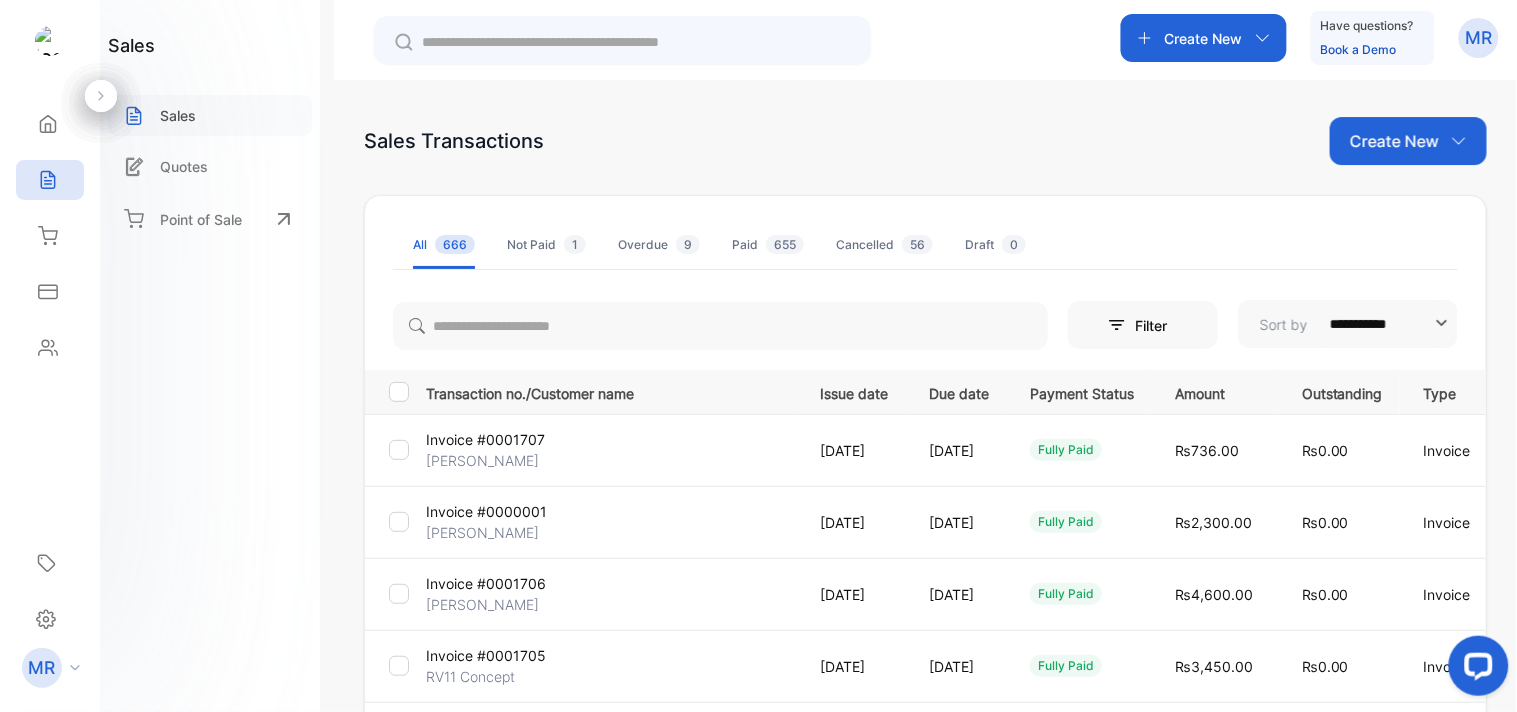 click on "Sales" at bounding box center (210, 115) 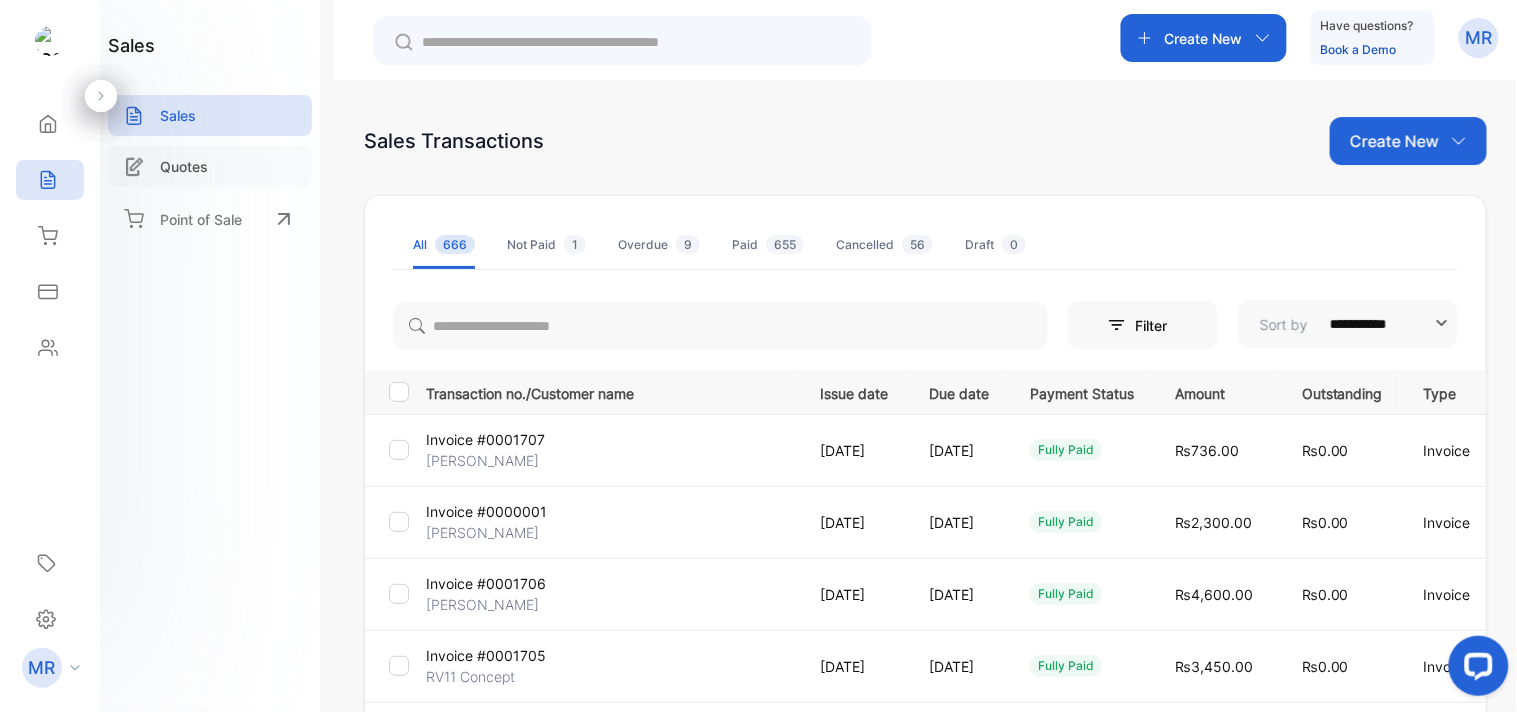 click on "Quotes" at bounding box center (184, 166) 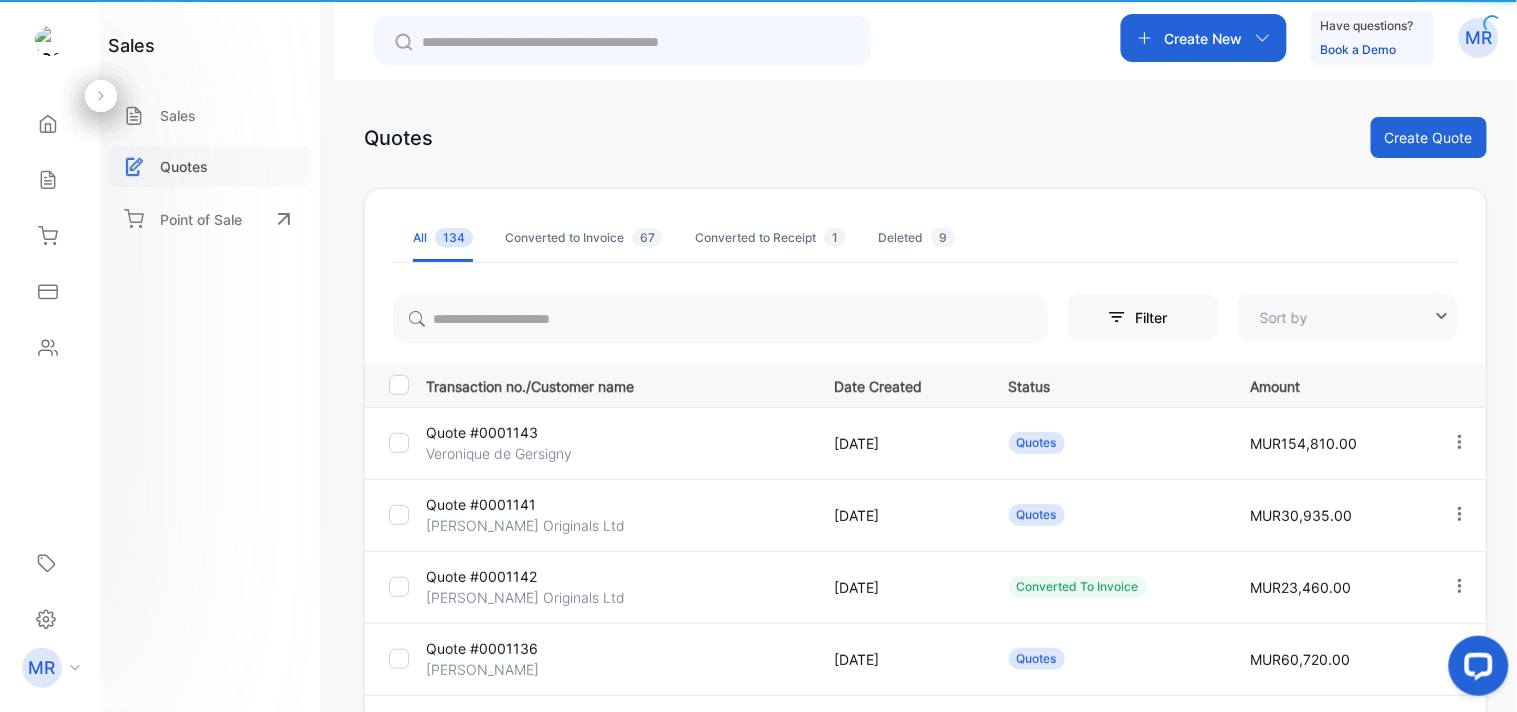 type on "**********" 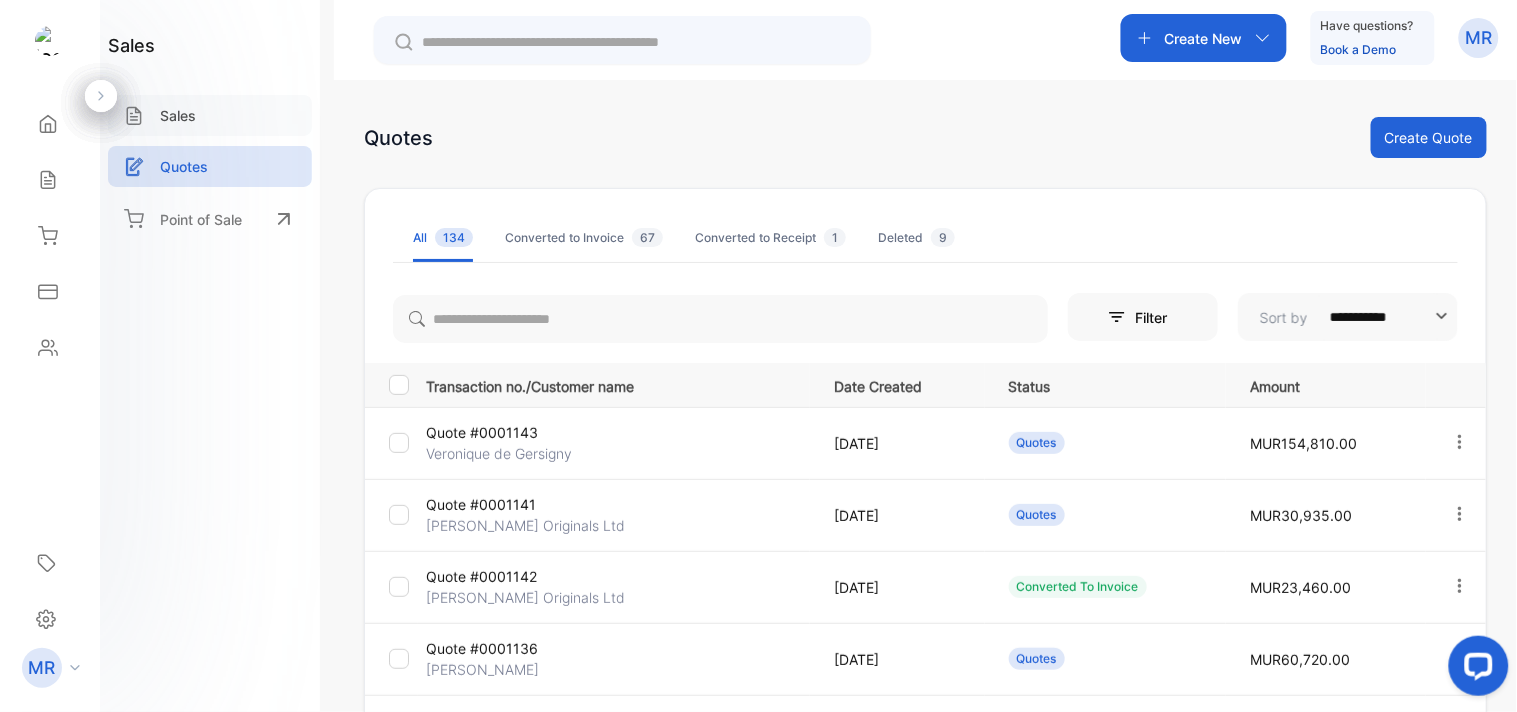 click on "Sales" at bounding box center (178, 115) 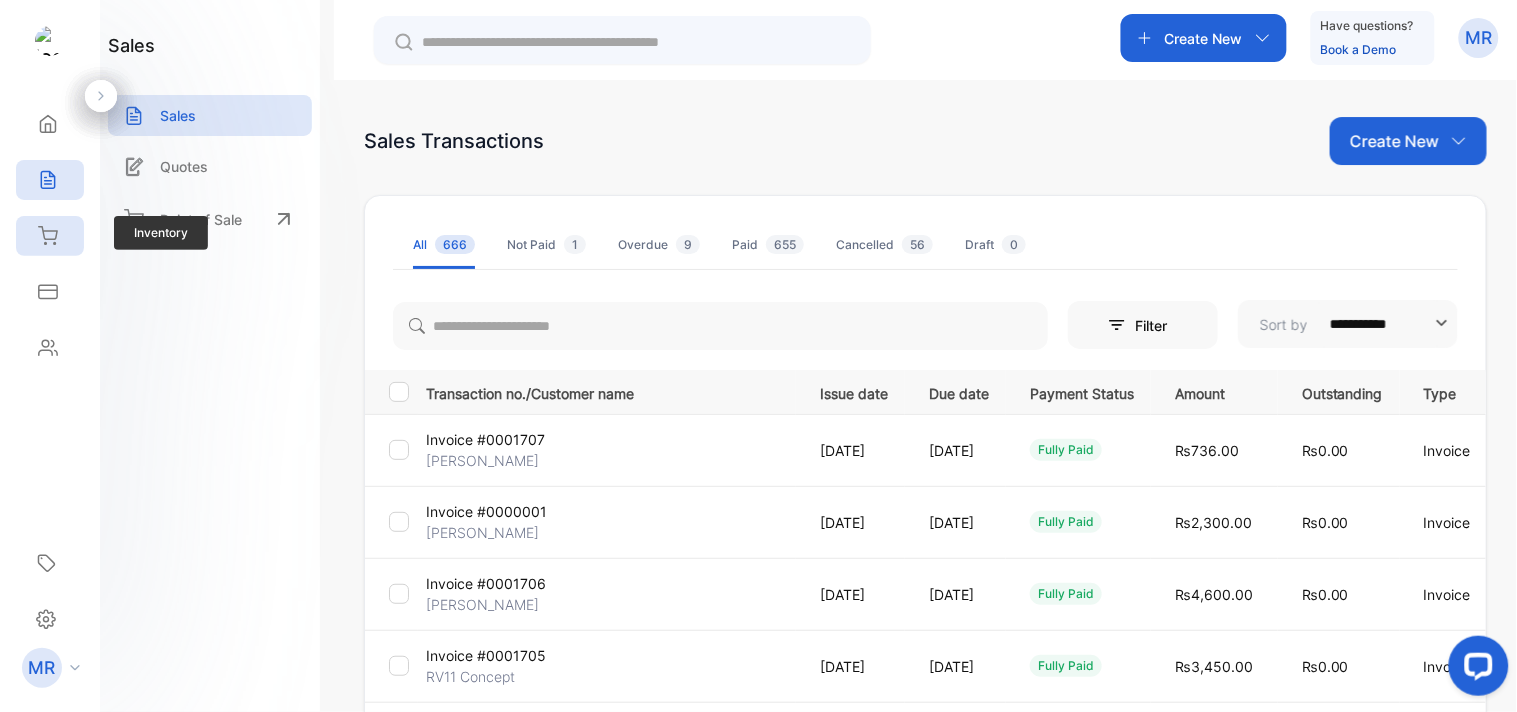 click on "Inventory" at bounding box center (50, 236) 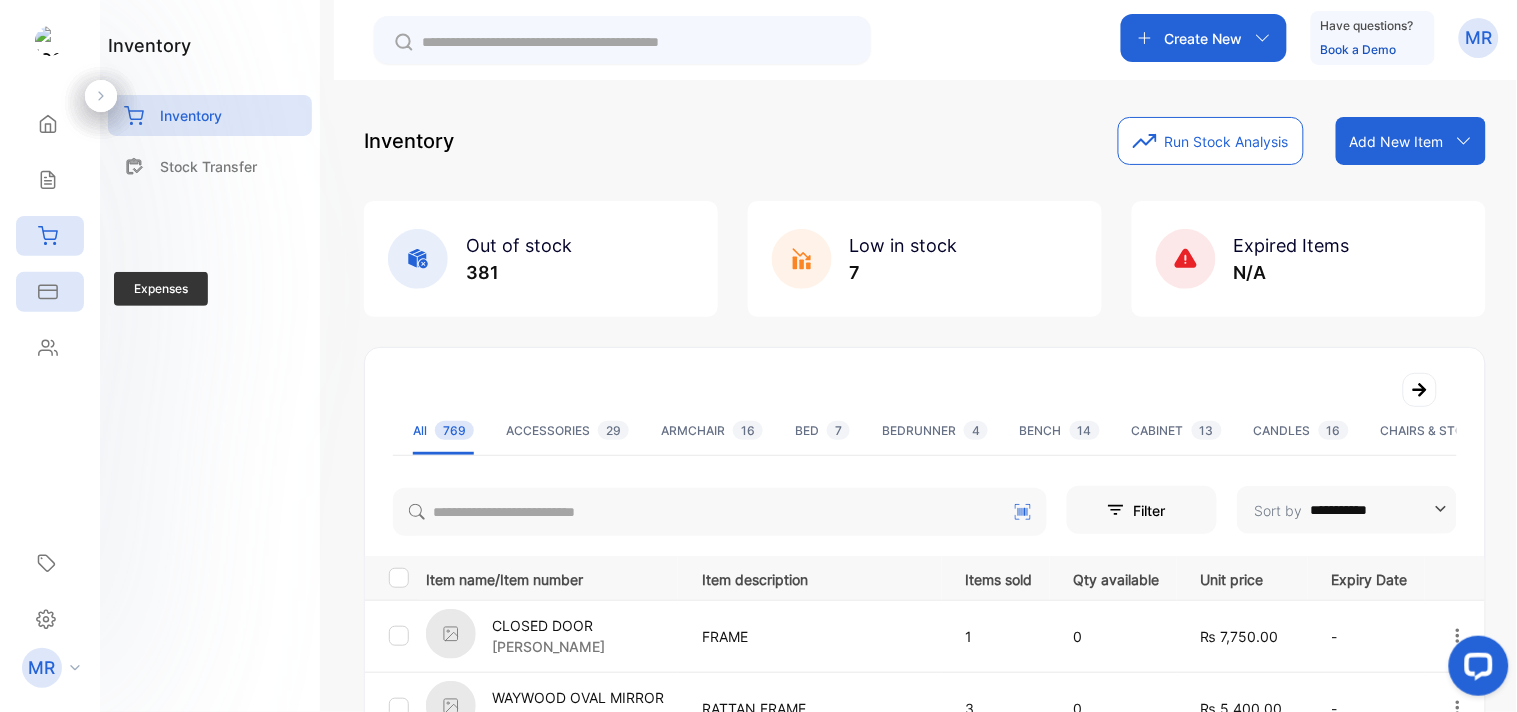 click on "Expenses" at bounding box center [50, 292] 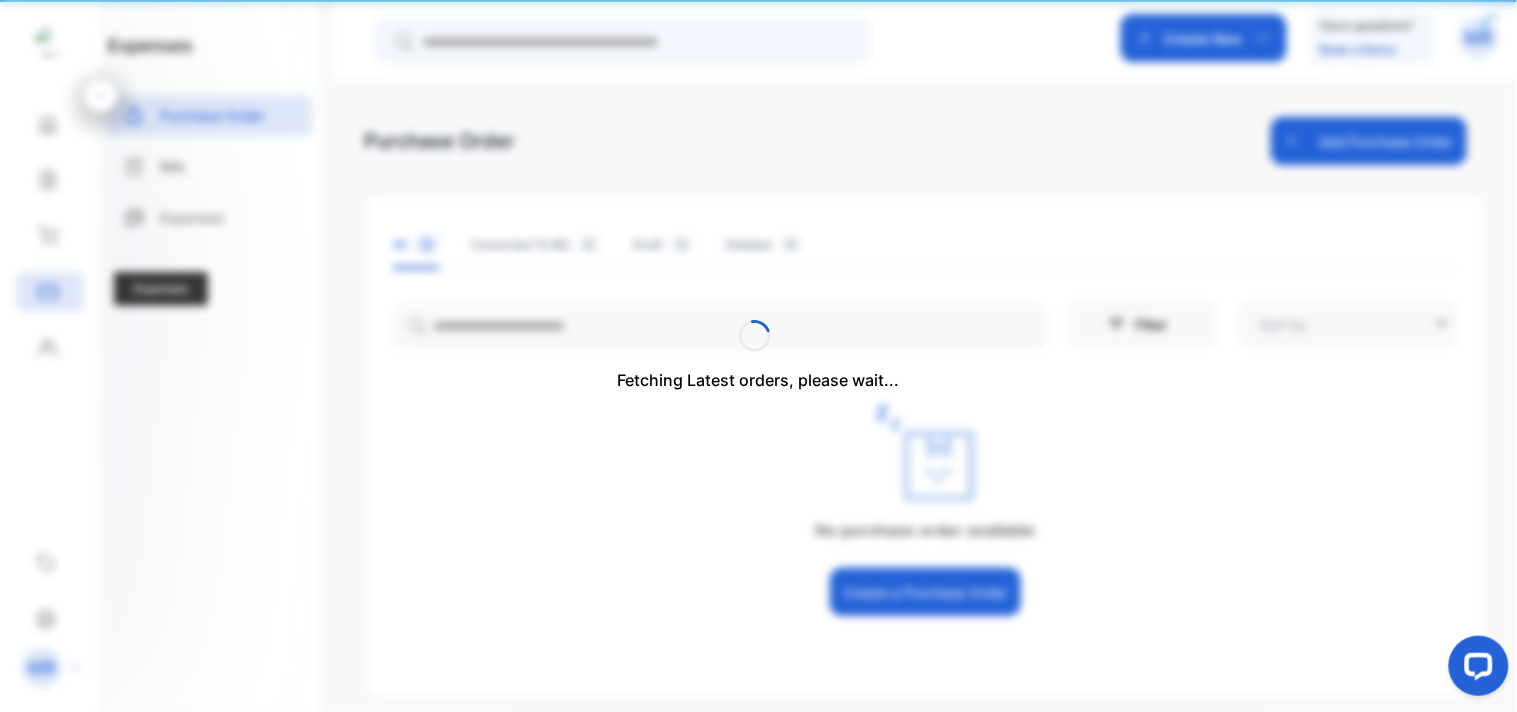 type on "**********" 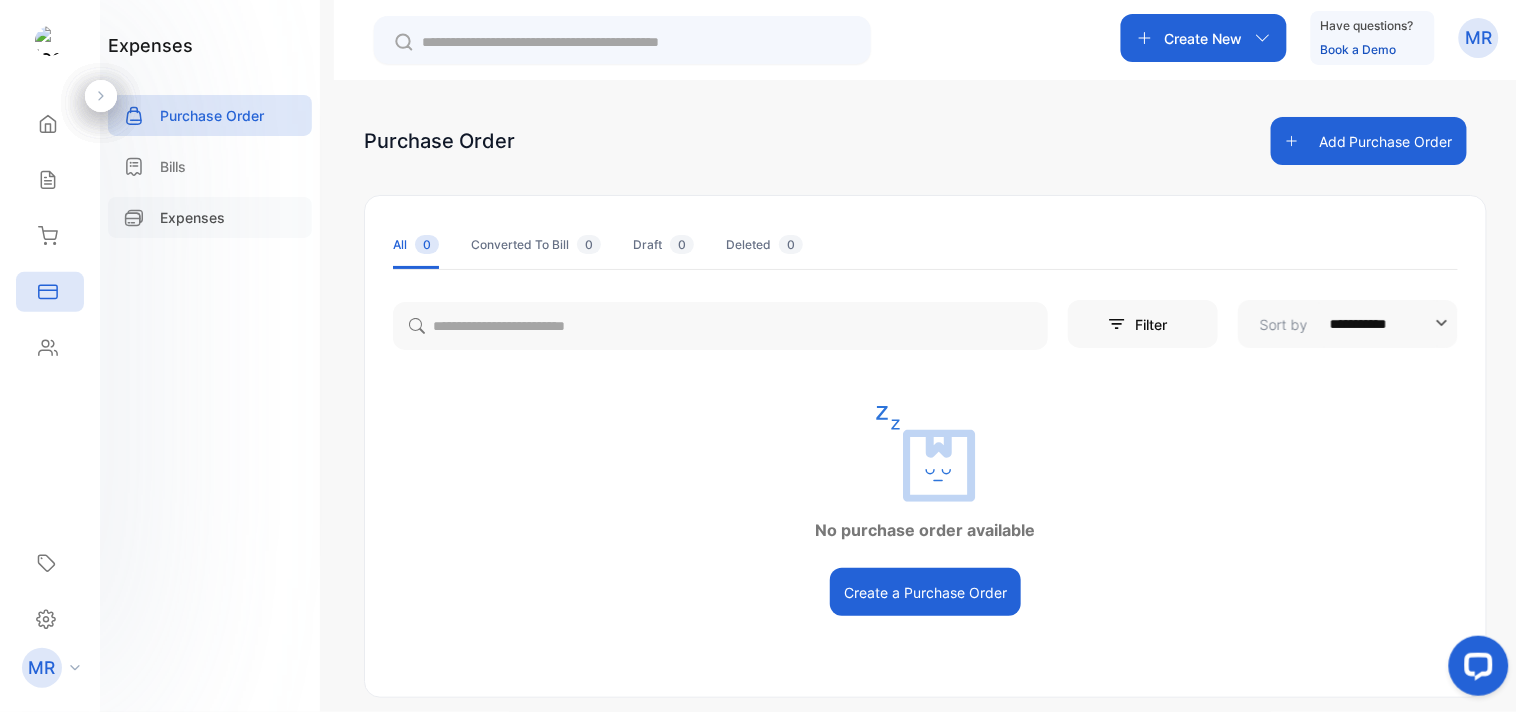 click on "Expenses" at bounding box center (192, 217) 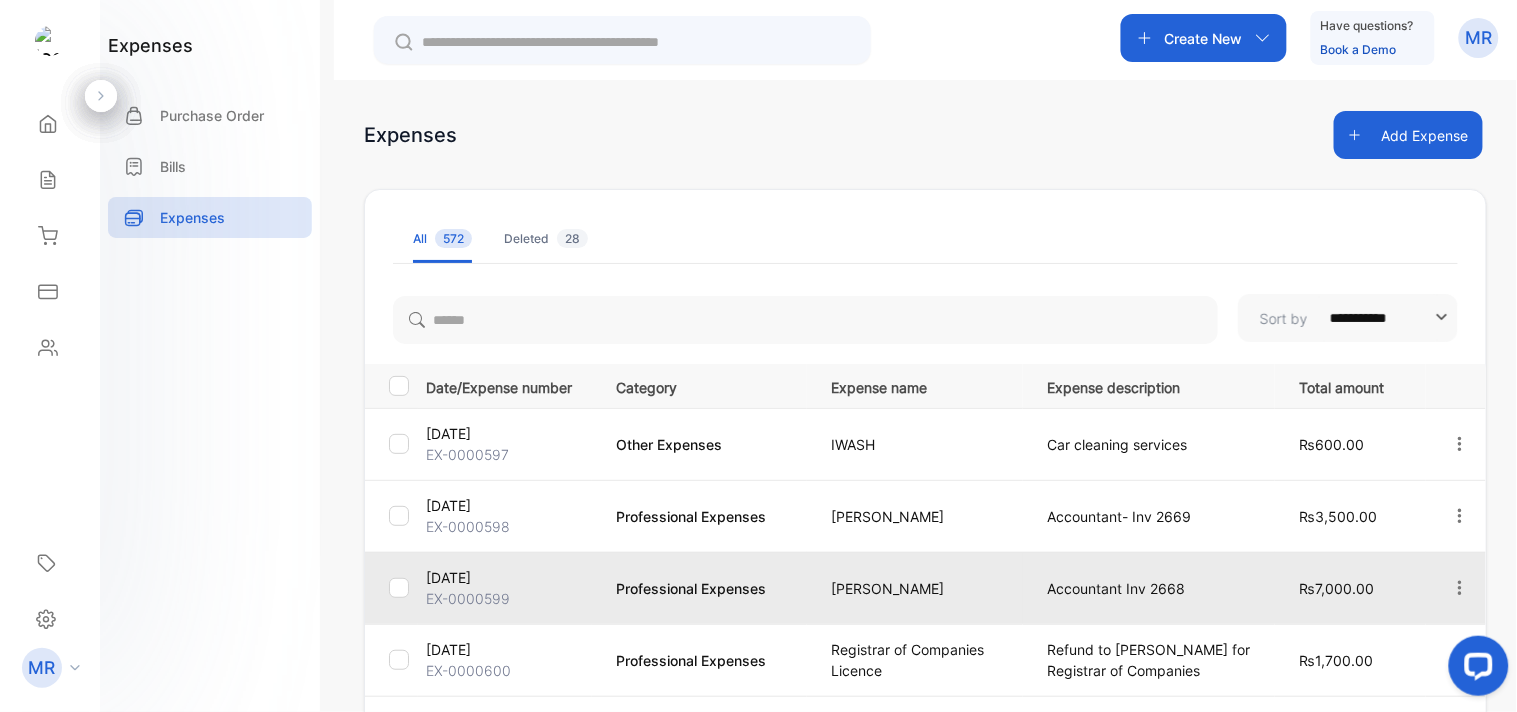 scroll, scrollTop: 0, scrollLeft: 0, axis: both 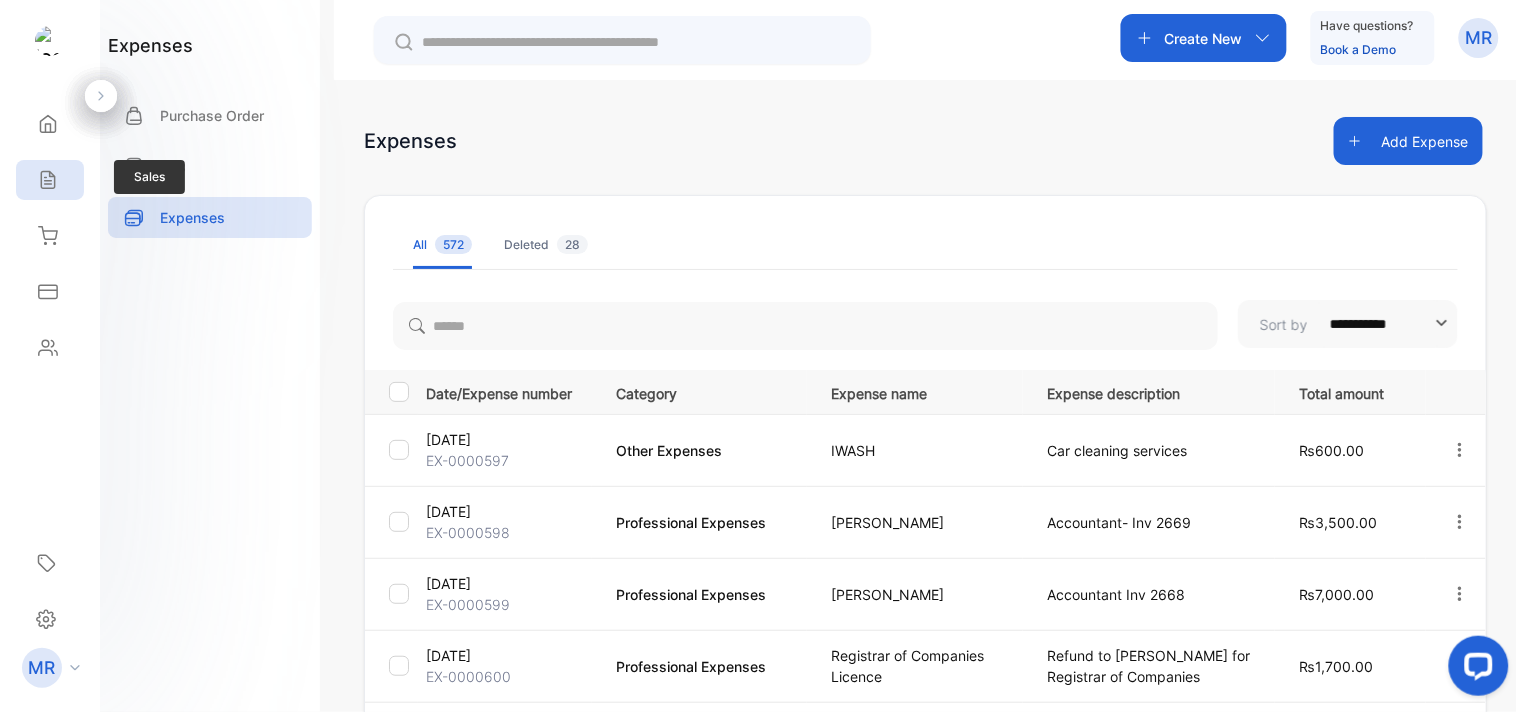 click 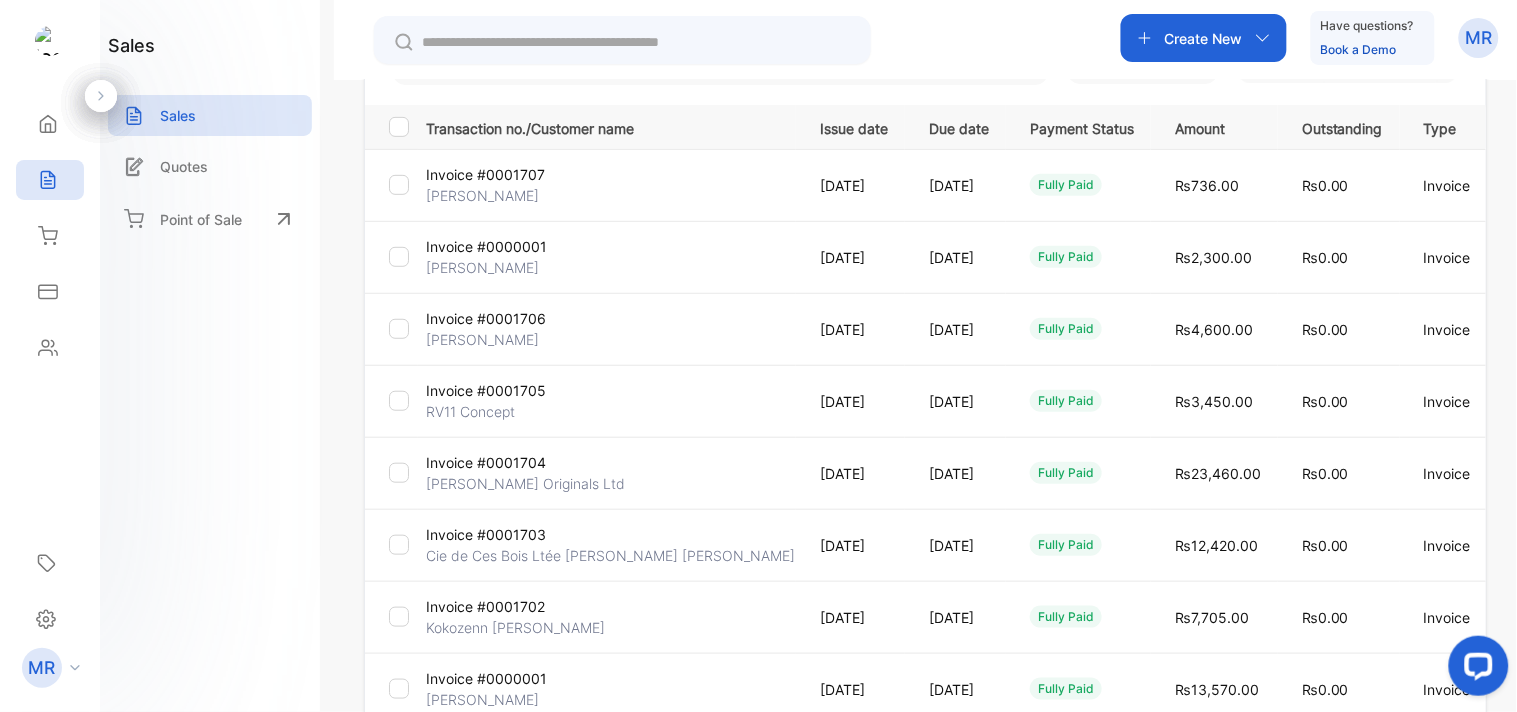 scroll, scrollTop: 264, scrollLeft: 0, axis: vertical 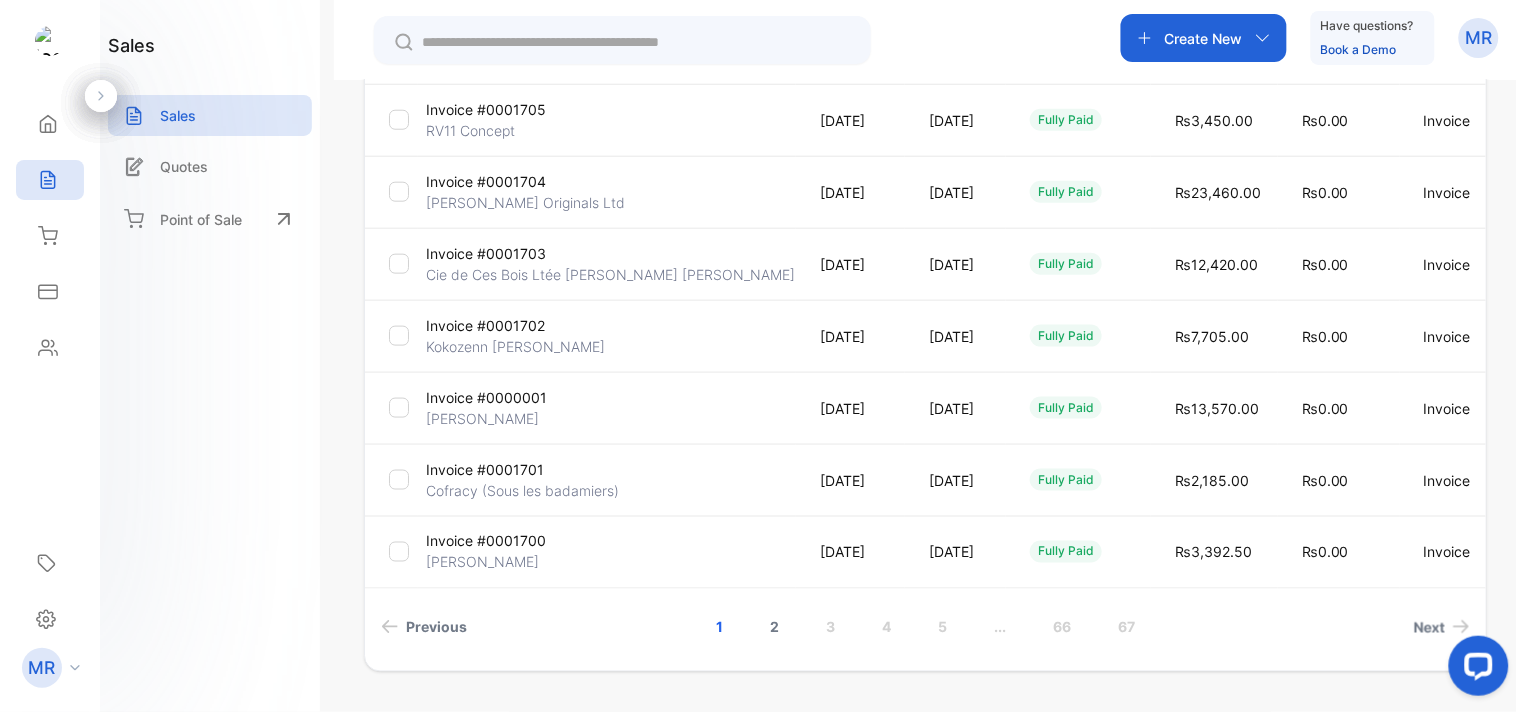 click on "2" at bounding box center [774, 627] 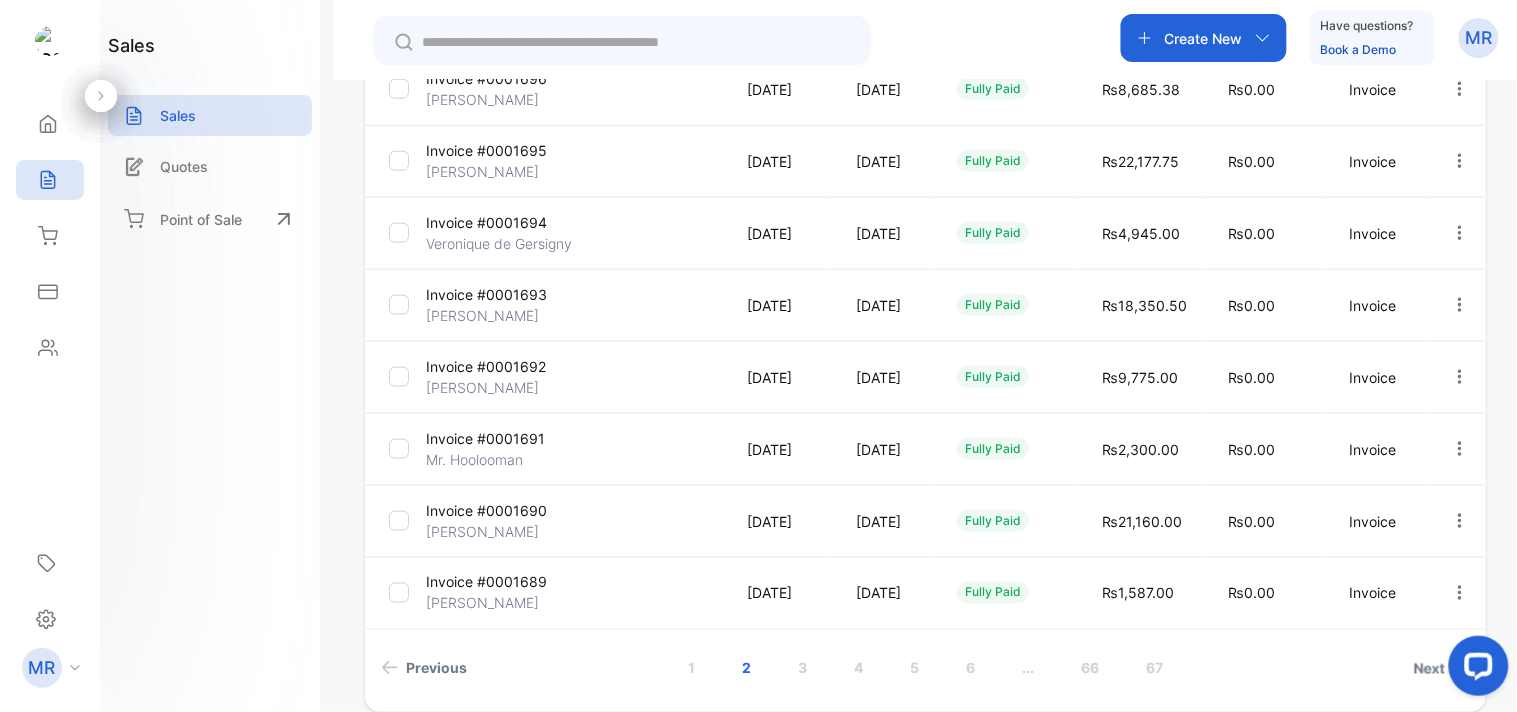 scroll, scrollTop: 506, scrollLeft: 0, axis: vertical 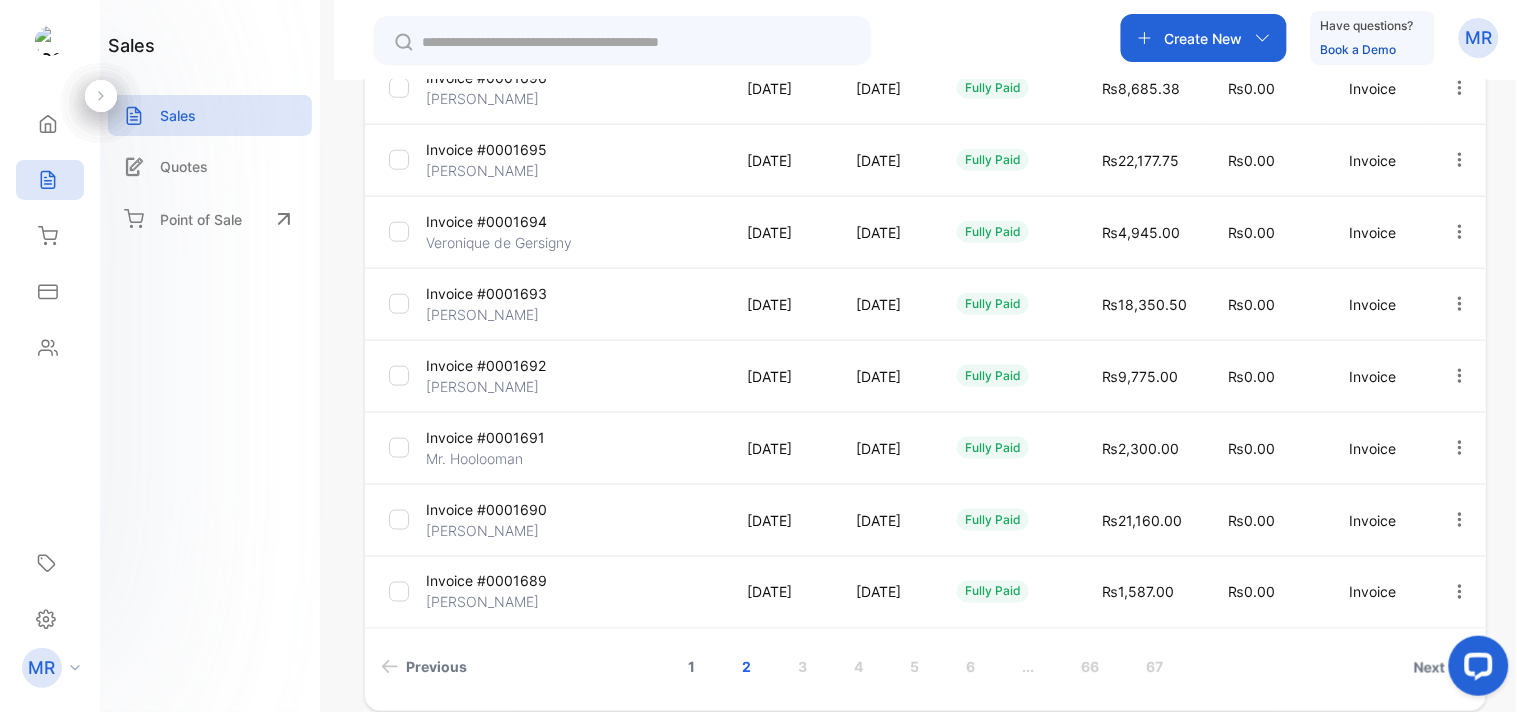 click on "1" at bounding box center [691, 667] 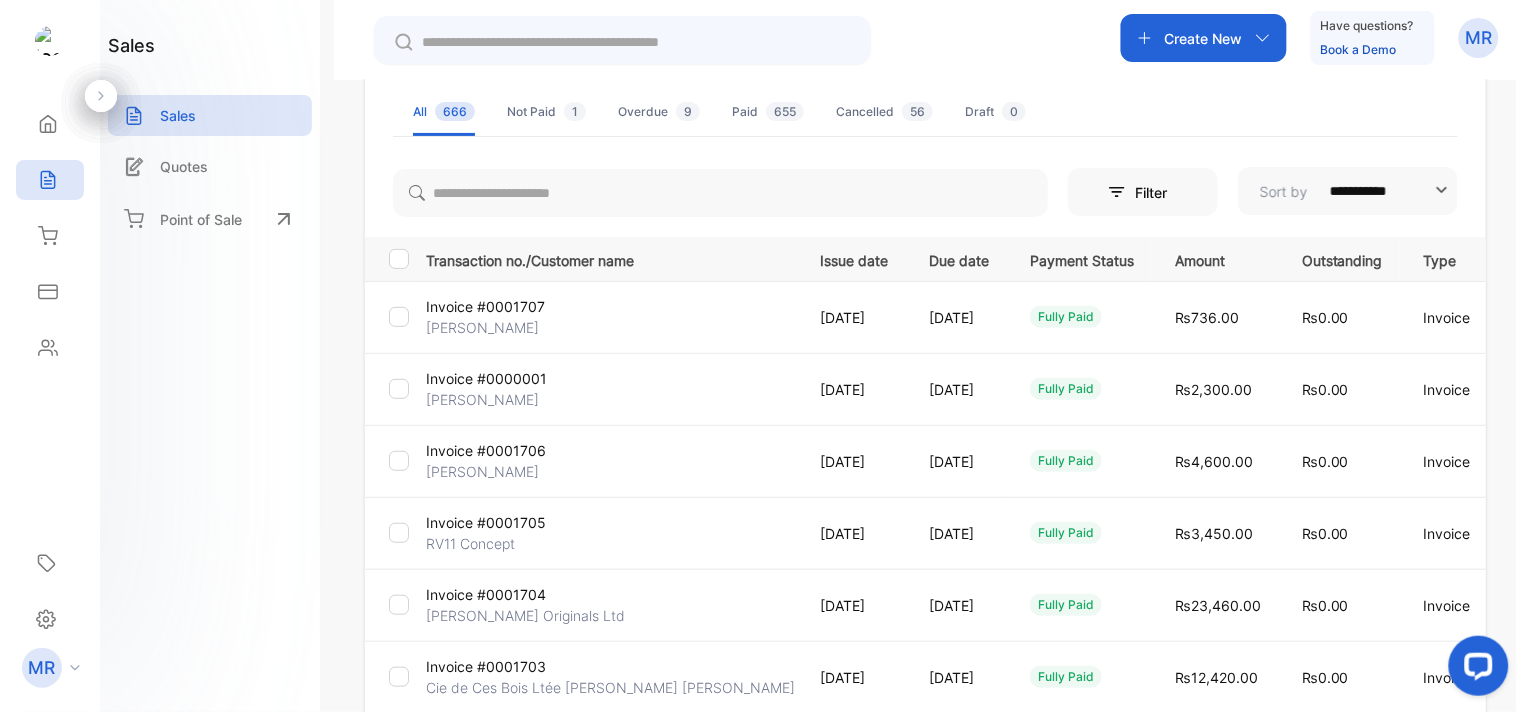 scroll, scrollTop: 132, scrollLeft: 0, axis: vertical 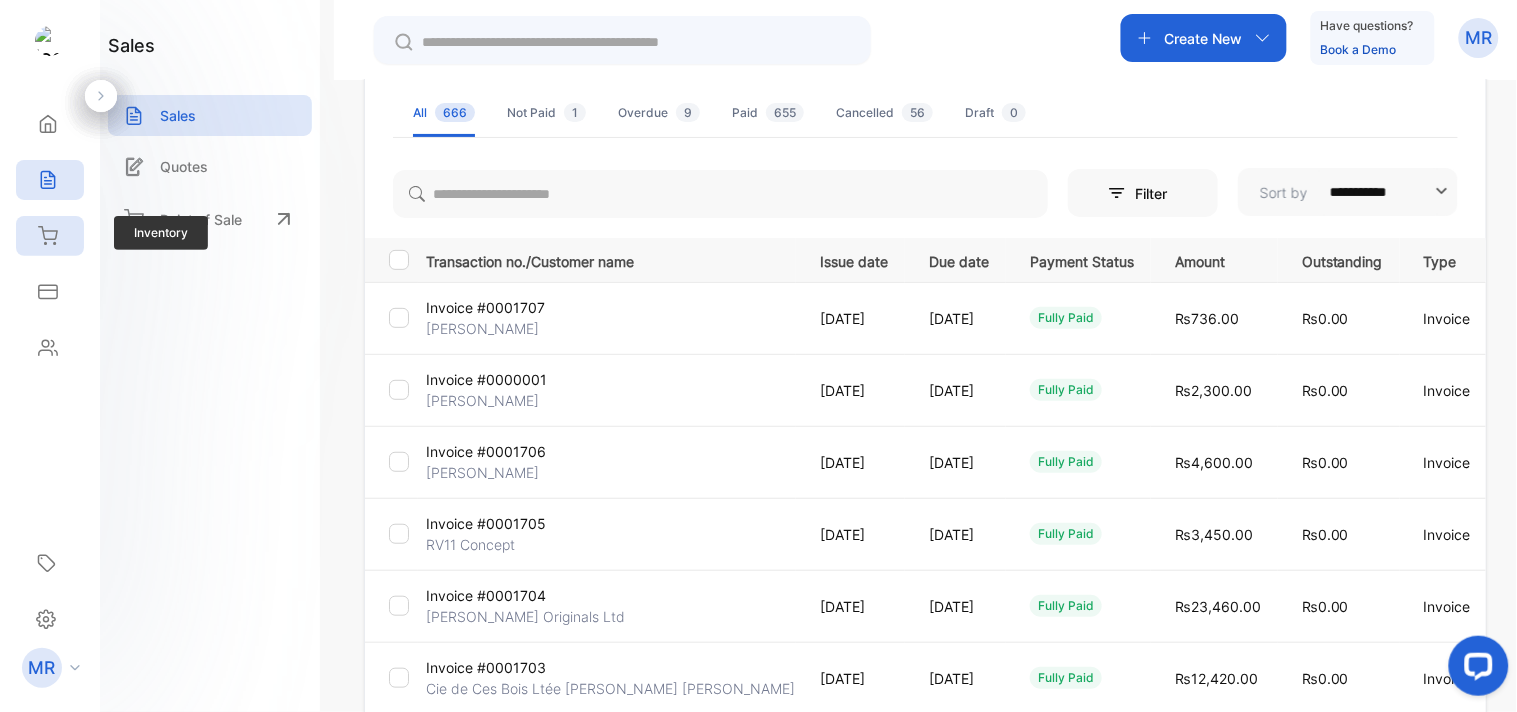 click 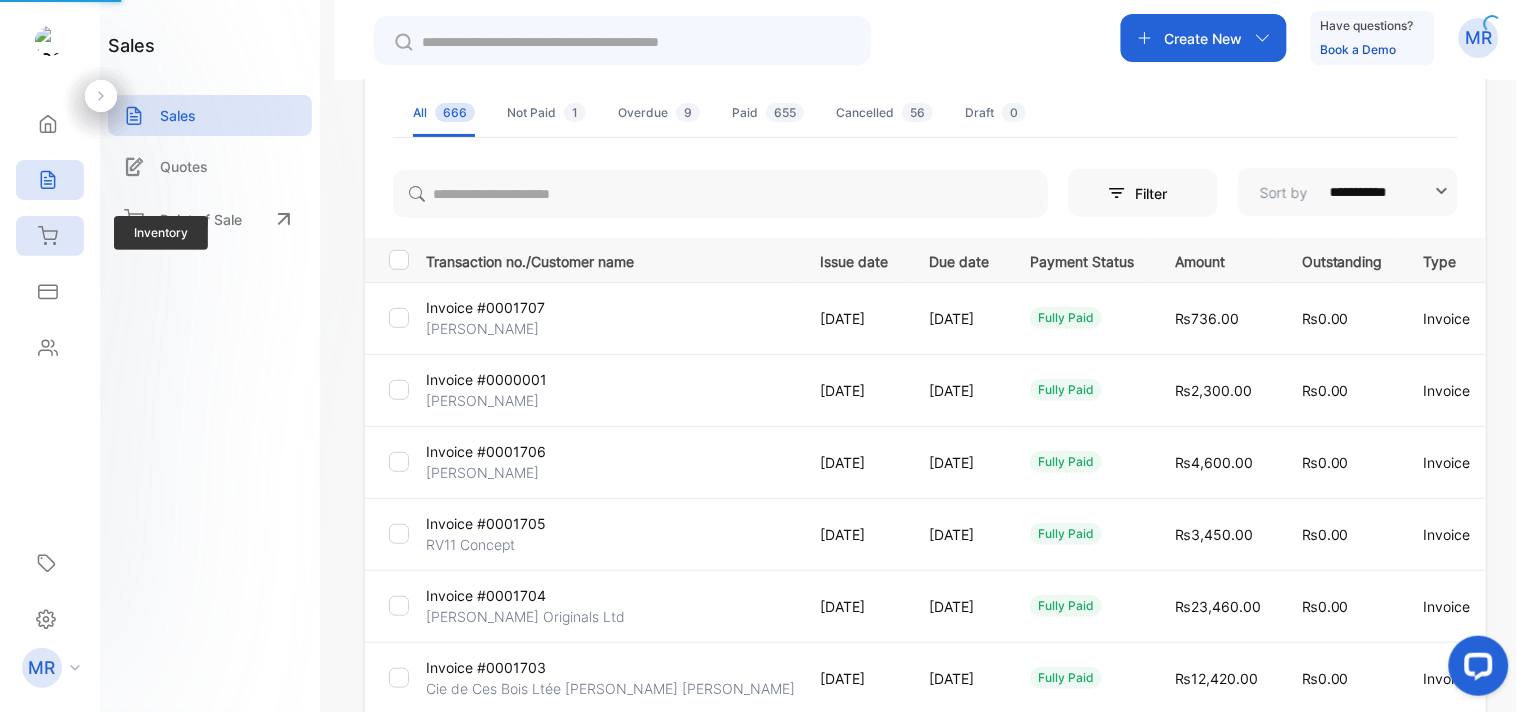 click 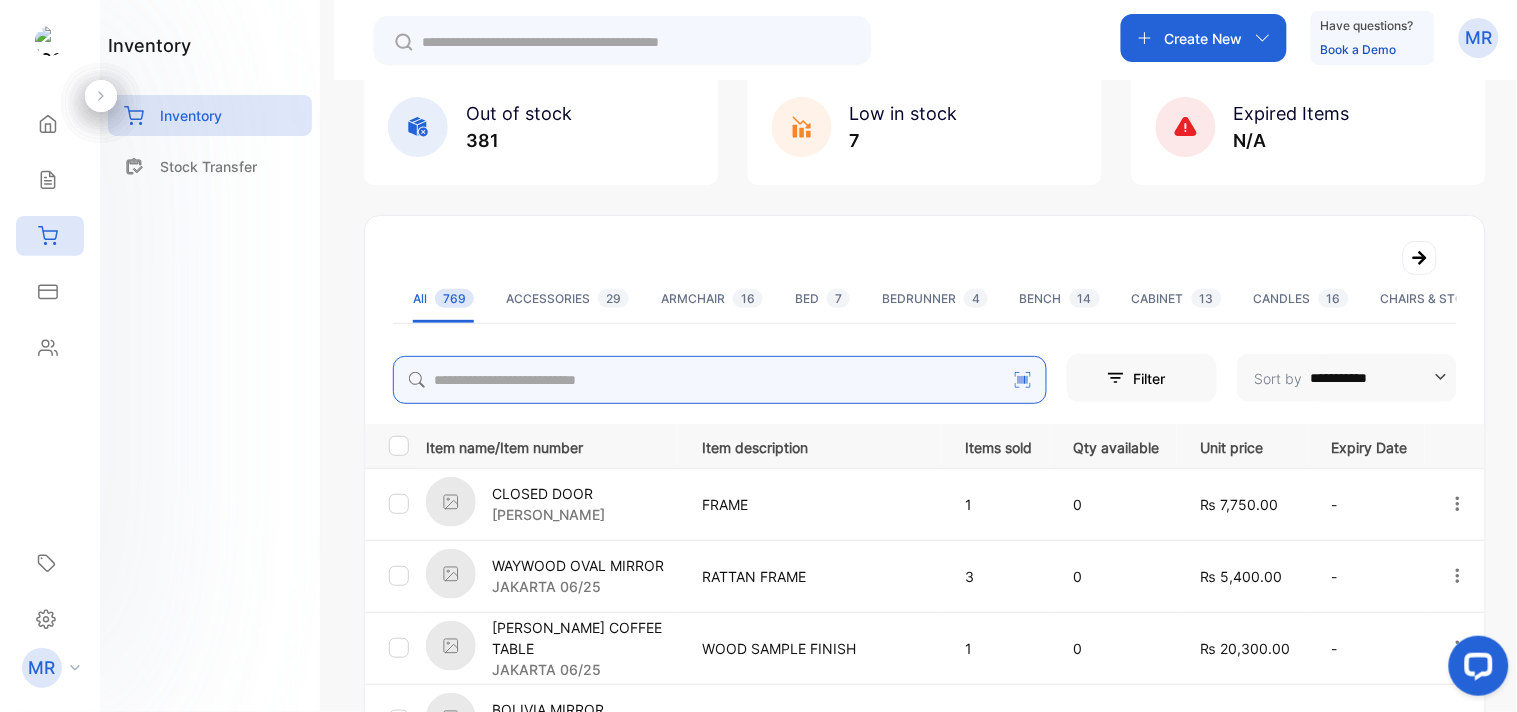 click at bounding box center (720, 380) 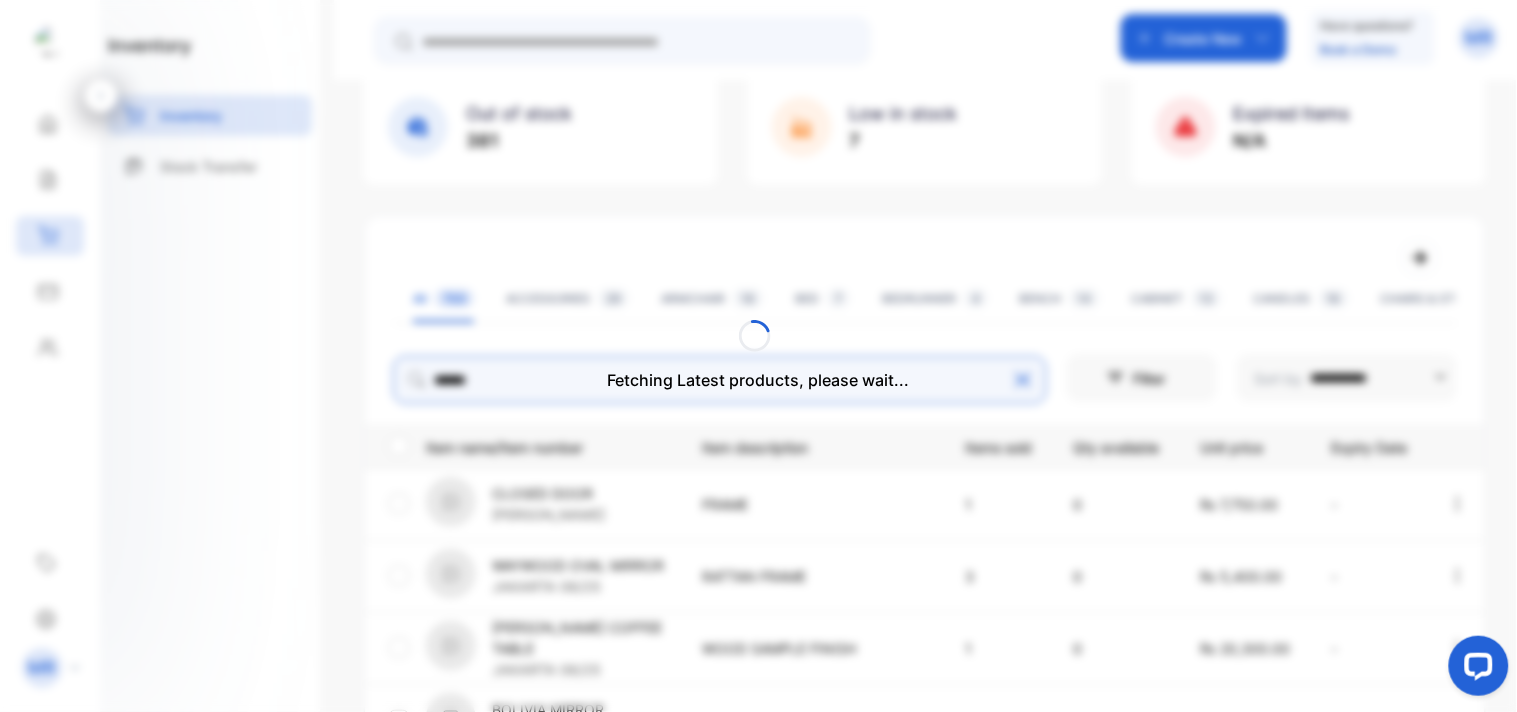 scroll, scrollTop: 128, scrollLeft: 0, axis: vertical 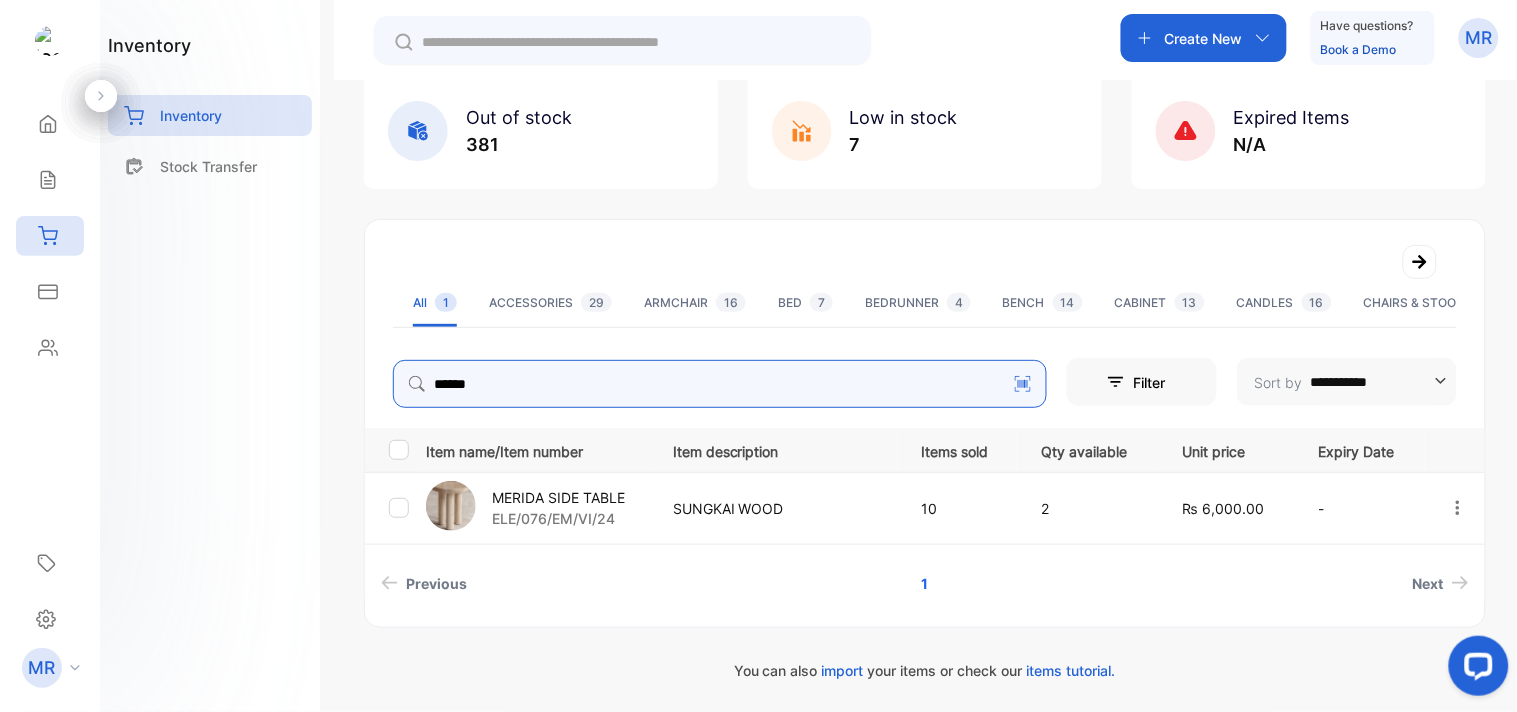 type on "******" 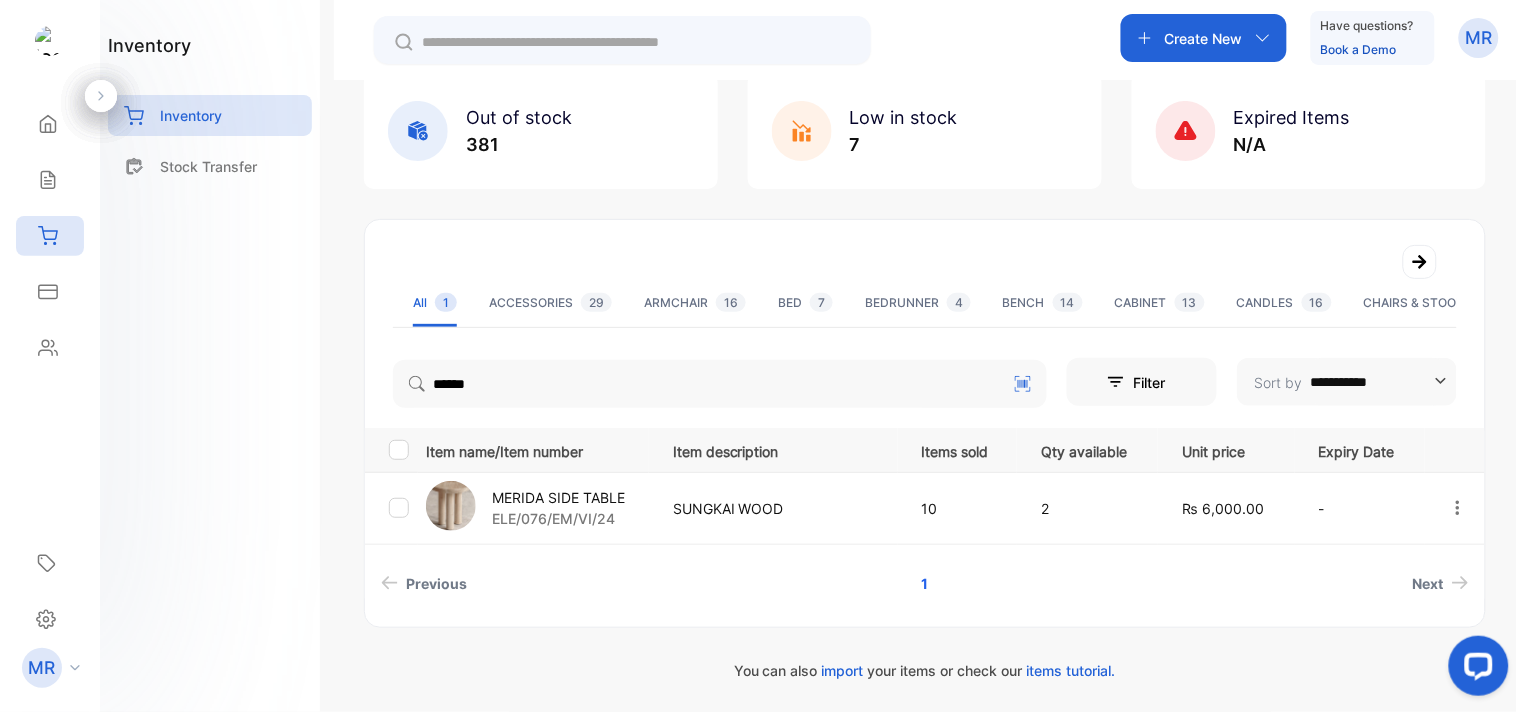 click on "SUNGKAI WOOD" at bounding box center (777, 508) 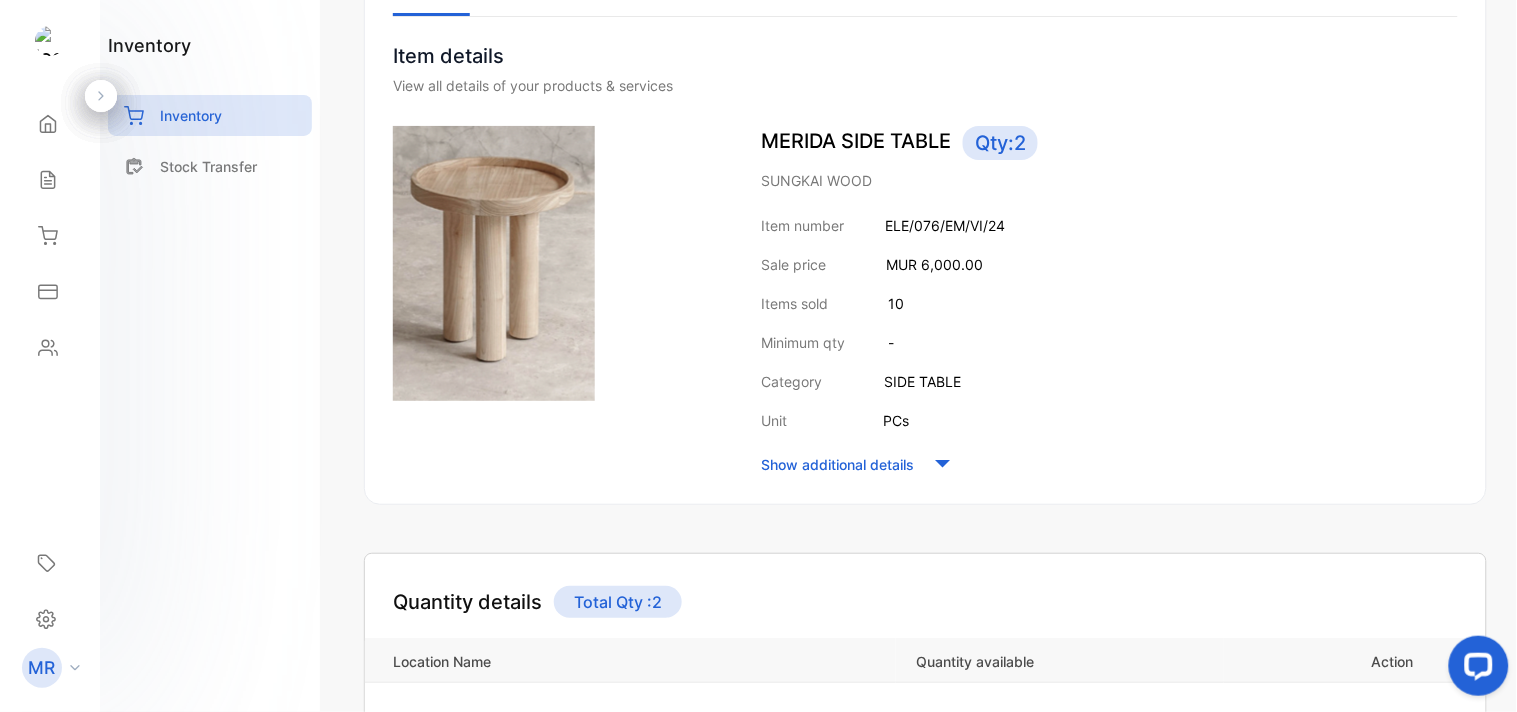 scroll, scrollTop: 0, scrollLeft: 0, axis: both 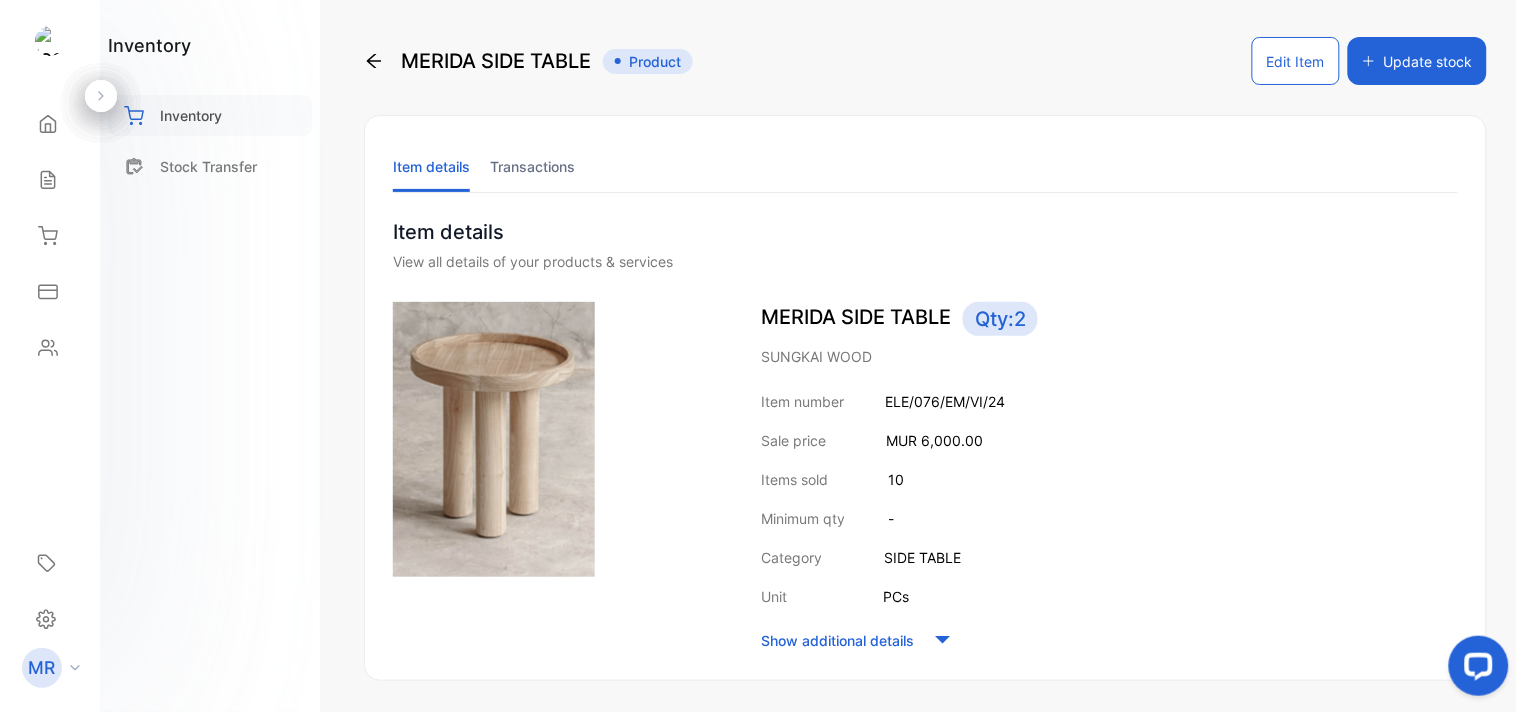 click on "Inventory" at bounding box center [191, 115] 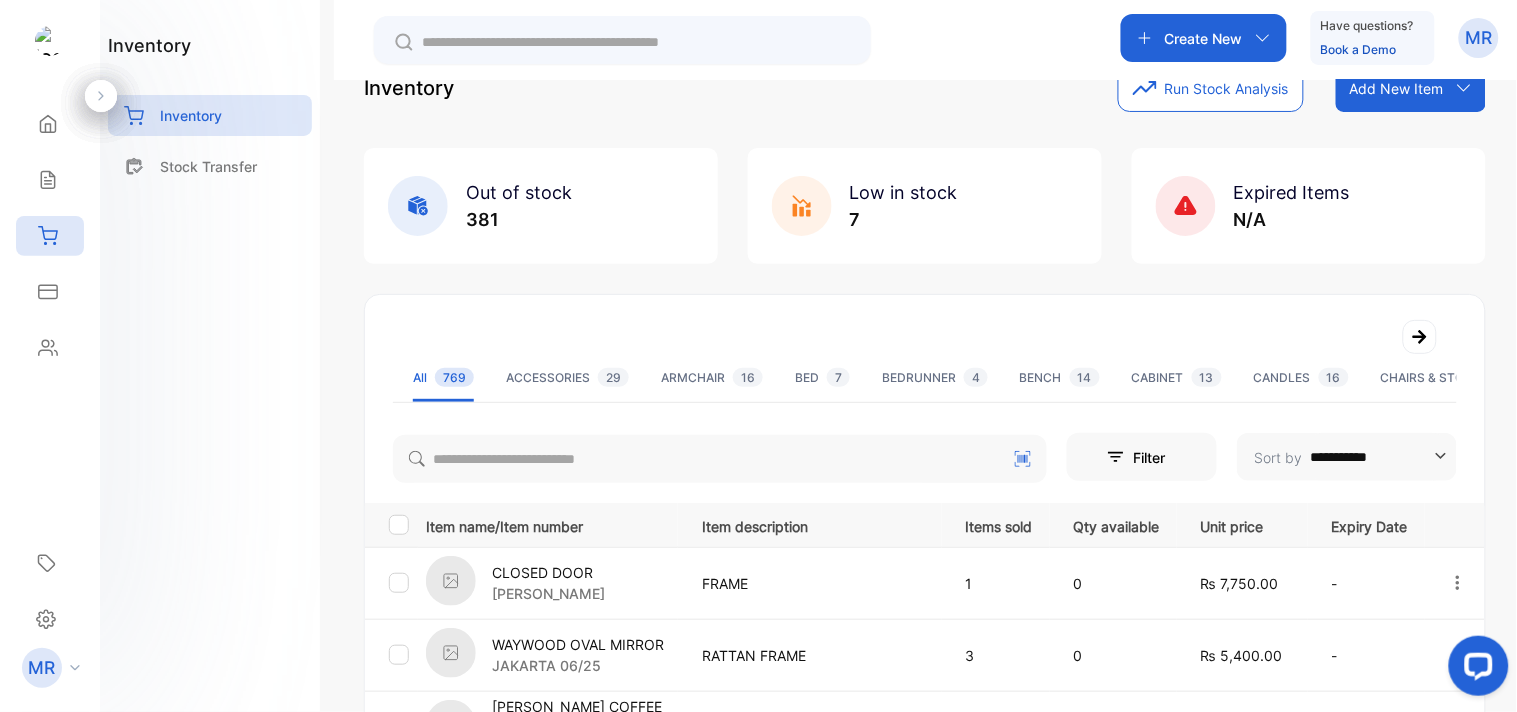 scroll, scrollTop: 0, scrollLeft: 0, axis: both 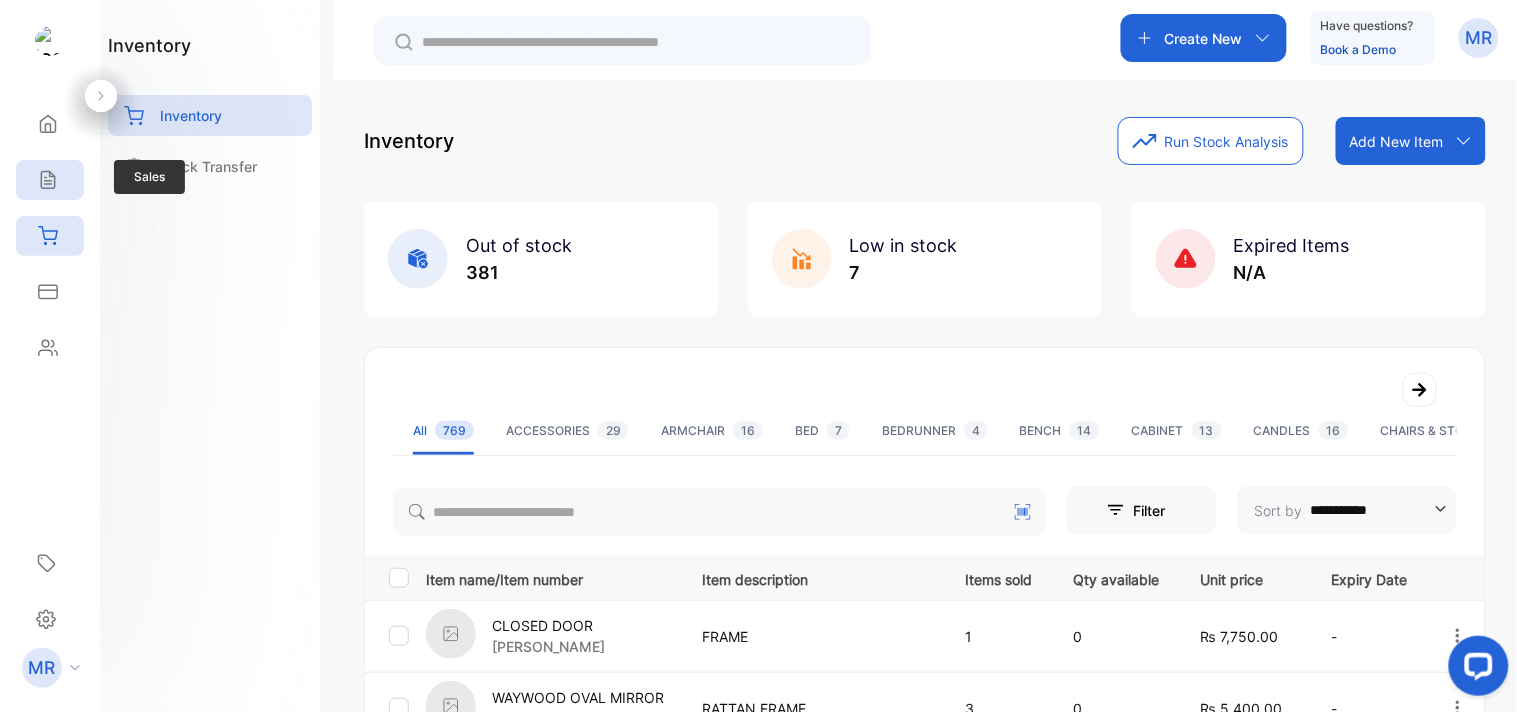 click 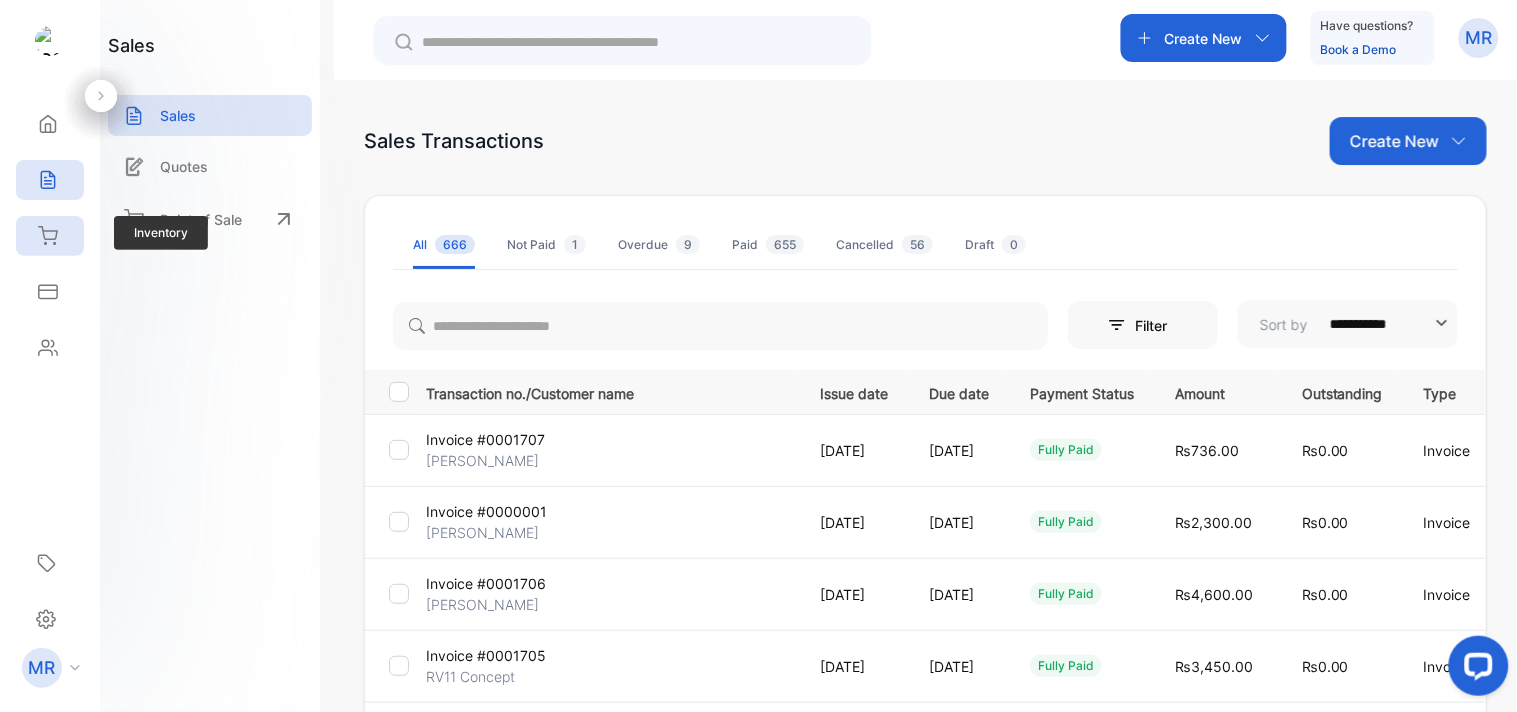 click 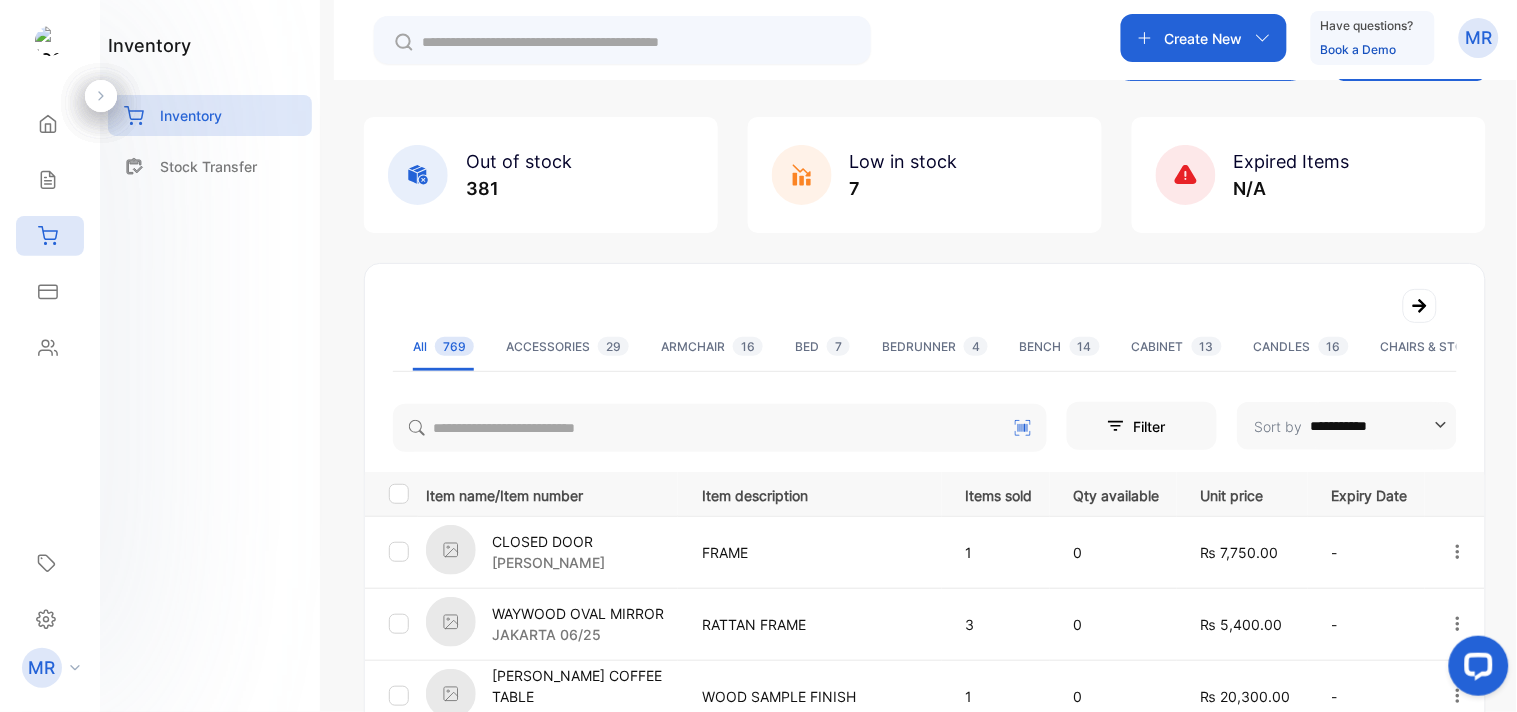 scroll, scrollTop: 0, scrollLeft: 0, axis: both 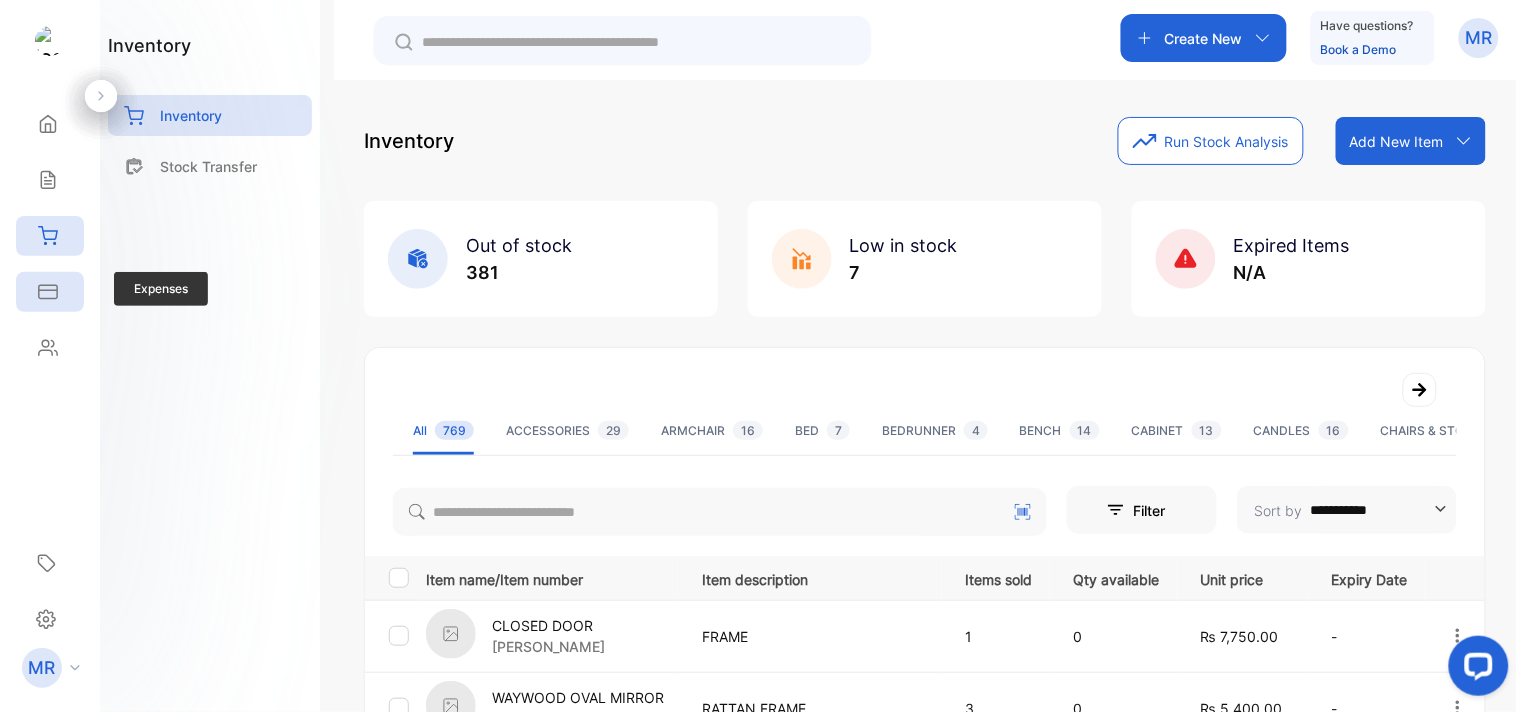 click 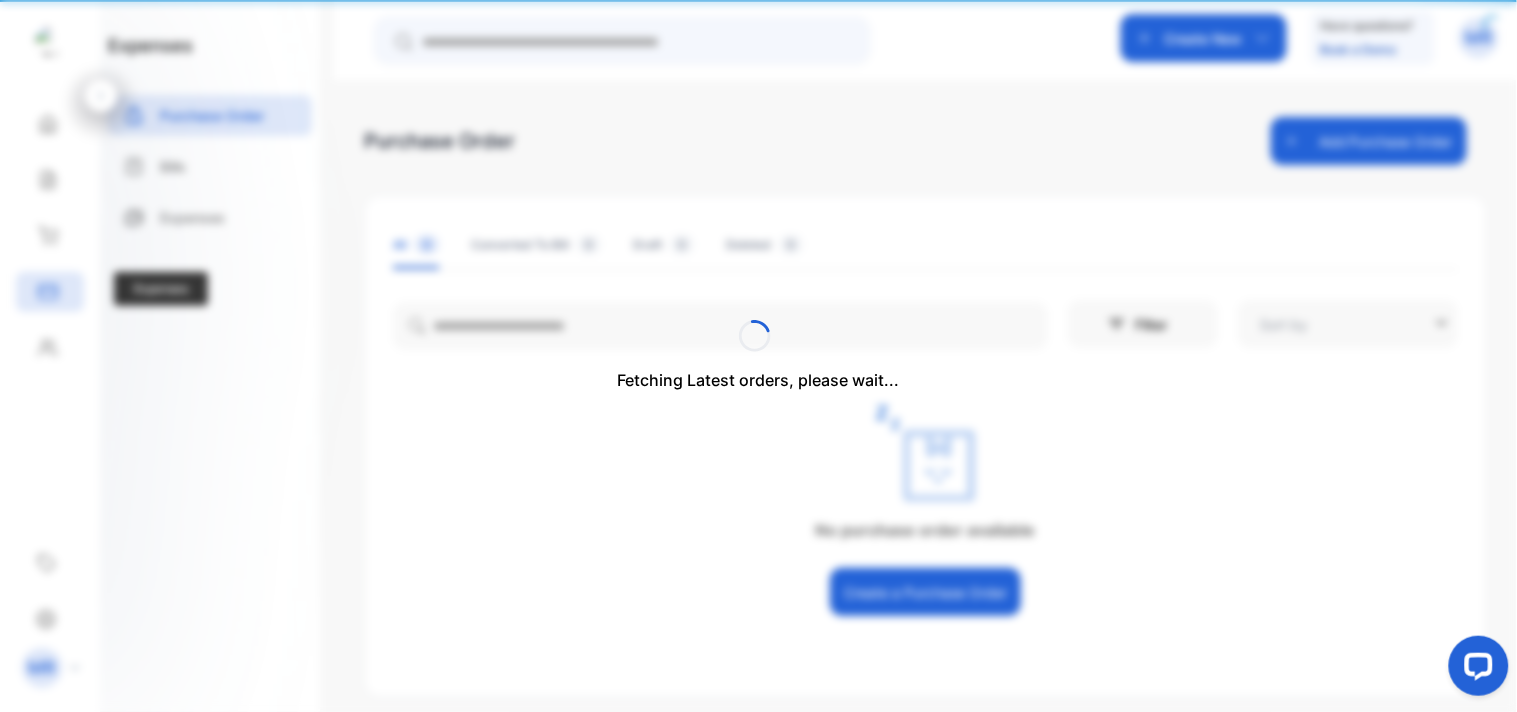 type on "**********" 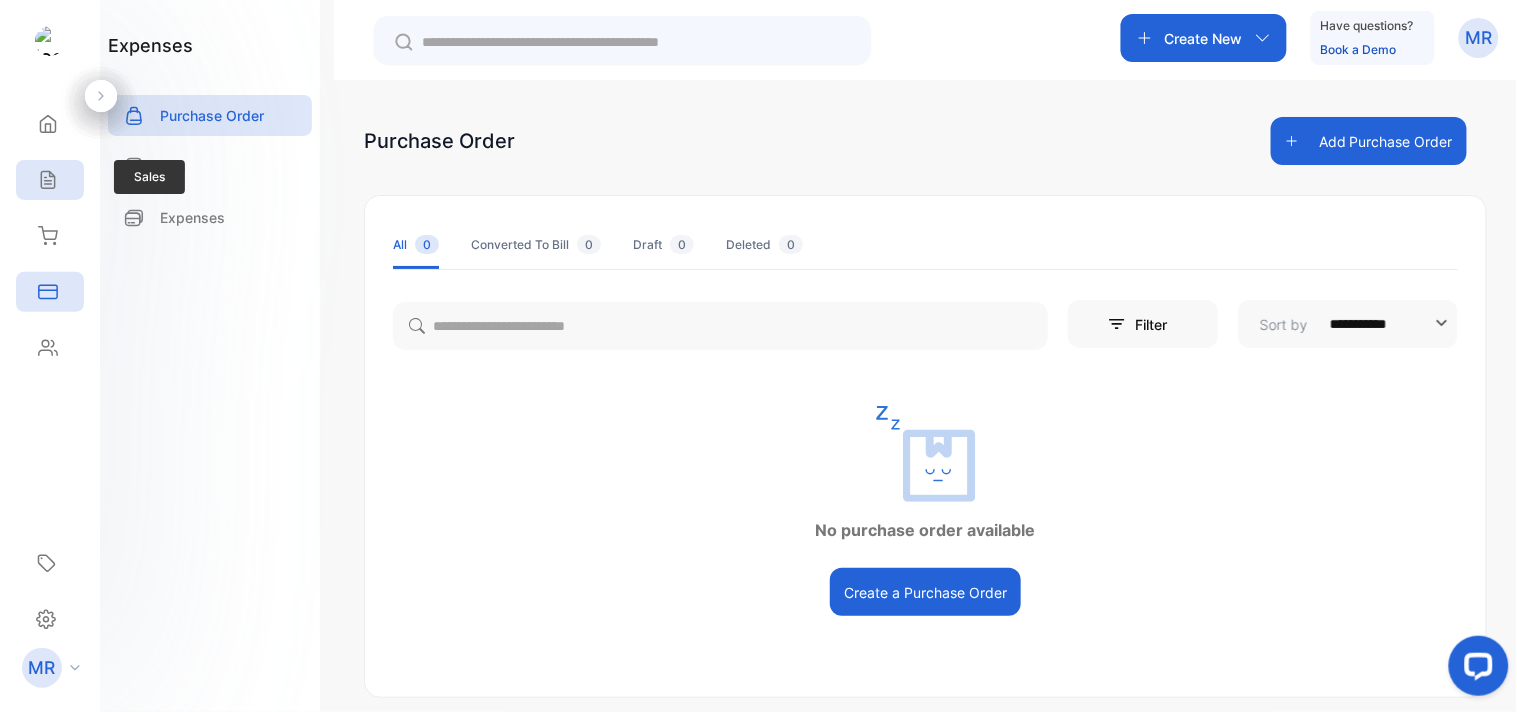 click on "Sales" at bounding box center [50, 180] 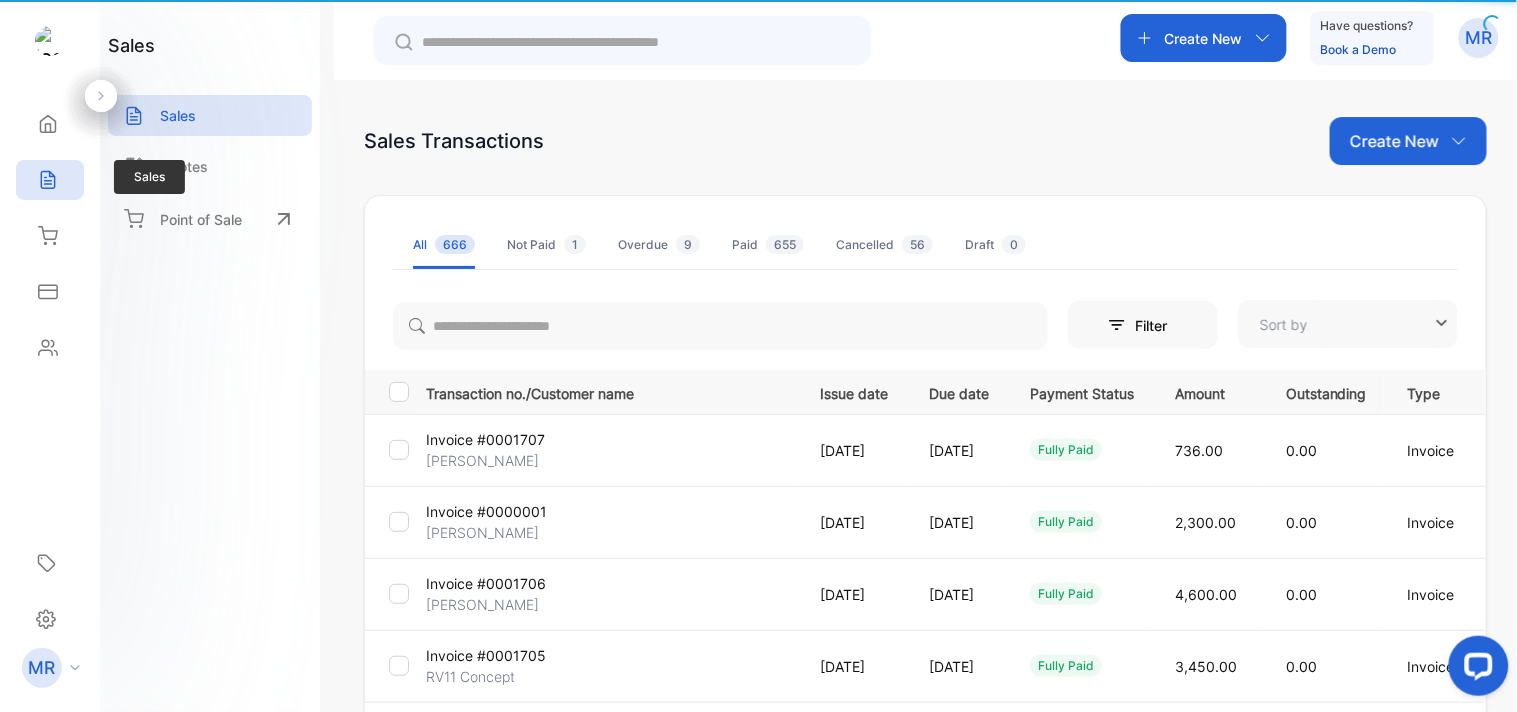 type on "**********" 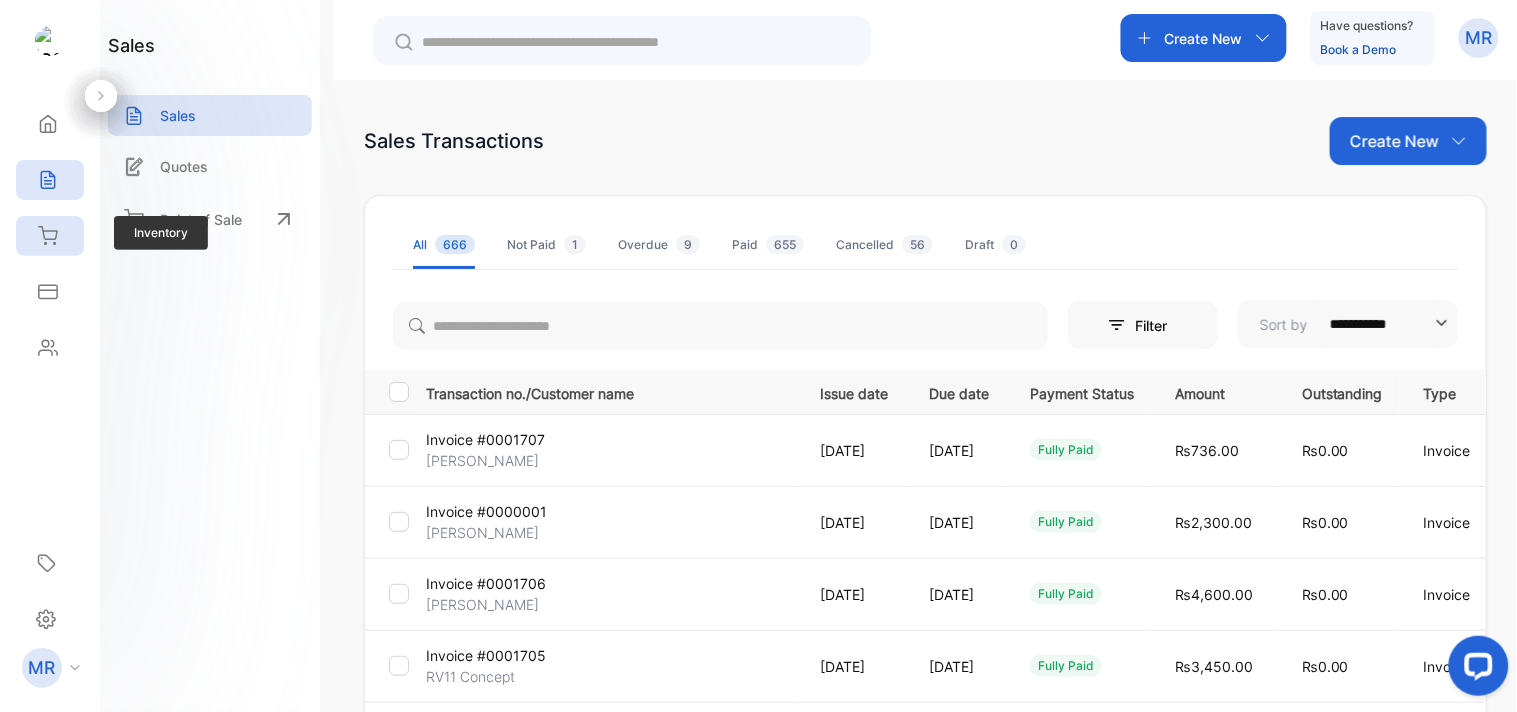 click 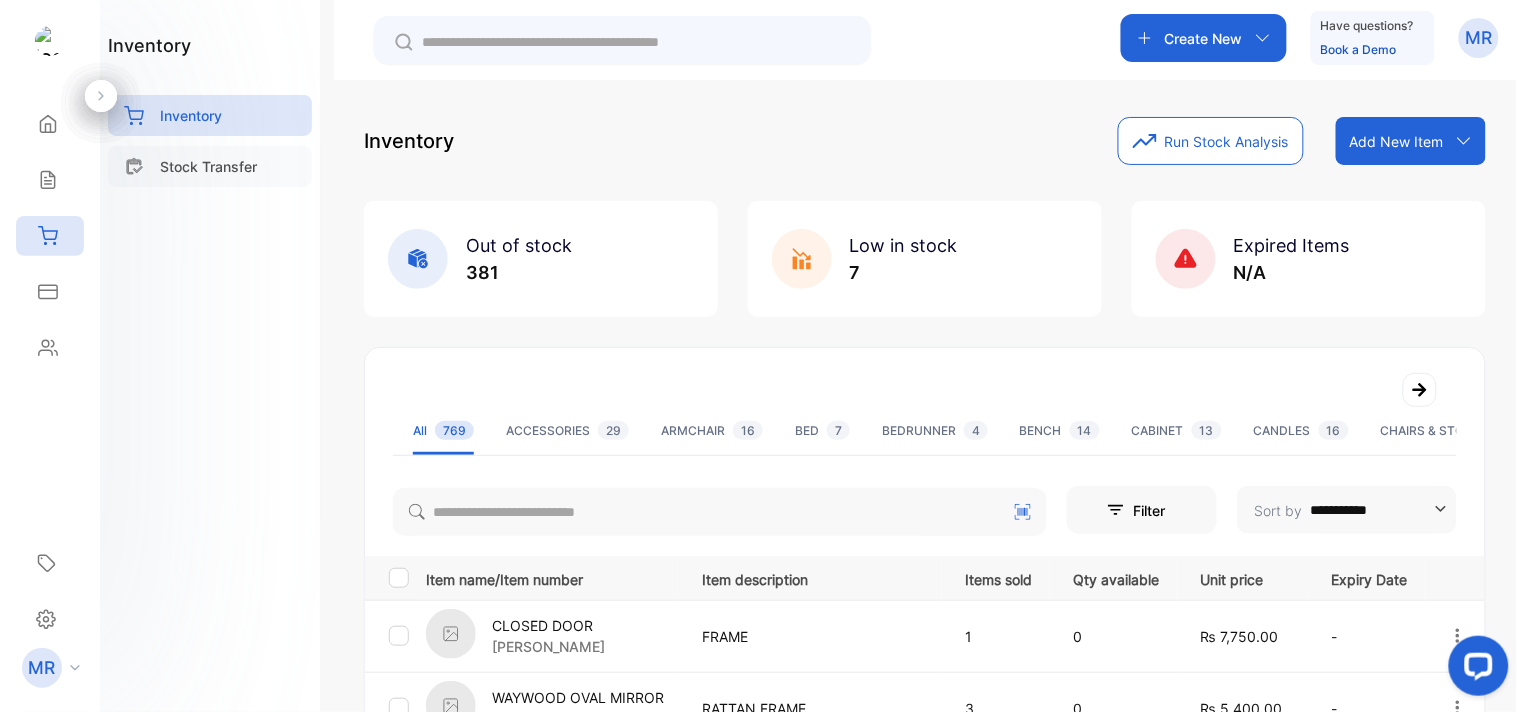 click on "Stock Transfer" at bounding box center (208, 166) 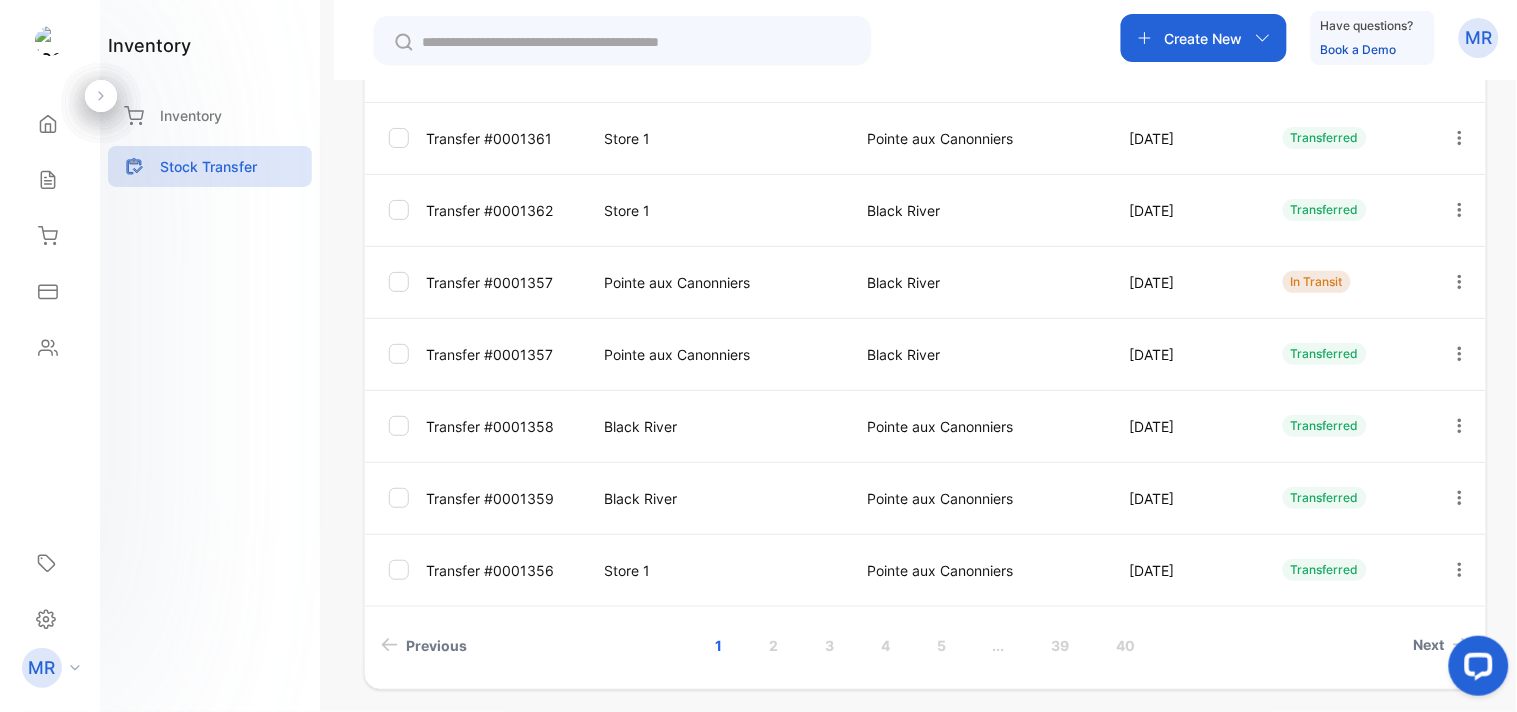 scroll, scrollTop: 527, scrollLeft: 0, axis: vertical 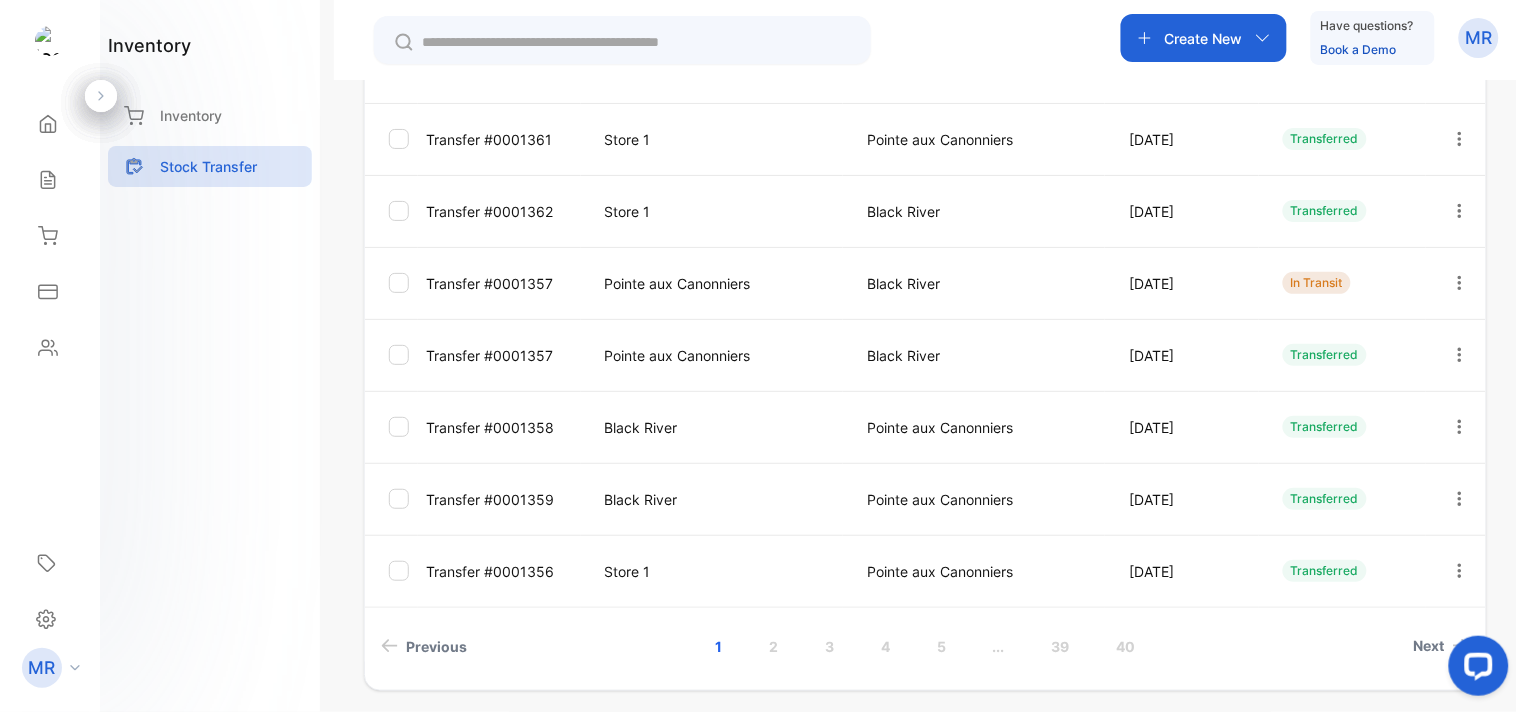 click at bounding box center (1460, 355) 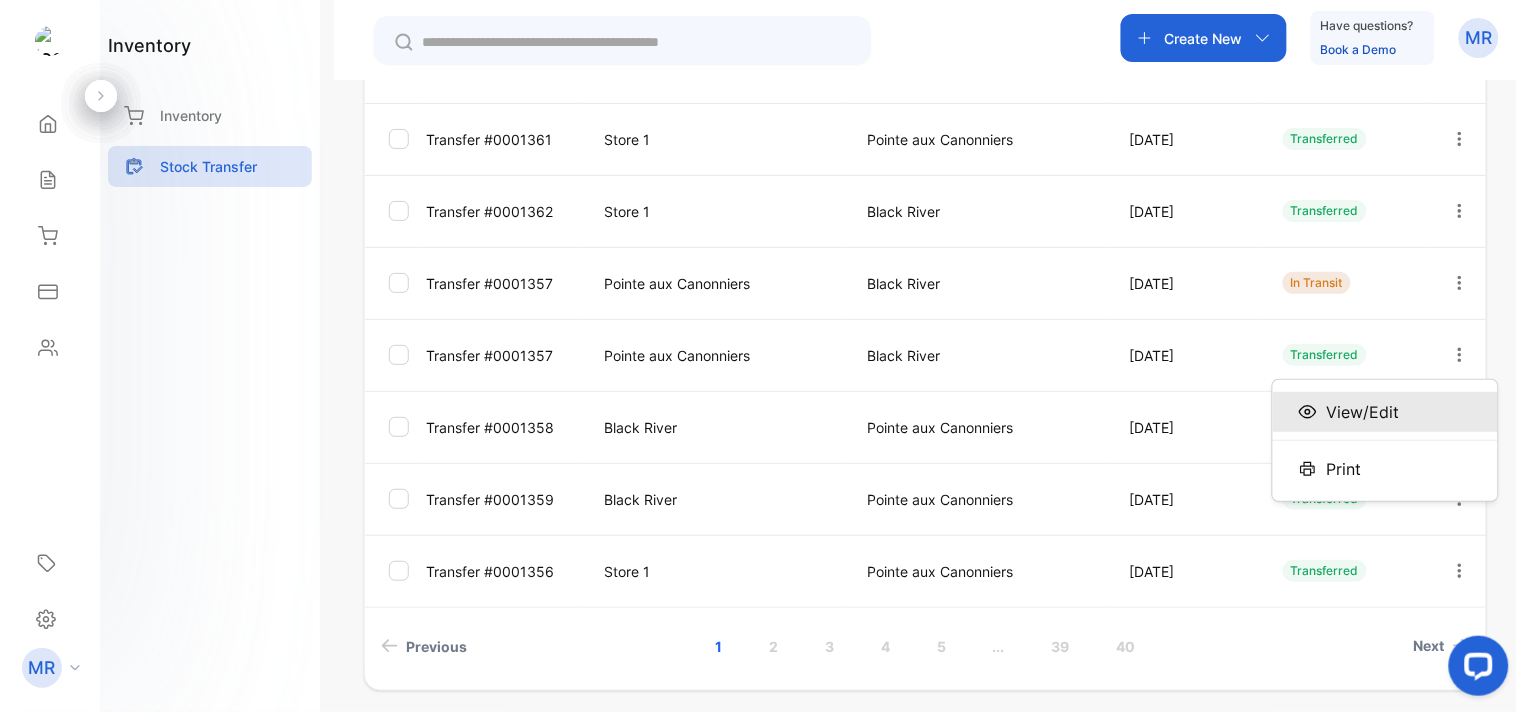 click on "View/Edit" at bounding box center [1385, 412] 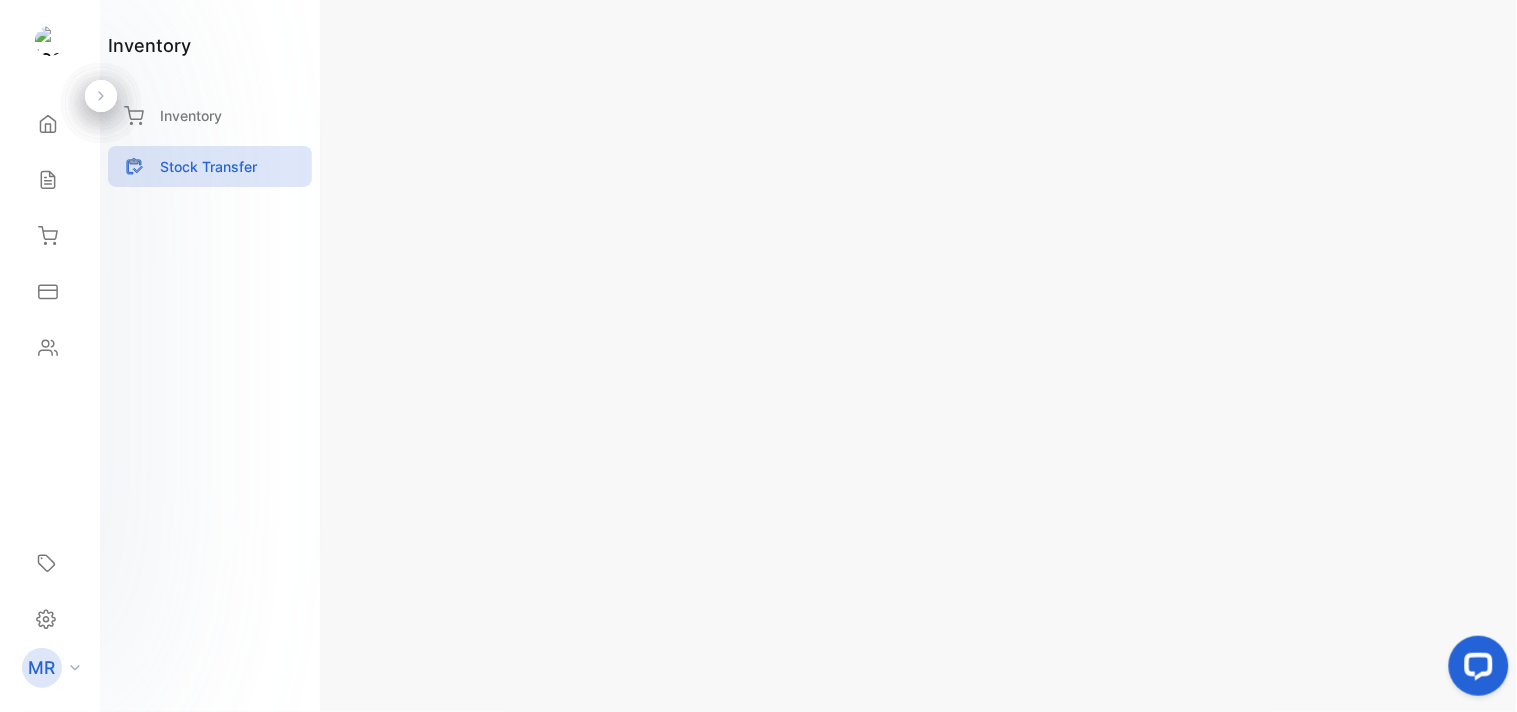 scroll, scrollTop: 0, scrollLeft: 0, axis: both 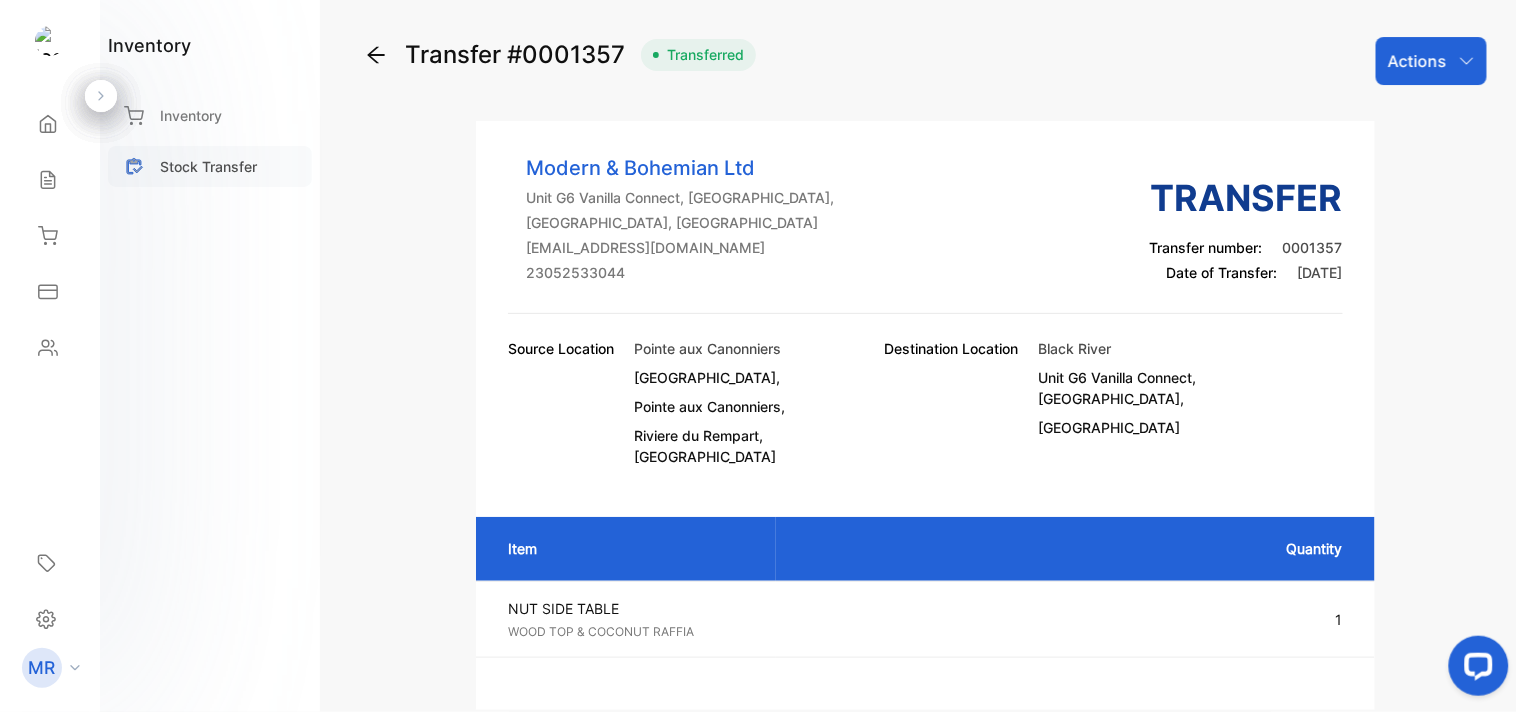 click on "Stock Transfer" at bounding box center [210, 166] 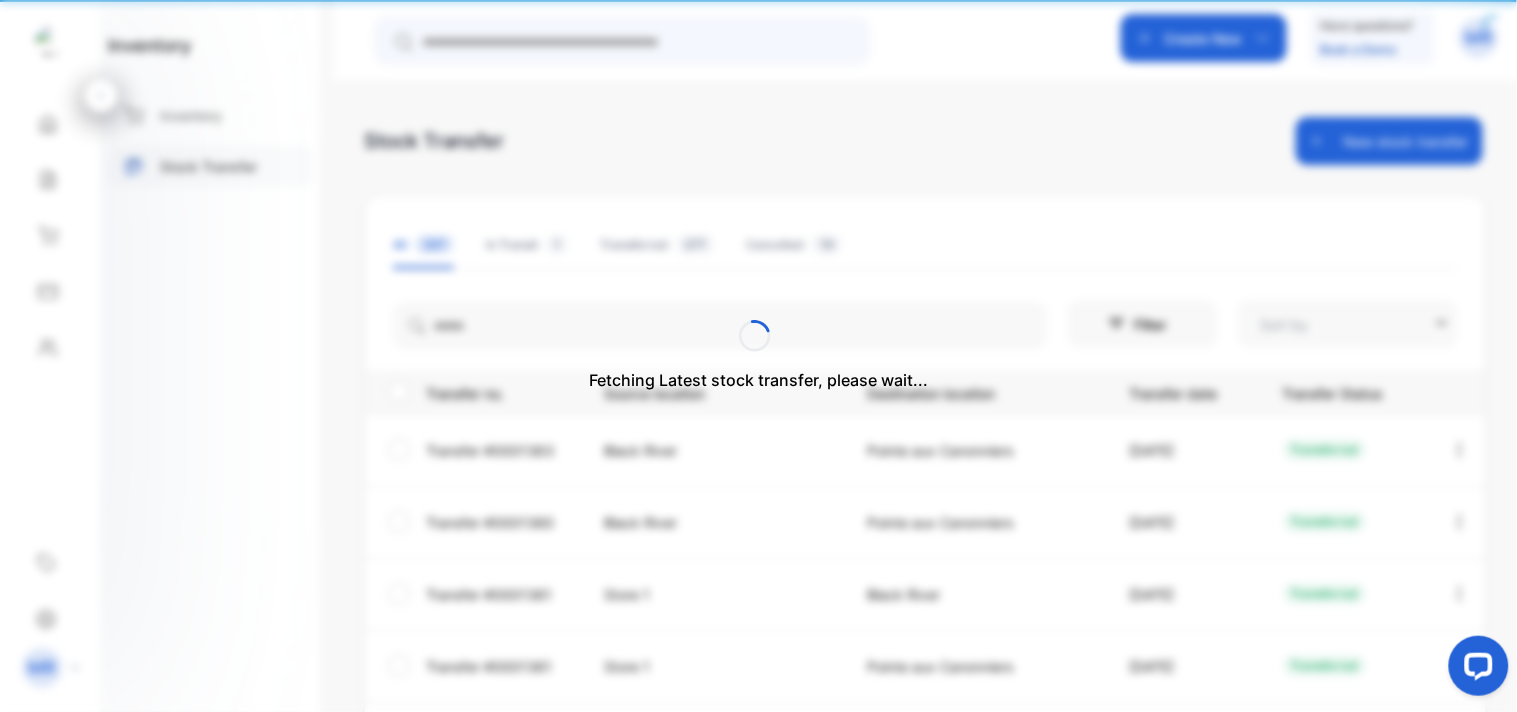 type on "**********" 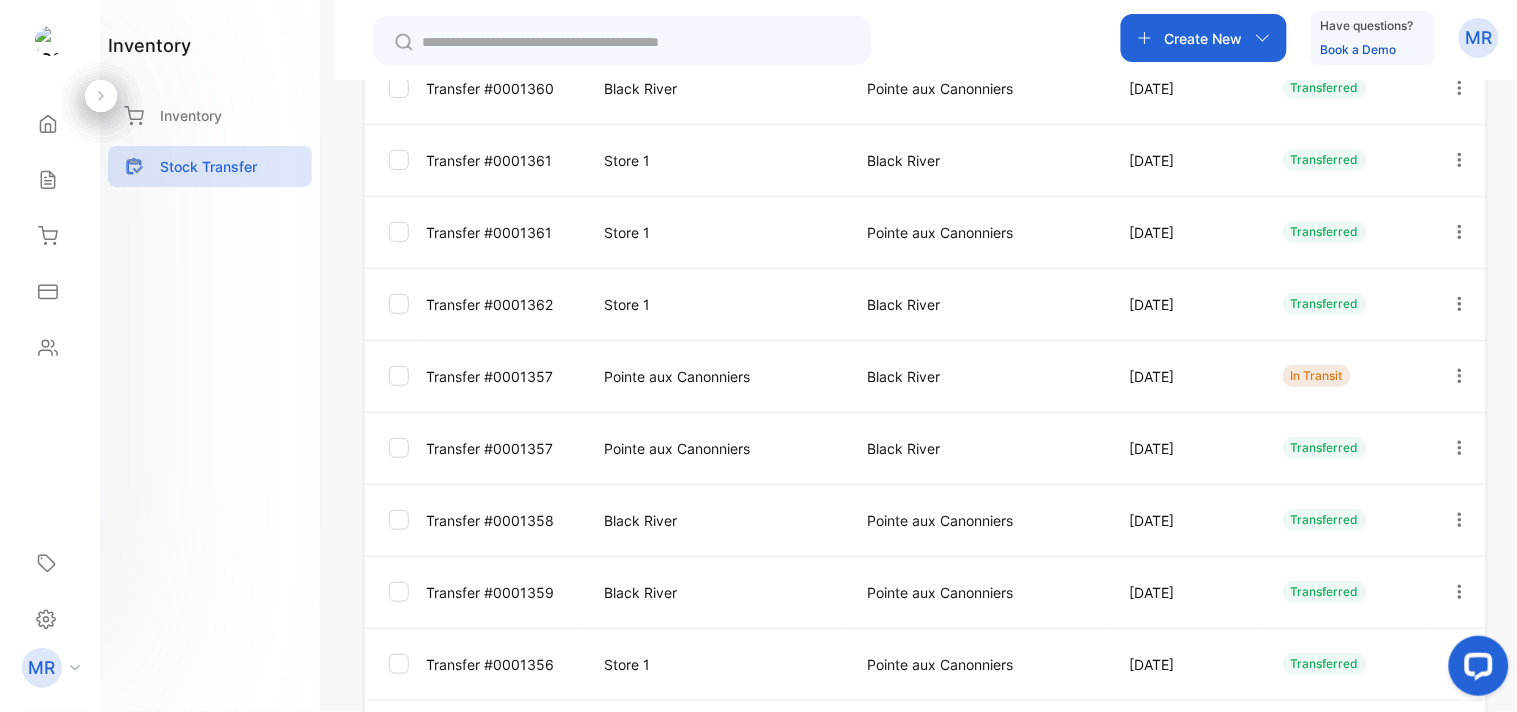 scroll, scrollTop: 437, scrollLeft: 0, axis: vertical 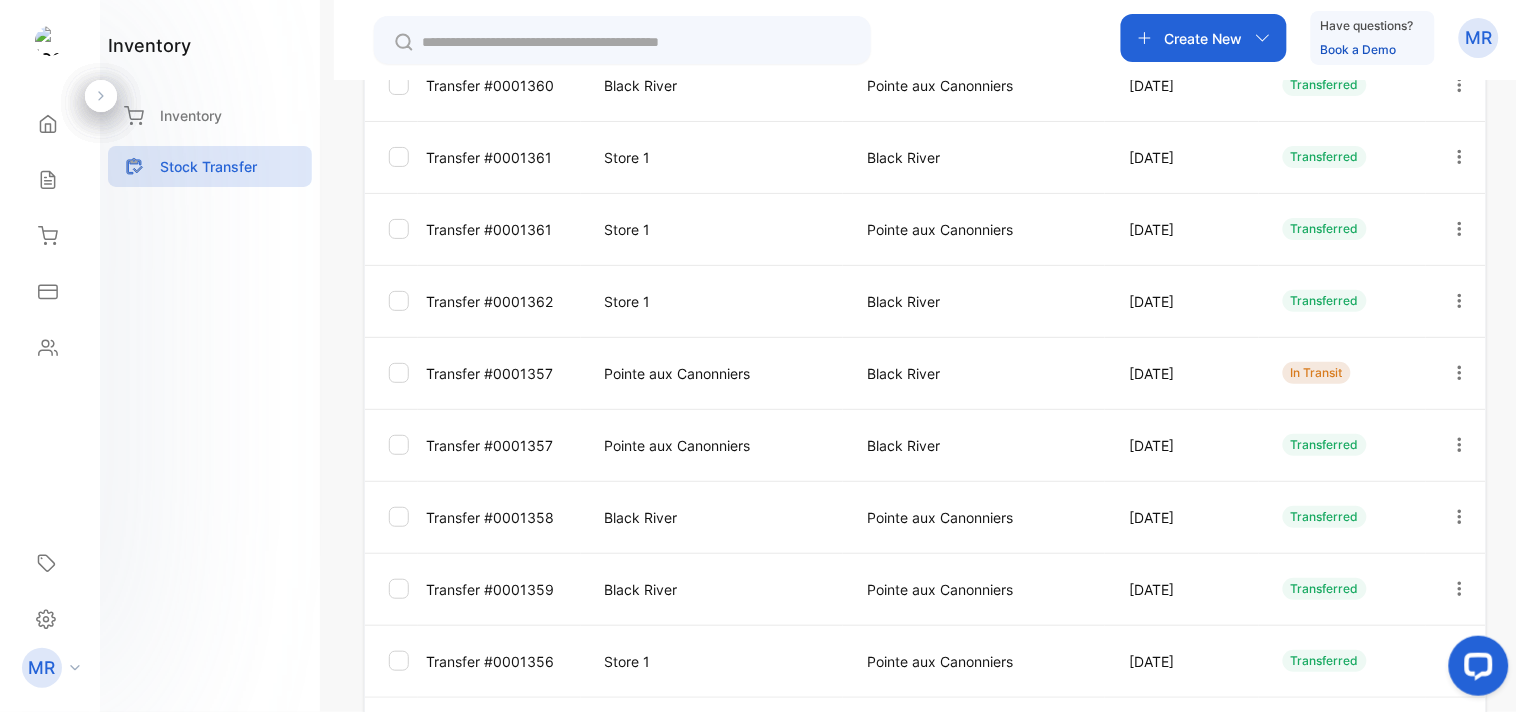 click 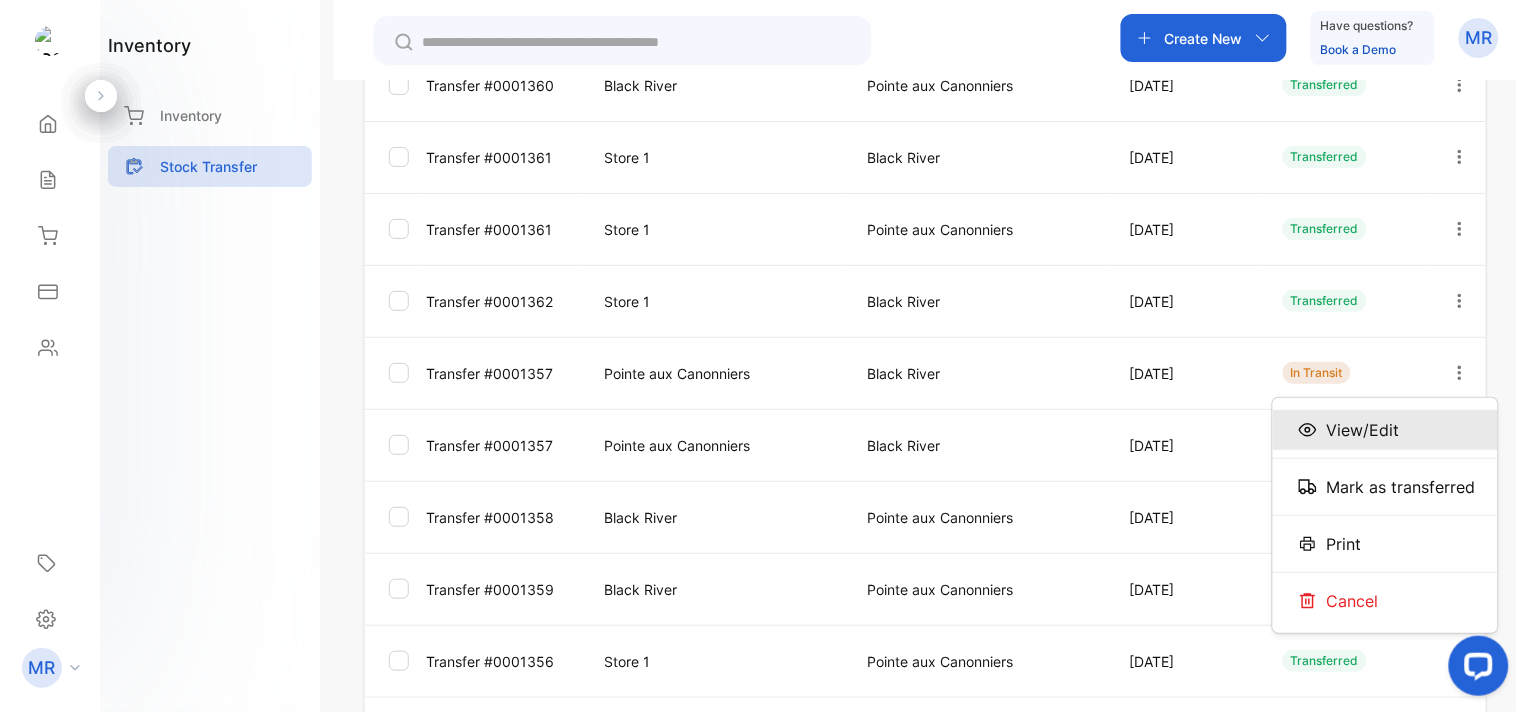 click on "View/Edit" at bounding box center (1385, 430) 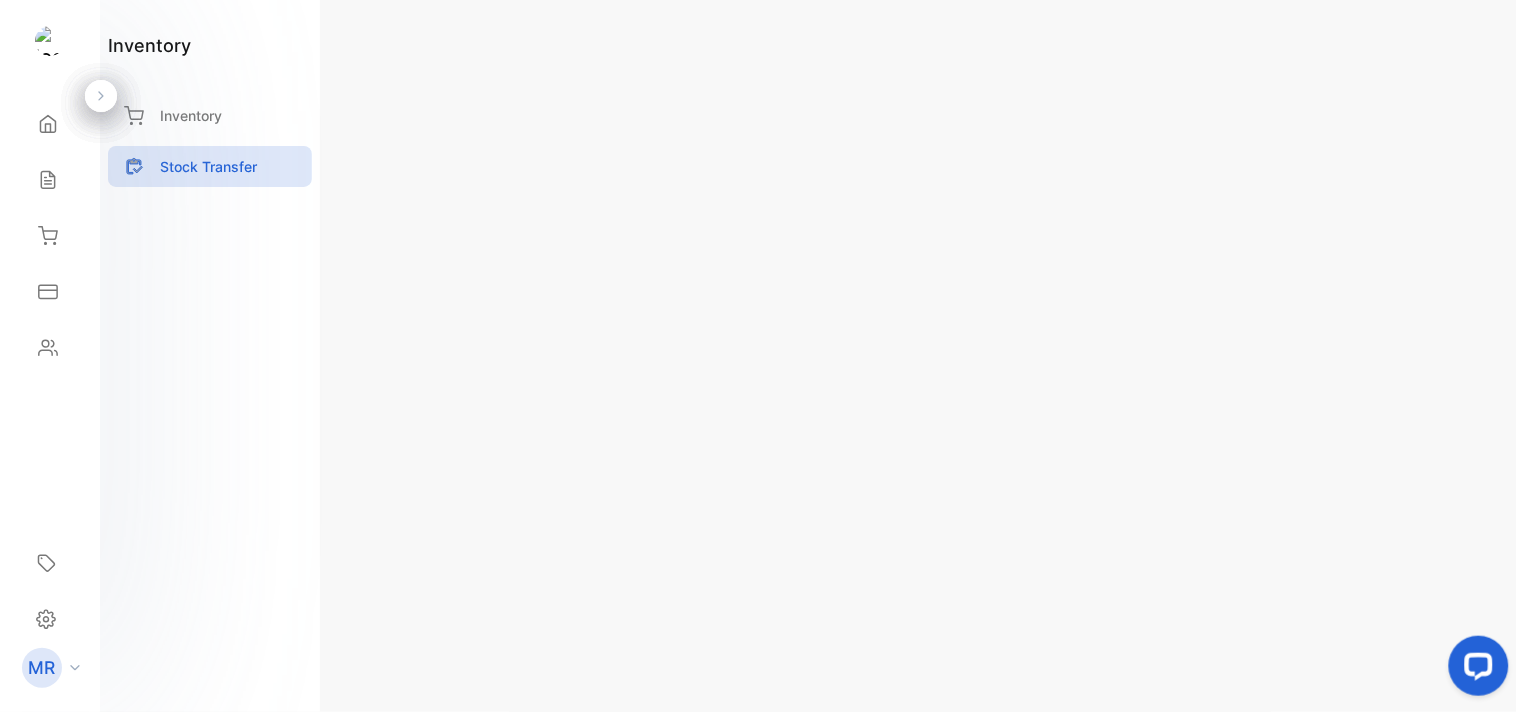 scroll, scrollTop: 0, scrollLeft: 0, axis: both 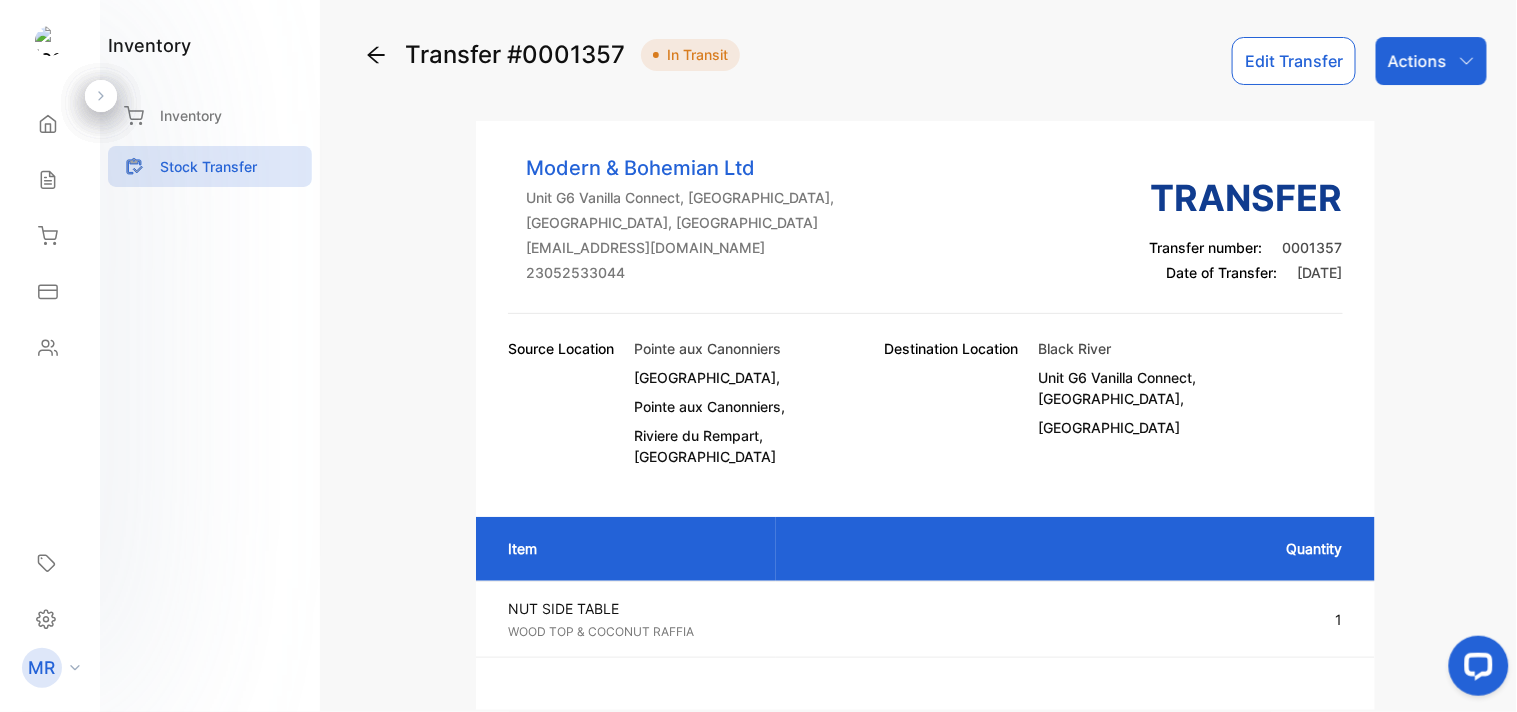 click on "Actions" at bounding box center [1431, 61] 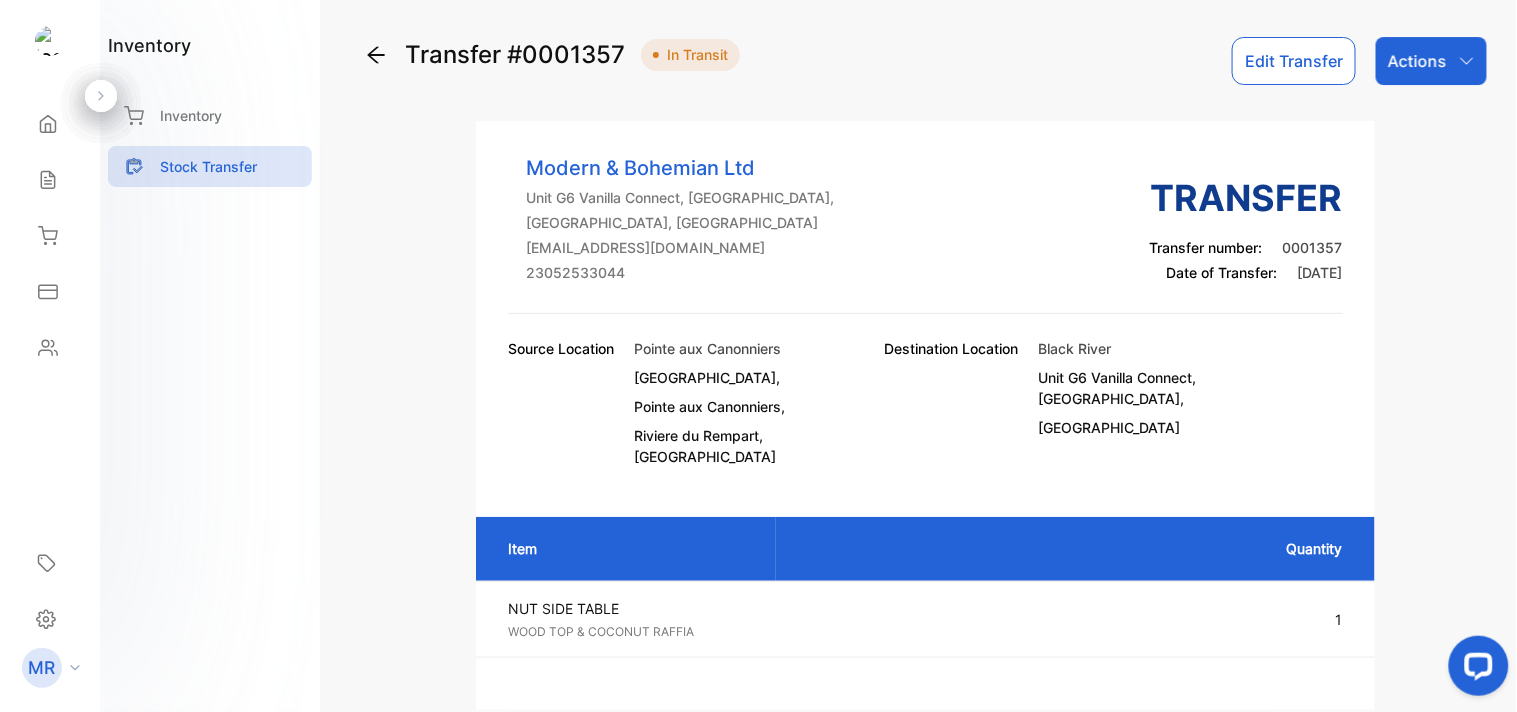click on "Transfer #0001357   In Transit Edit Transfer   Actions   Mark as Transferred   Print  Download PDF   Cancel" at bounding box center (925, 61) 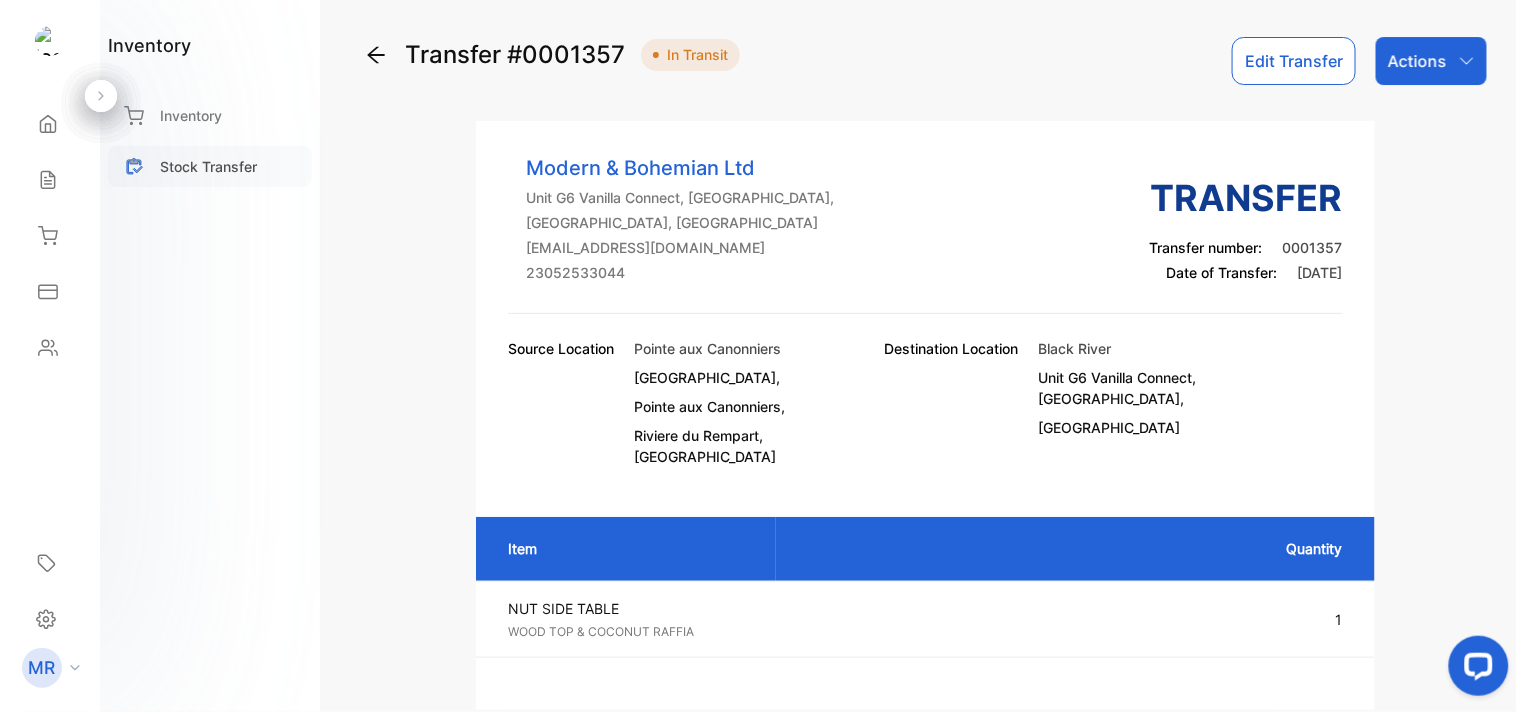 click on "Stock Transfer" at bounding box center (210, 166) 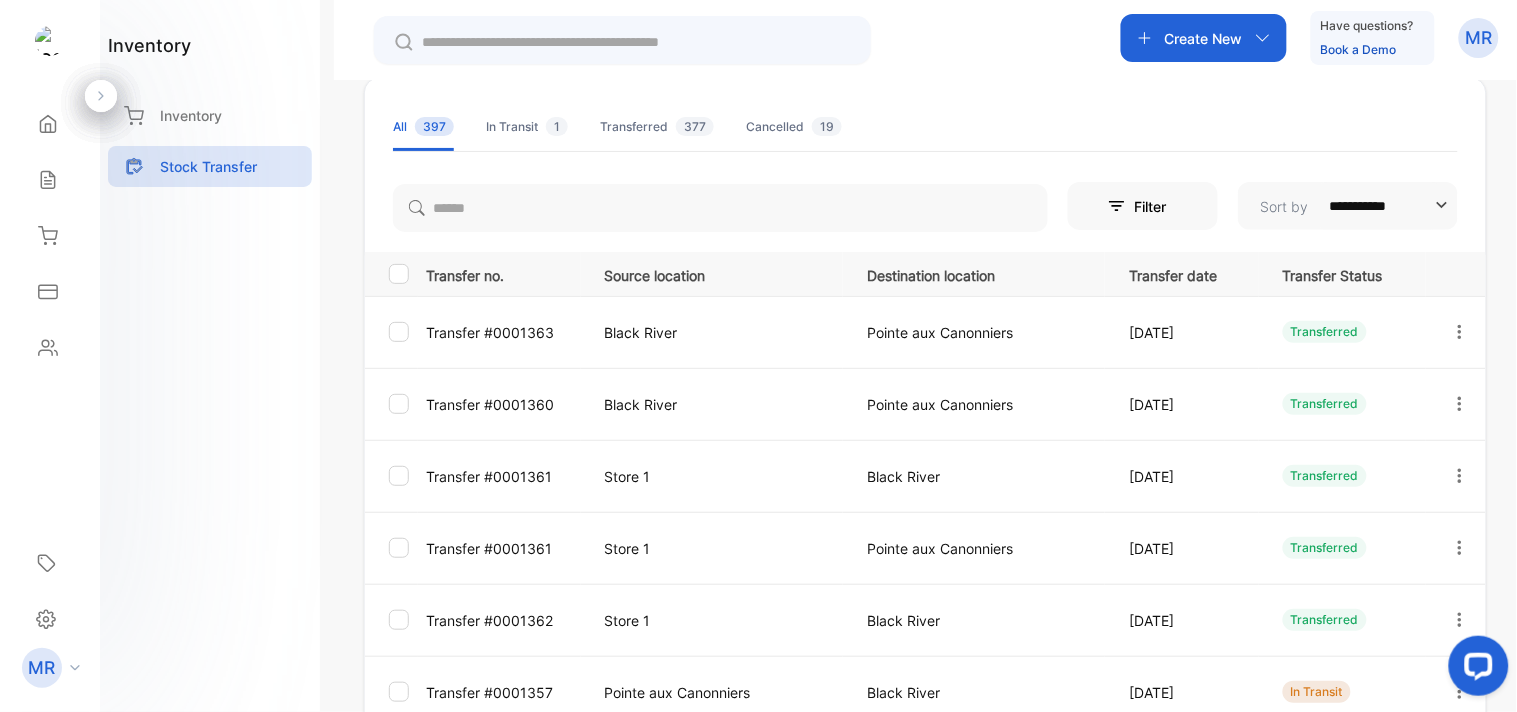 scroll, scrollTop: 143, scrollLeft: 0, axis: vertical 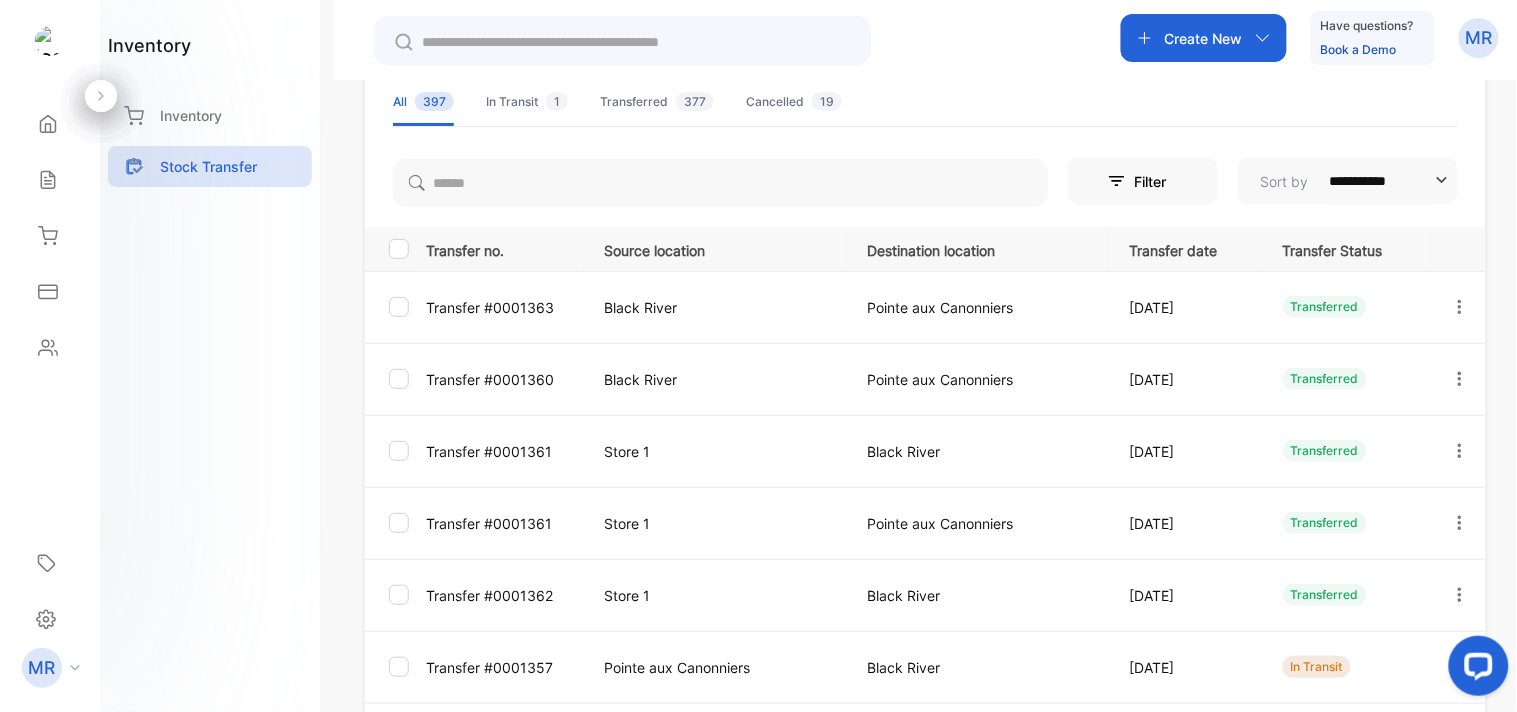 click 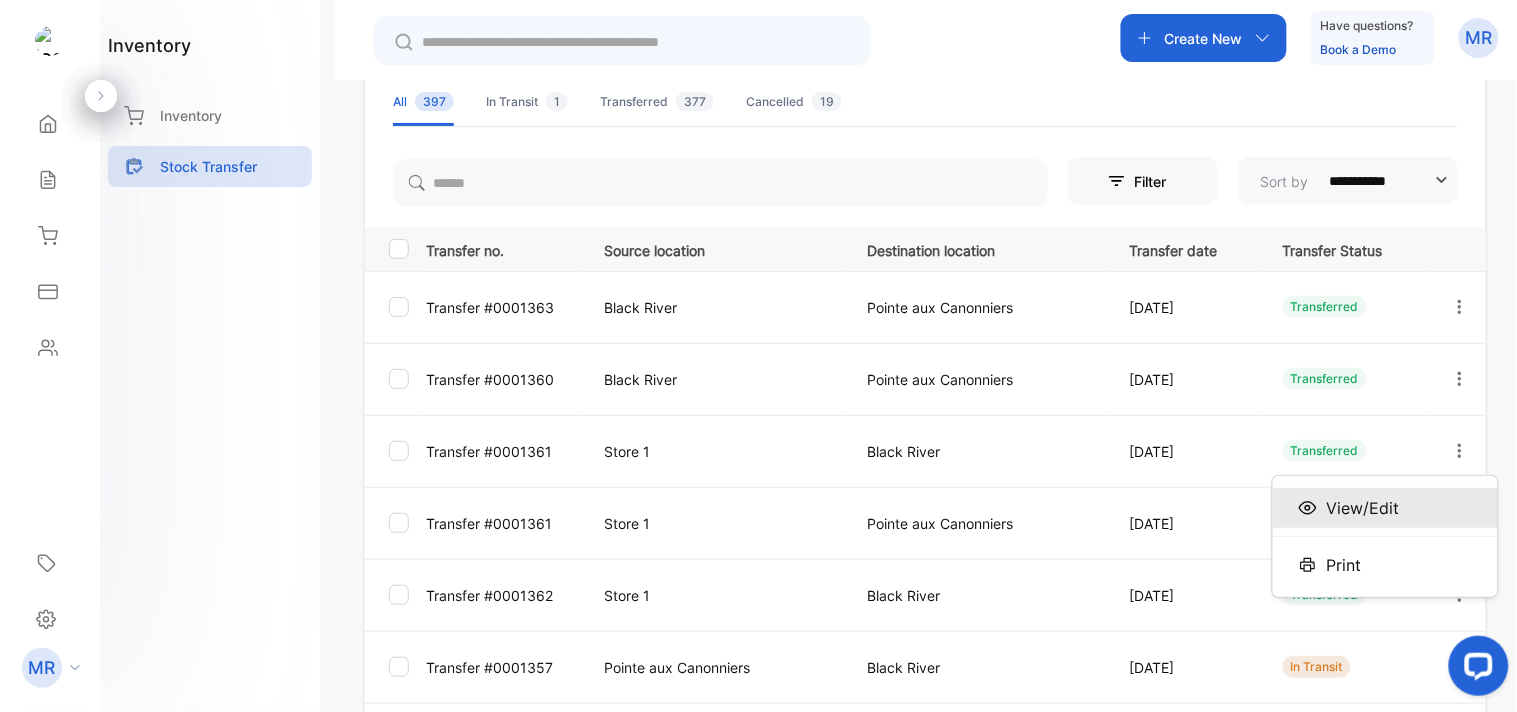 click on "View/Edit" at bounding box center (1385, 508) 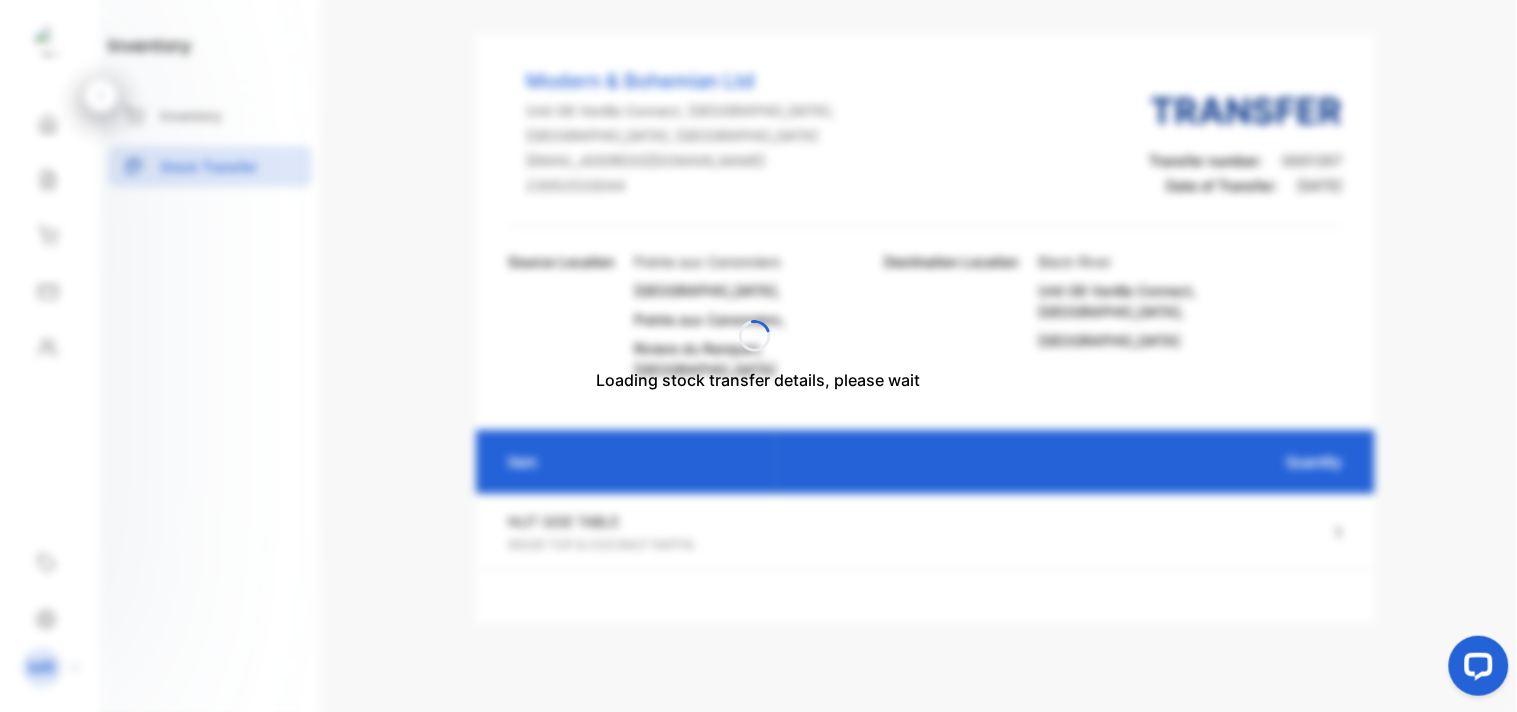 scroll, scrollTop: 58, scrollLeft: 0, axis: vertical 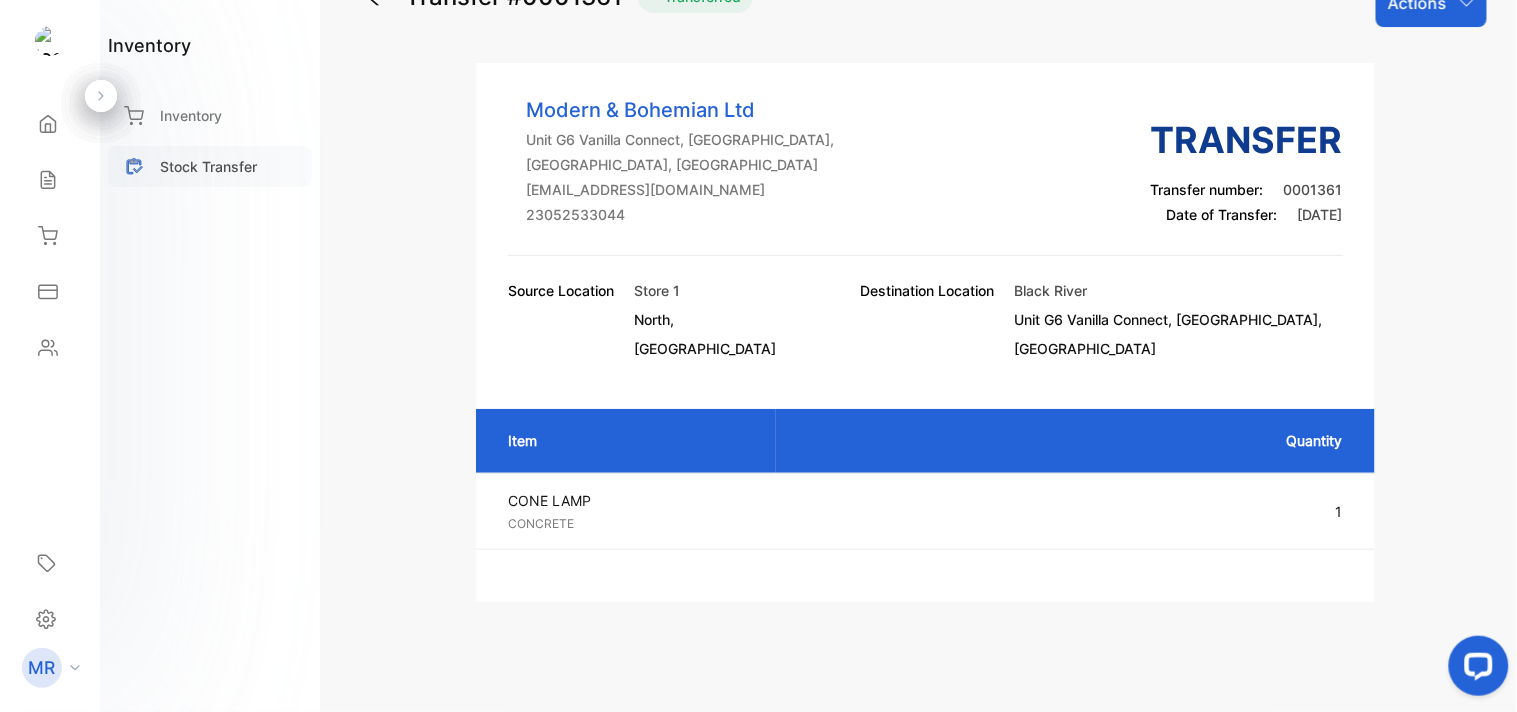 click on "Stock Transfer" at bounding box center (208, 166) 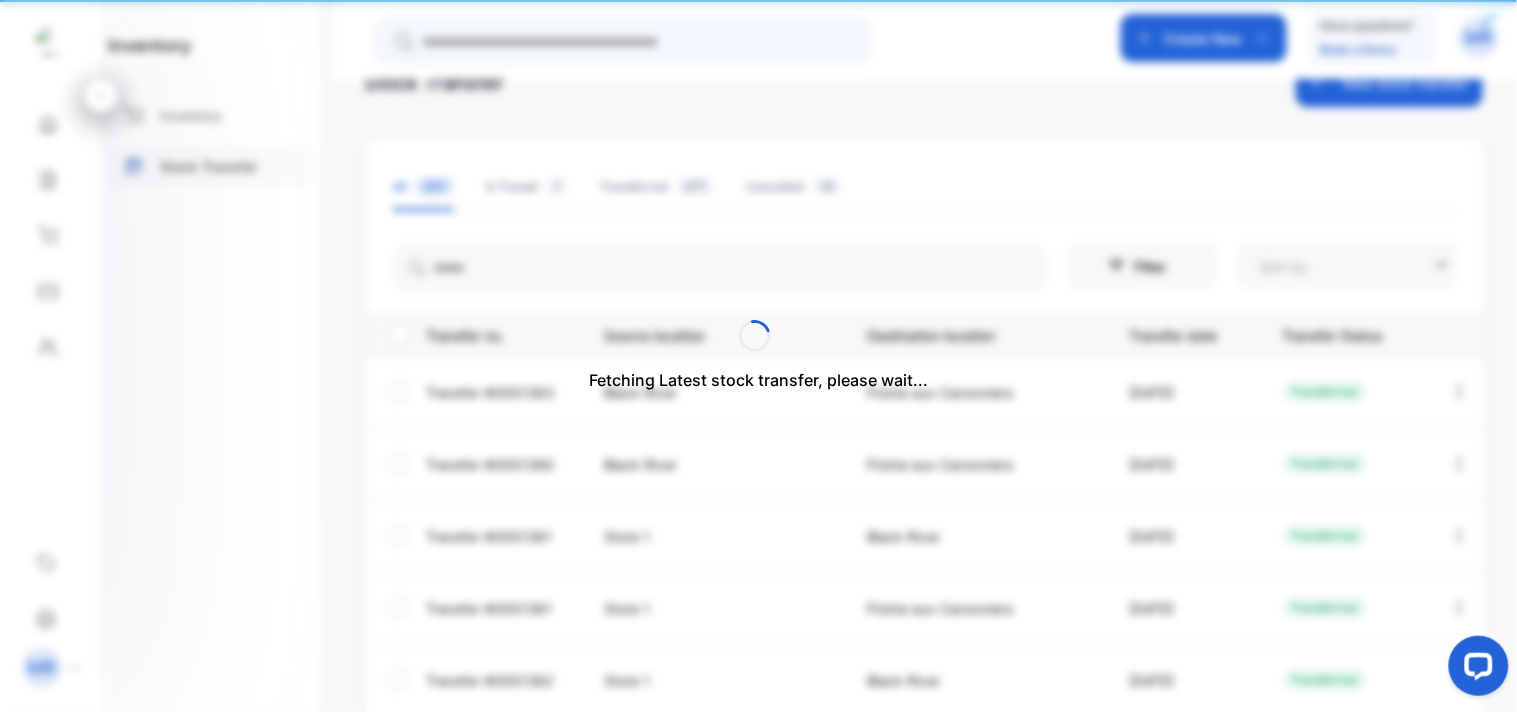 type on "**********" 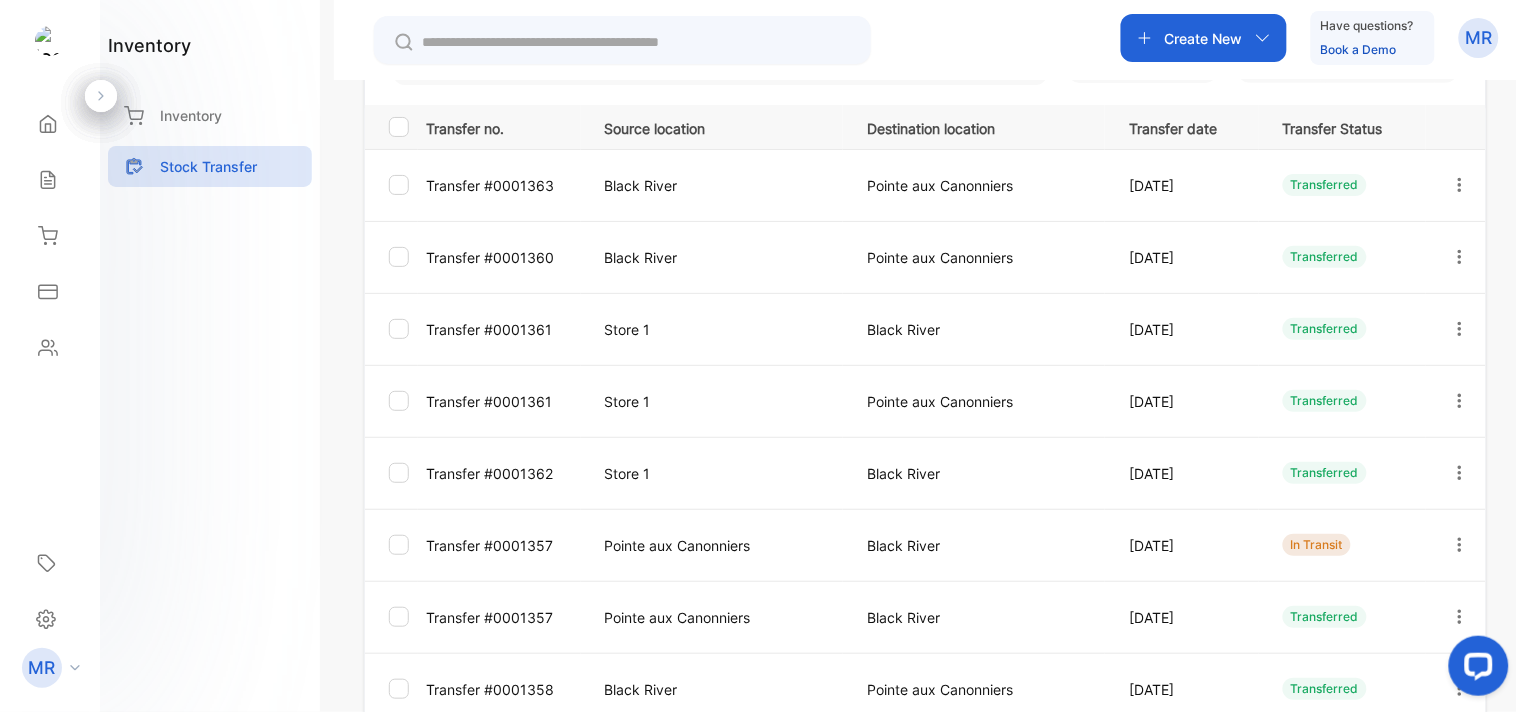 scroll, scrollTop: 271, scrollLeft: 0, axis: vertical 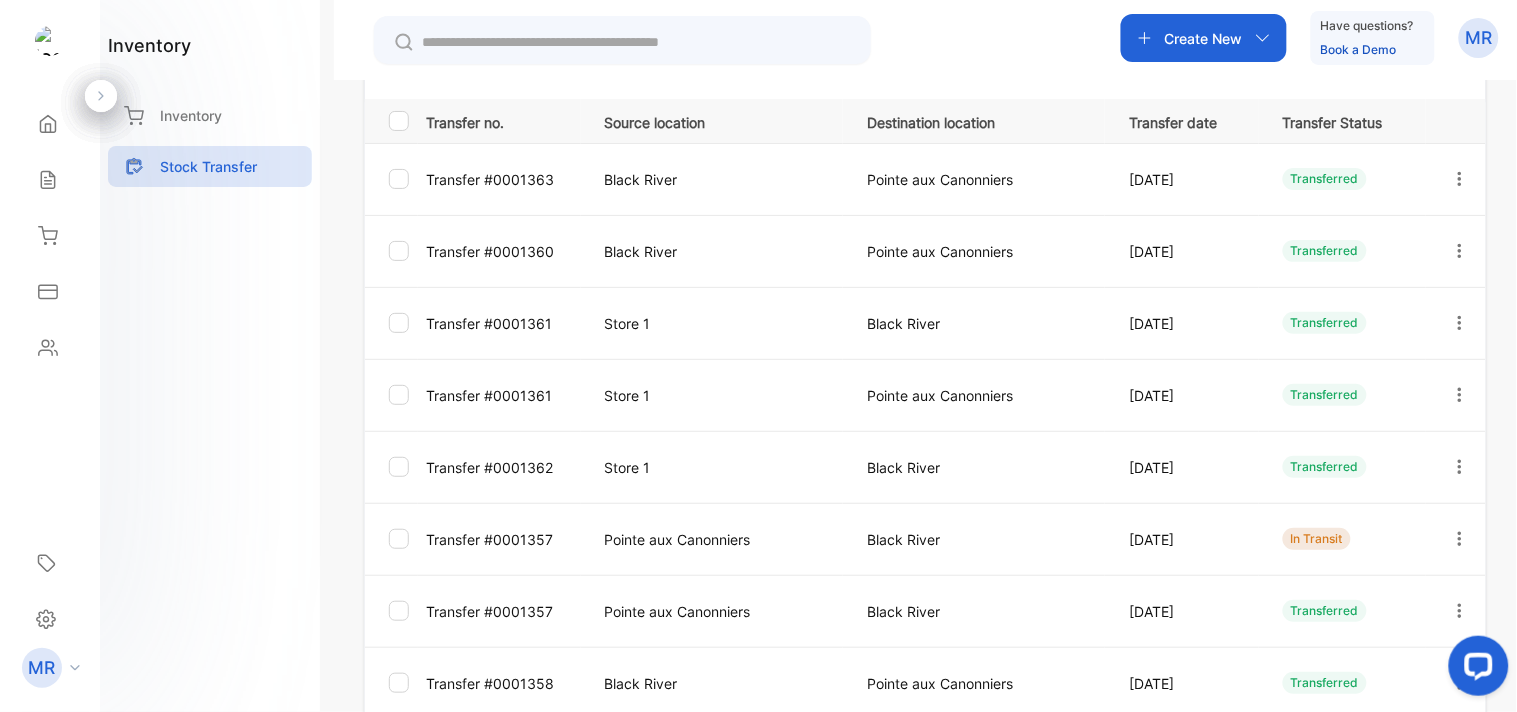 click 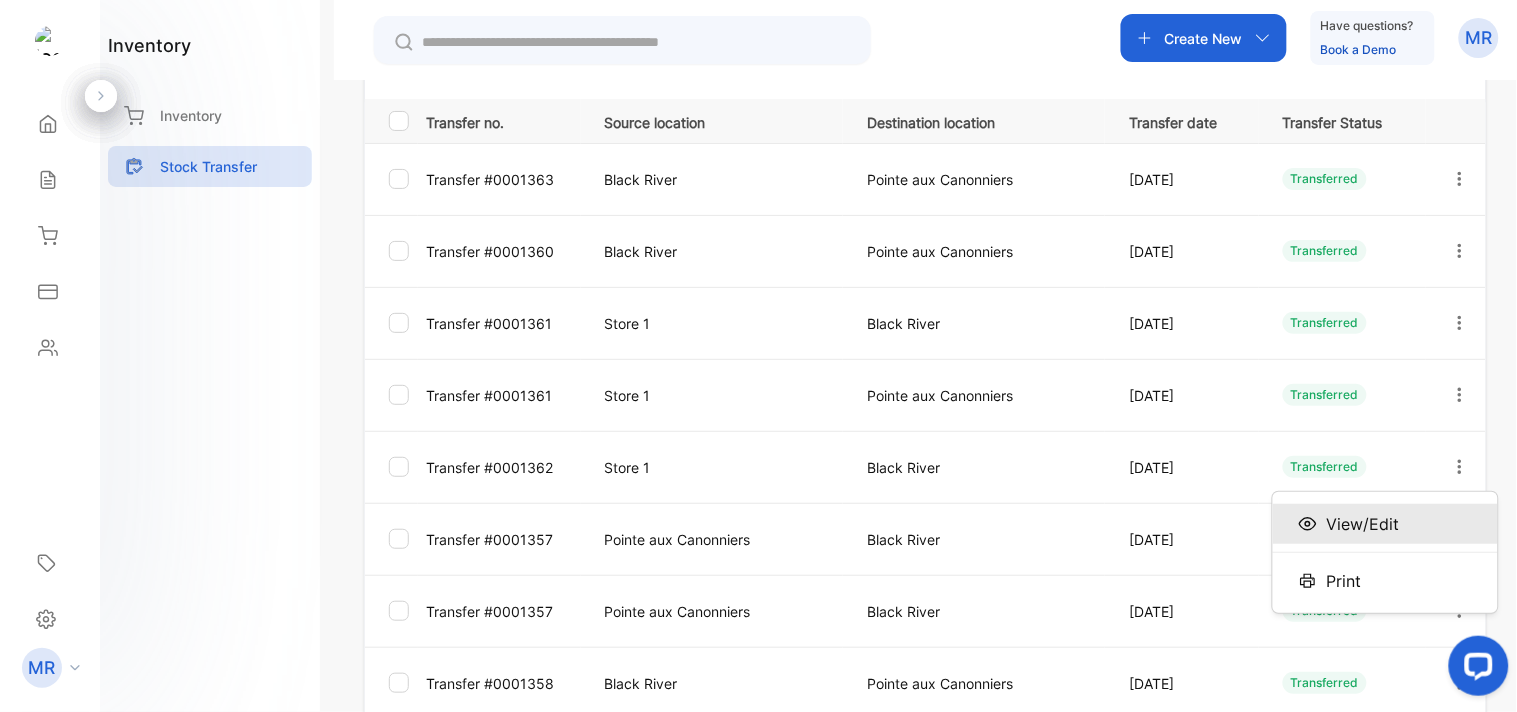 click on "View/Edit" at bounding box center (1385, 524) 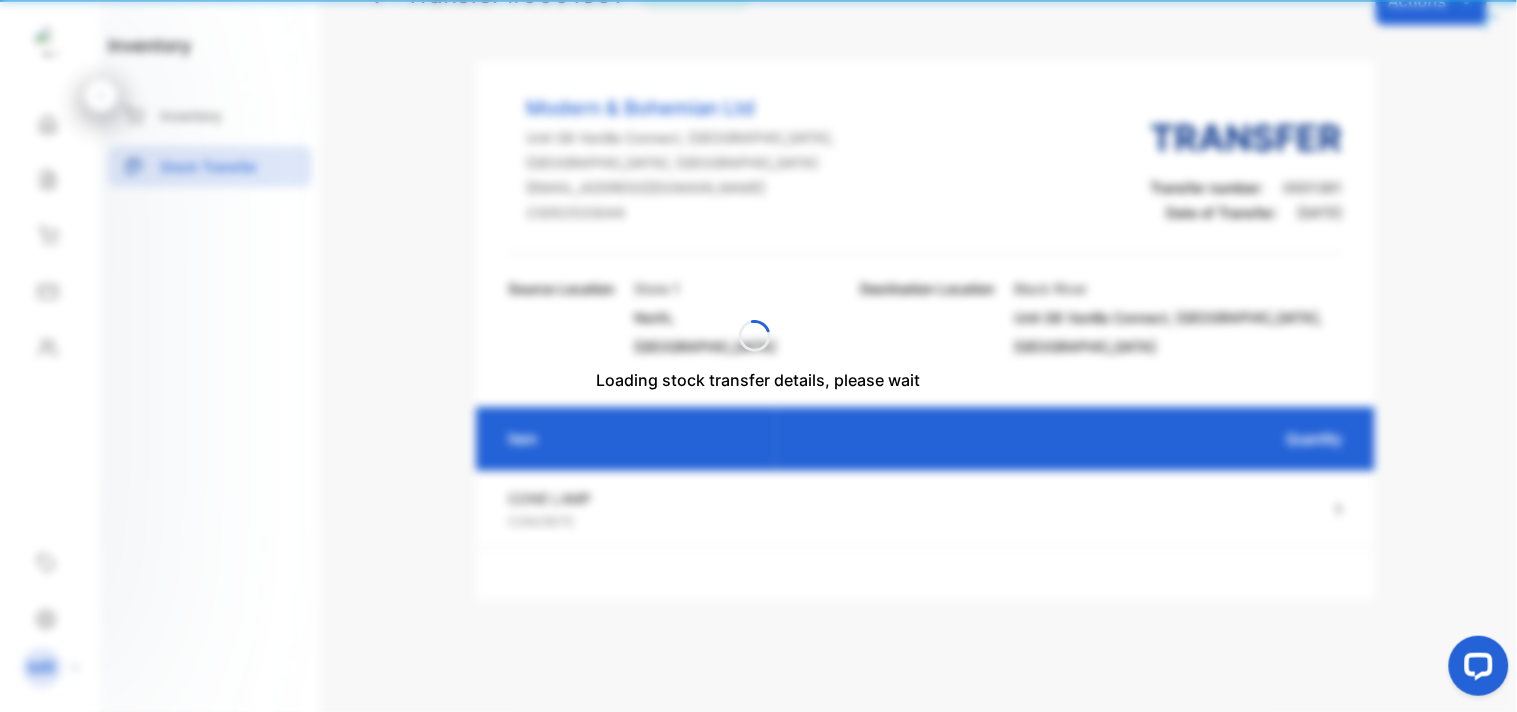 scroll, scrollTop: 58, scrollLeft: 0, axis: vertical 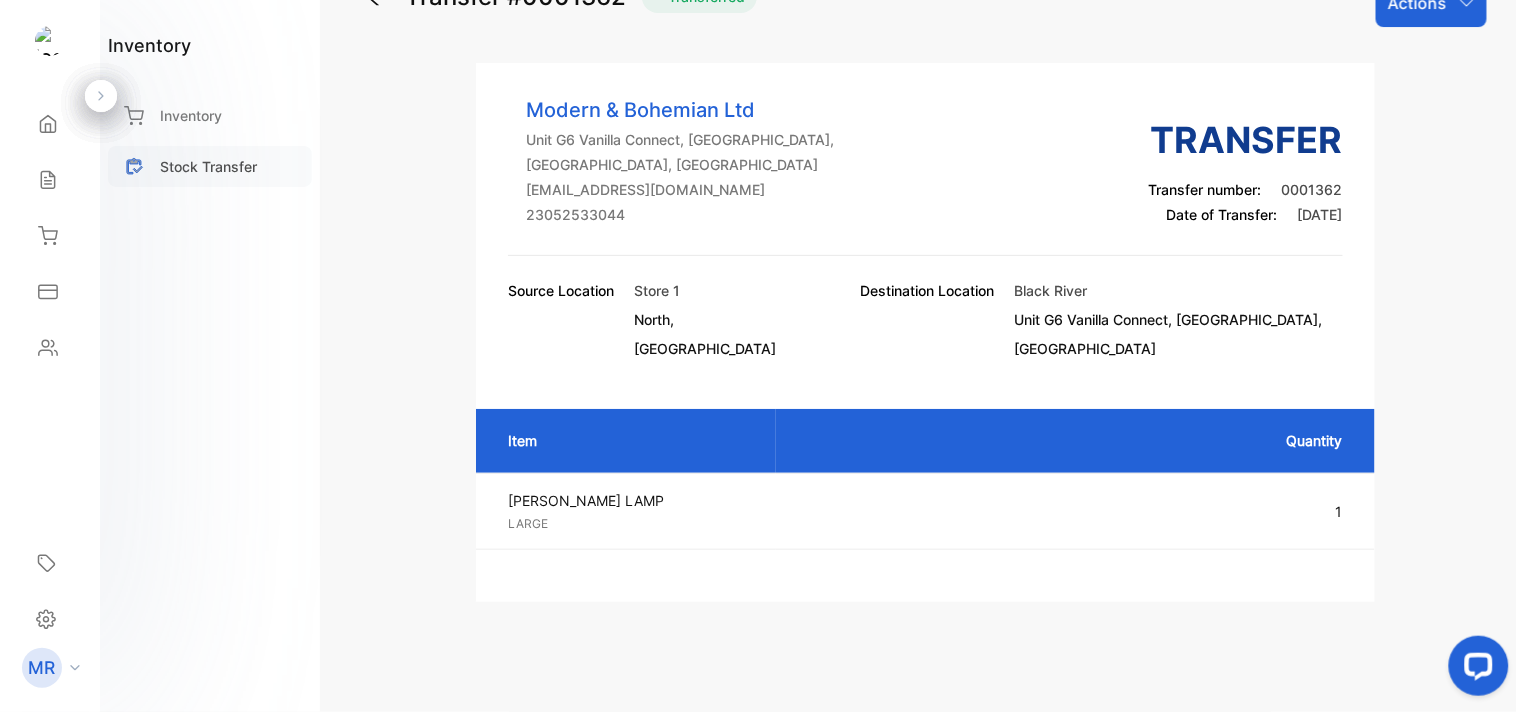 click on "Stock Transfer" at bounding box center (208, 166) 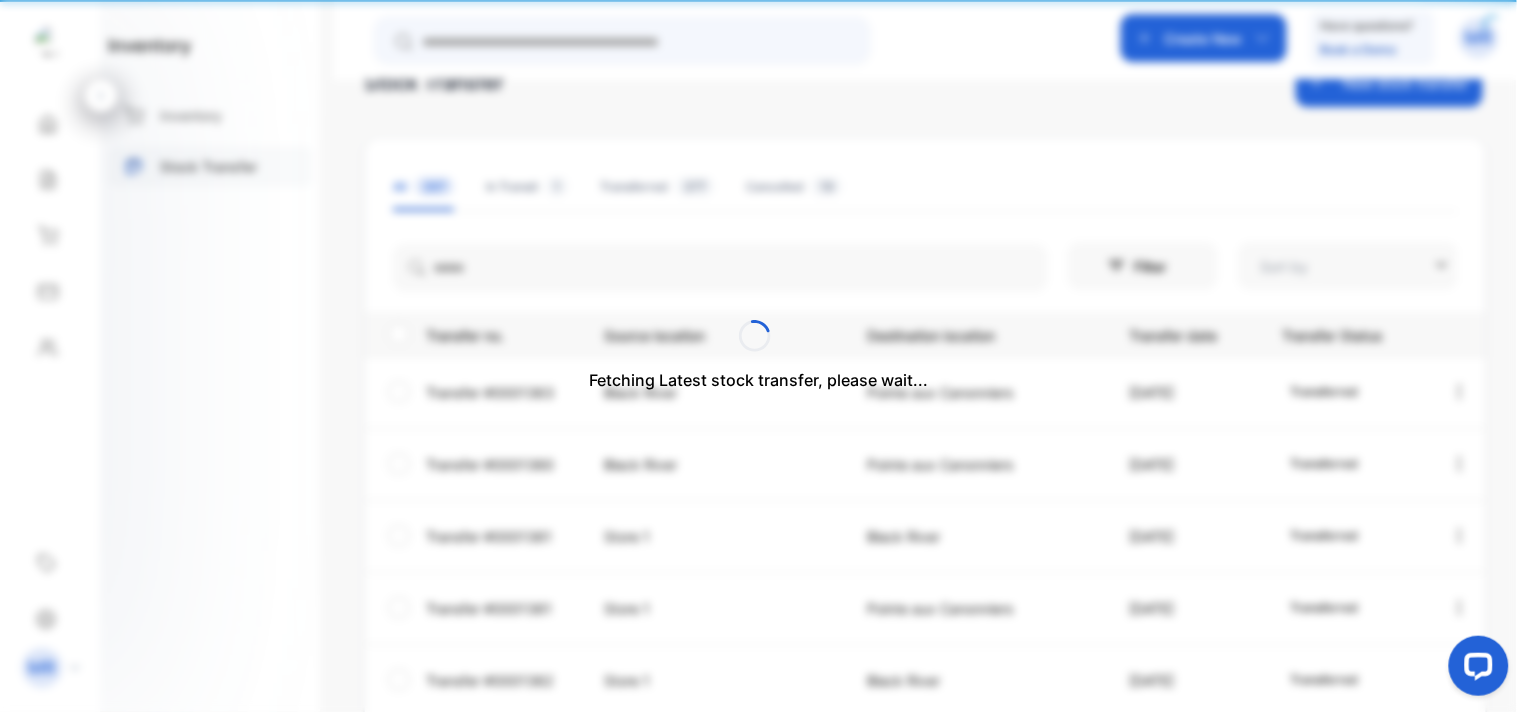 type on "**********" 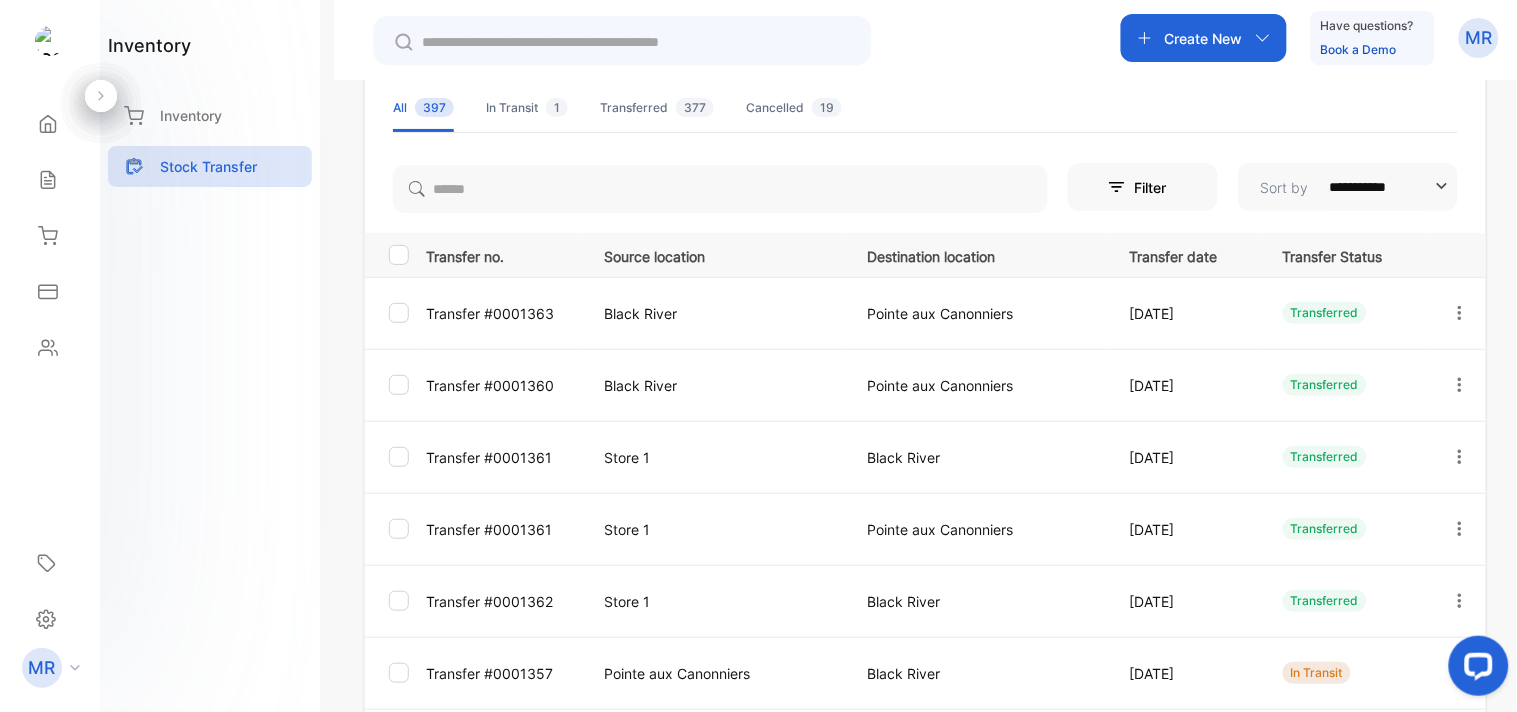 scroll, scrollTop: 0, scrollLeft: 0, axis: both 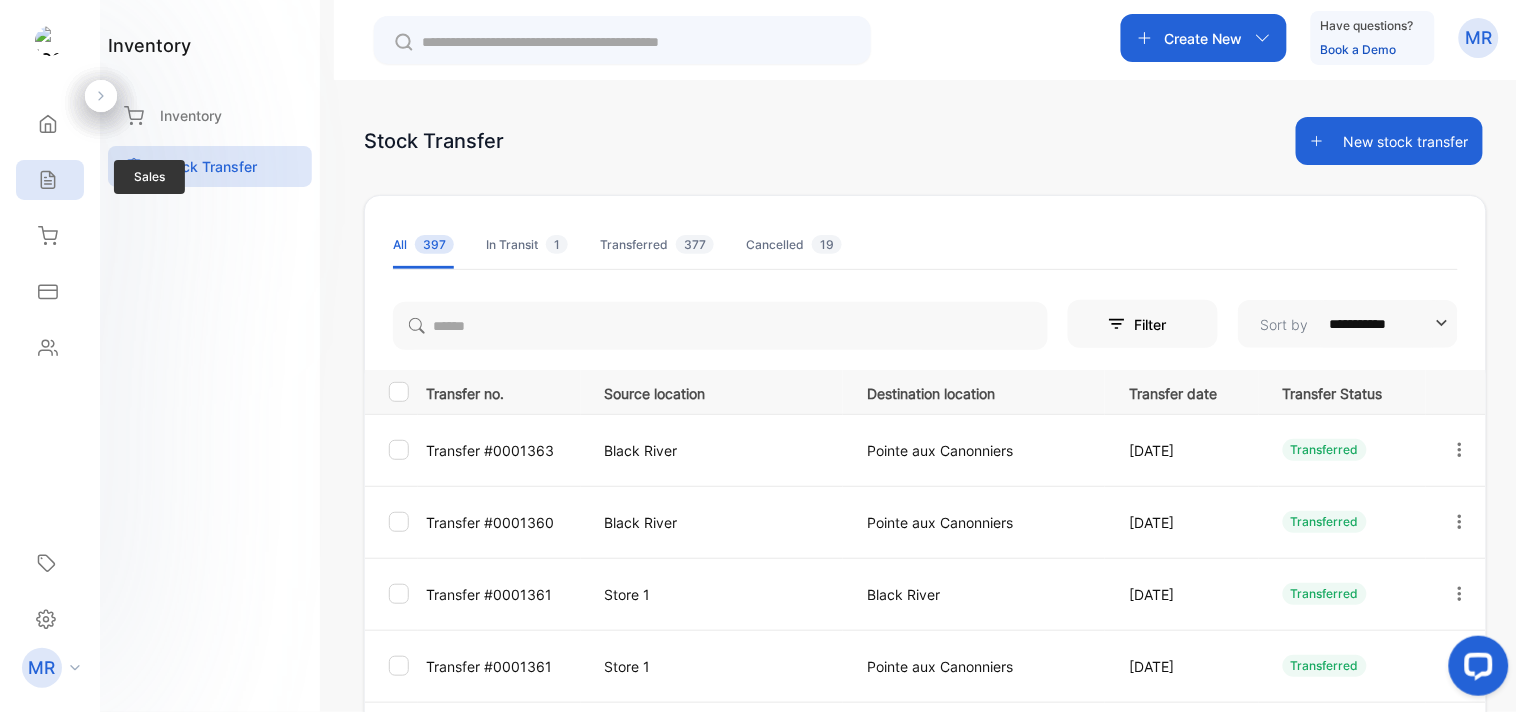 click 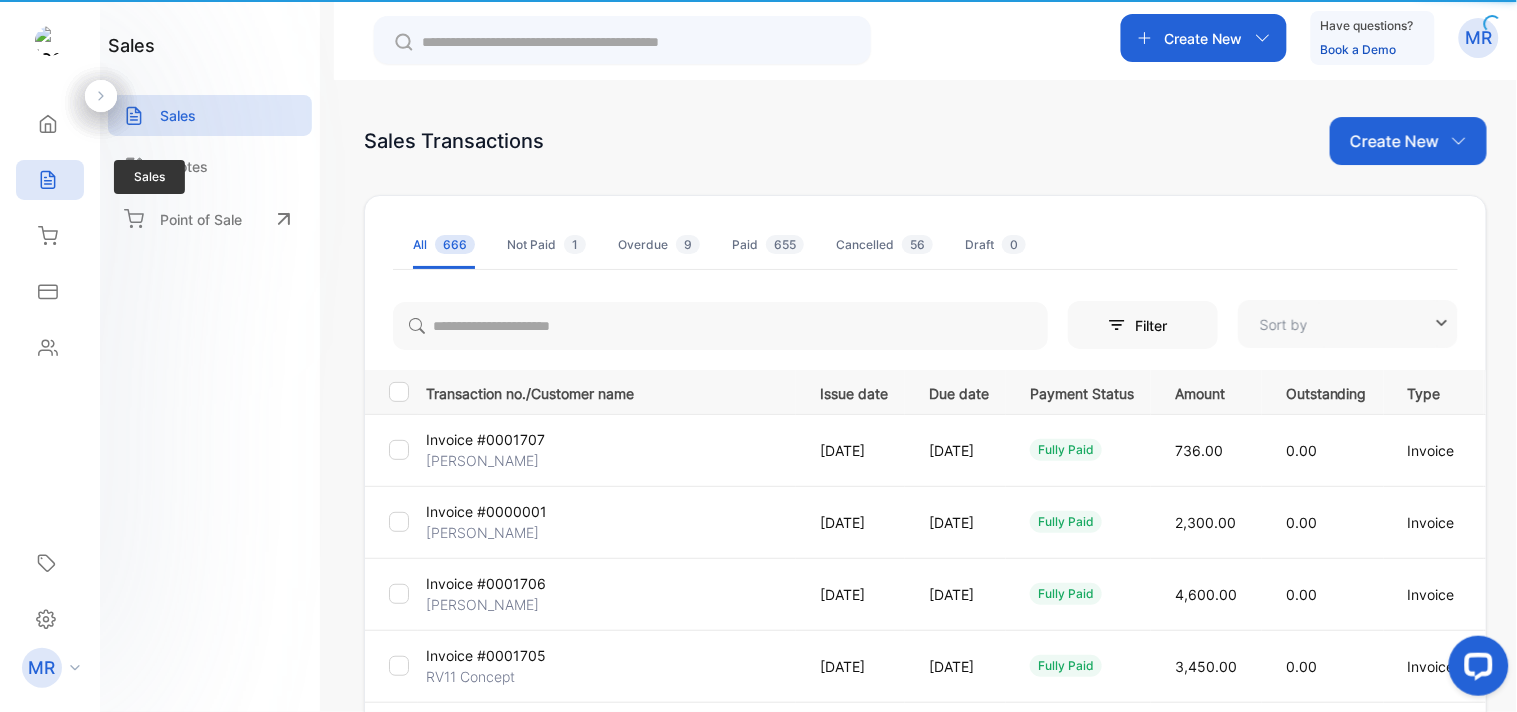 type on "**********" 